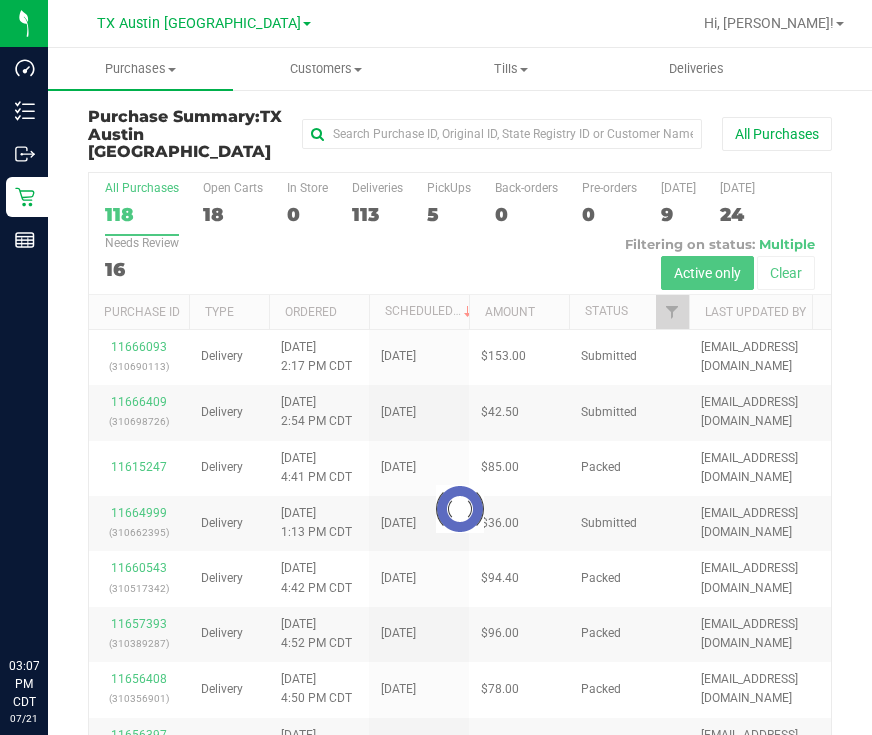scroll, scrollTop: 0, scrollLeft: 0, axis: both 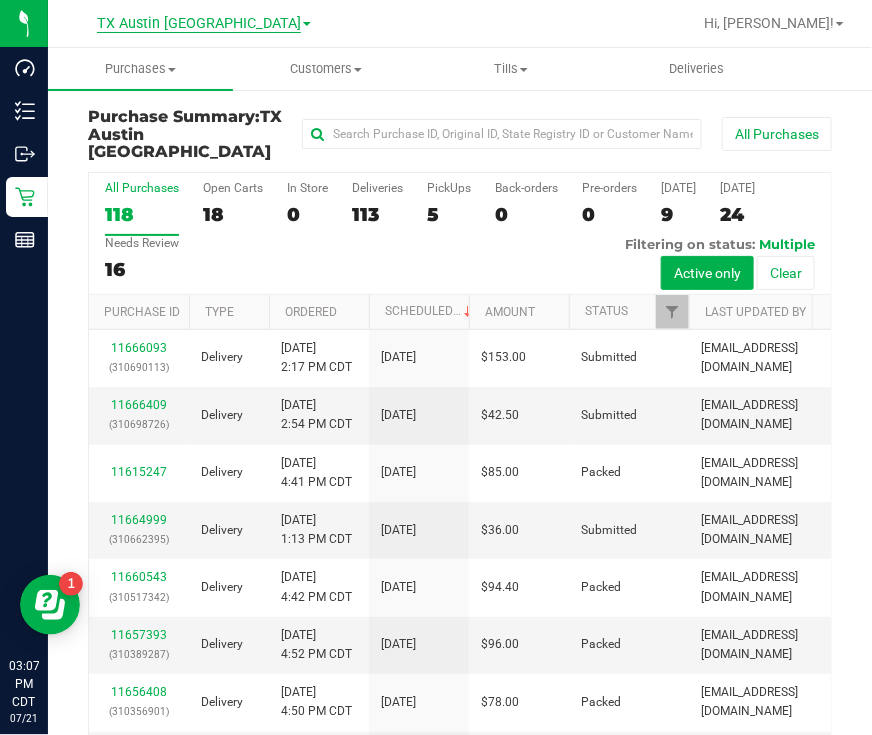 click on "TX Austin [GEOGRAPHIC_DATA]" at bounding box center (199, 24) 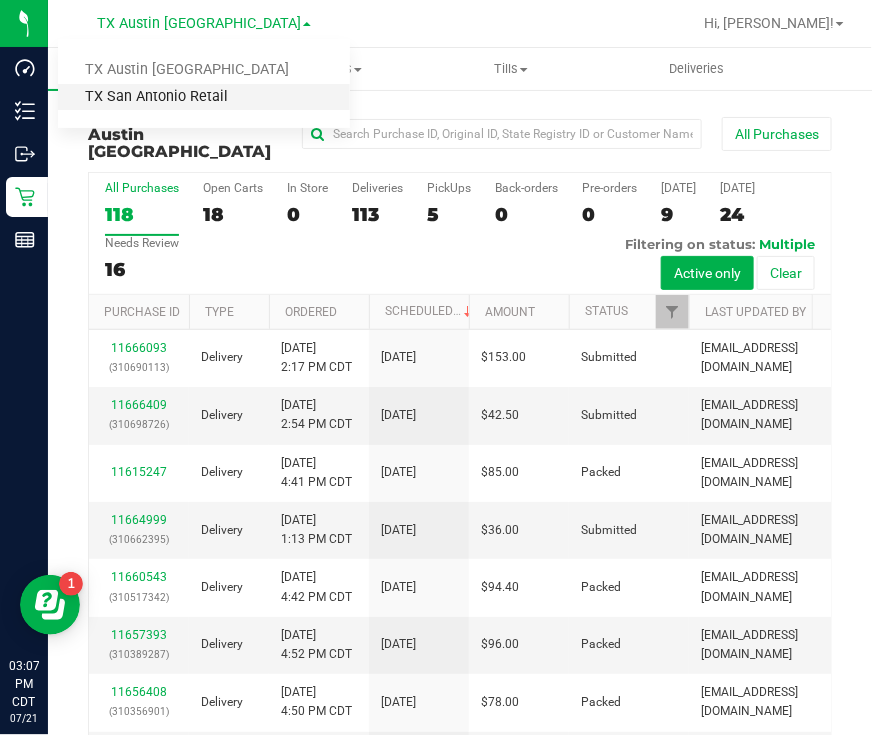 click on "TX San Antonio Retail" at bounding box center (204, 97) 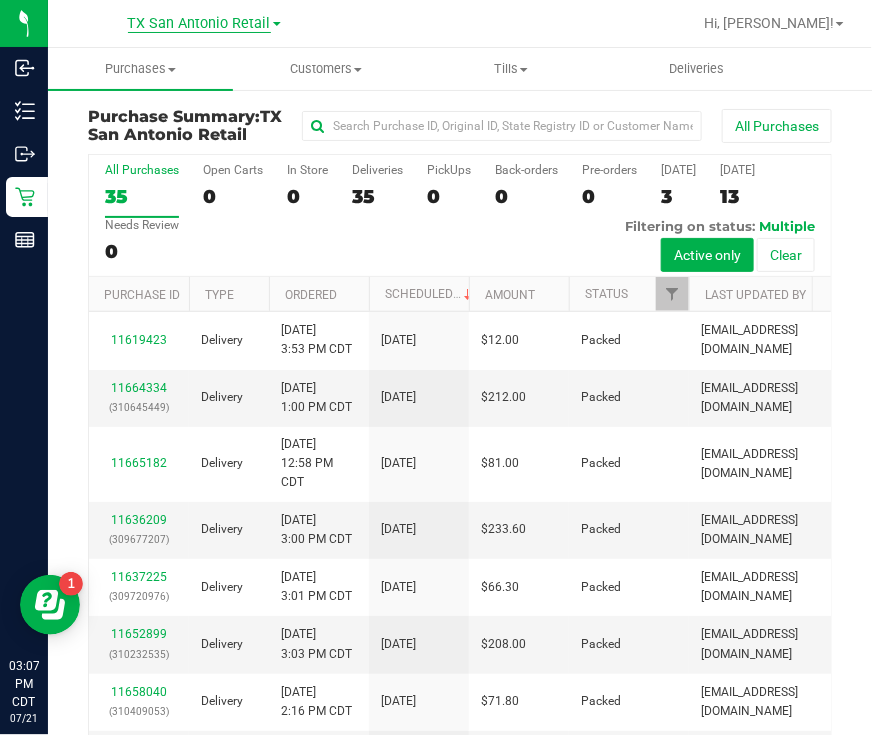 click on "TX San Antonio Retail" at bounding box center (199, 24) 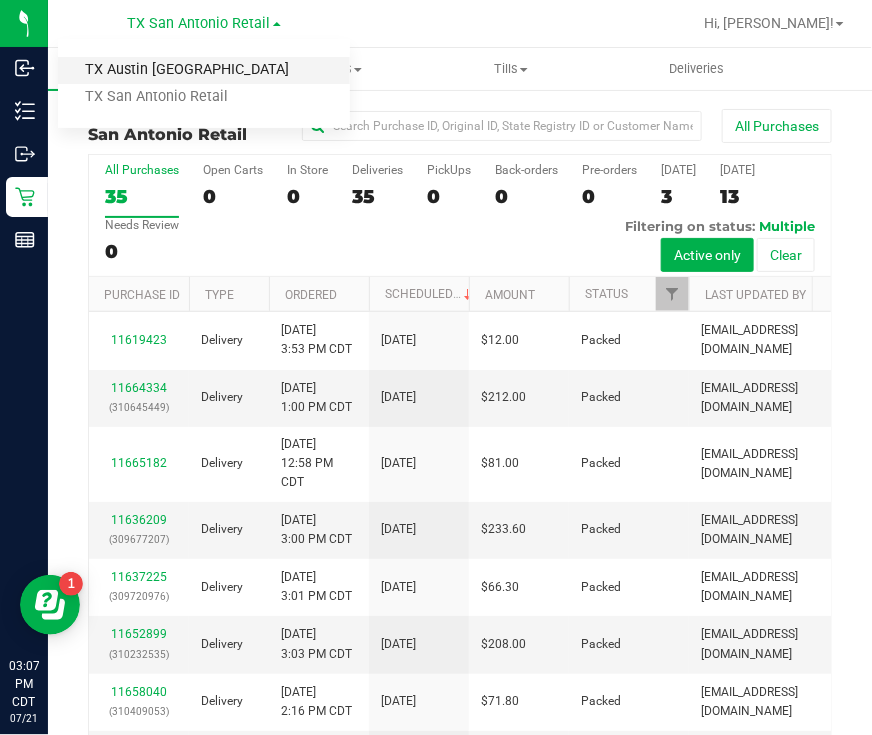 click on "TX Austin [GEOGRAPHIC_DATA]" at bounding box center [204, 70] 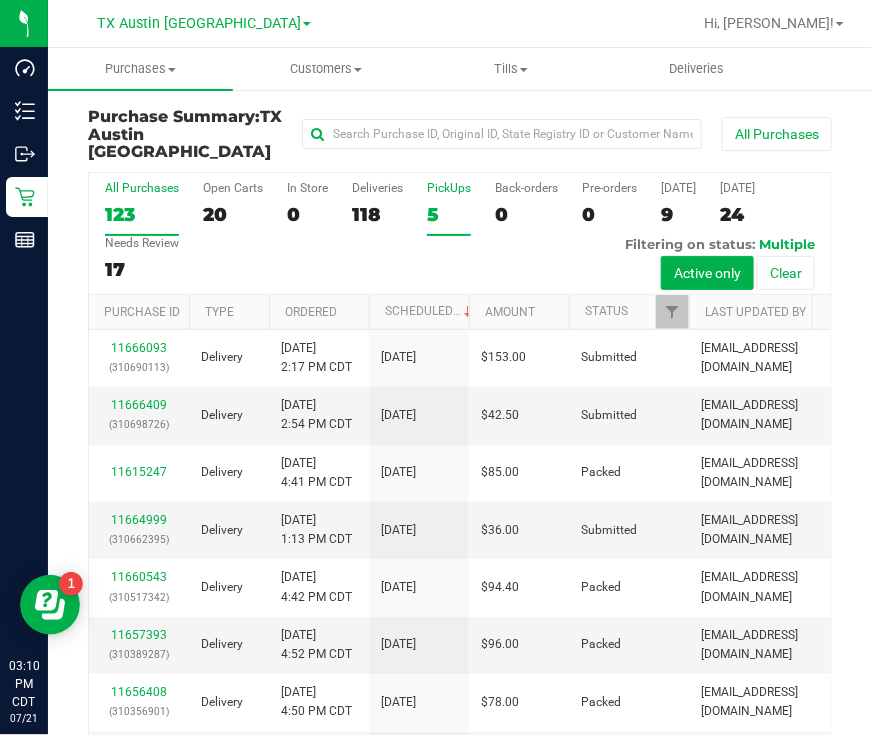 click on "5" at bounding box center (449, 214) 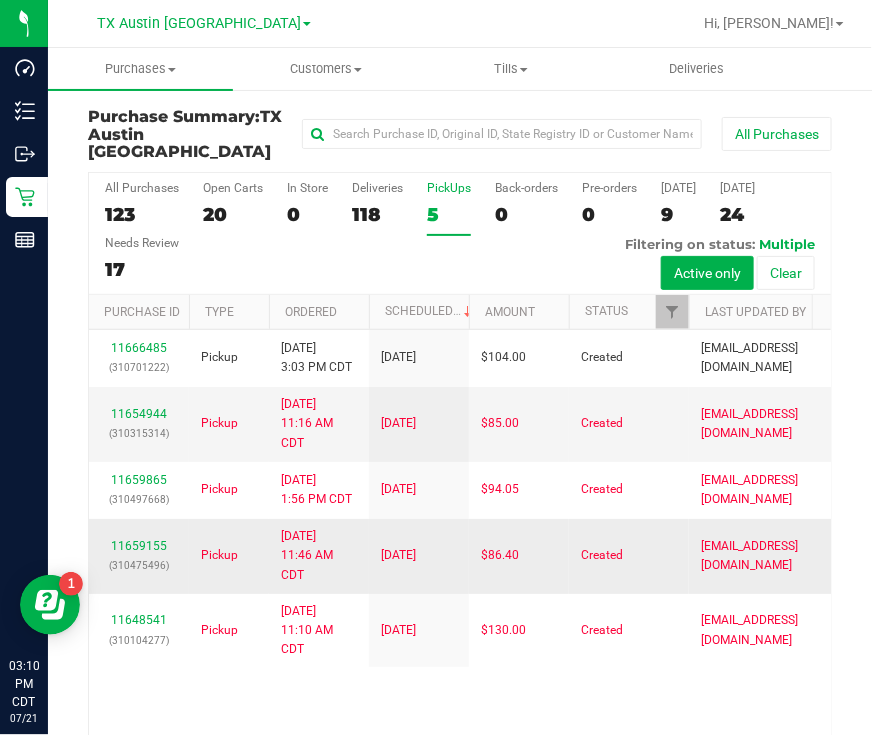 scroll, scrollTop: 176, scrollLeft: 0, axis: vertical 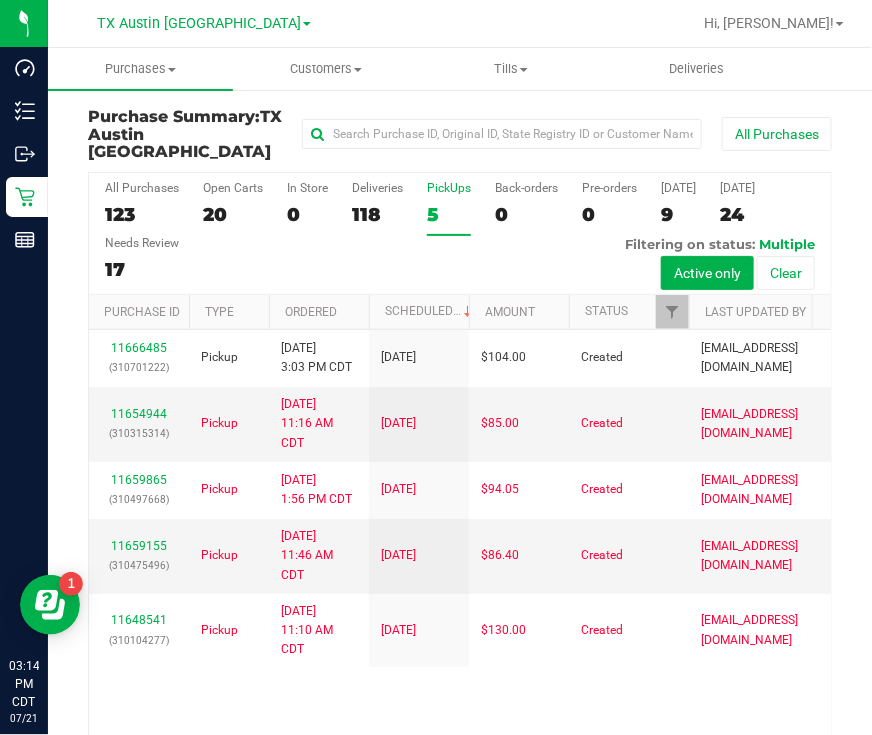 click on "All Purchases
123
Open Carts
20
In Store
0
Deliveries
118
PickUps
5
Back-orders
0
Pre-orders
0
[DATE]
9
[DATE]
24" at bounding box center (460, 234) 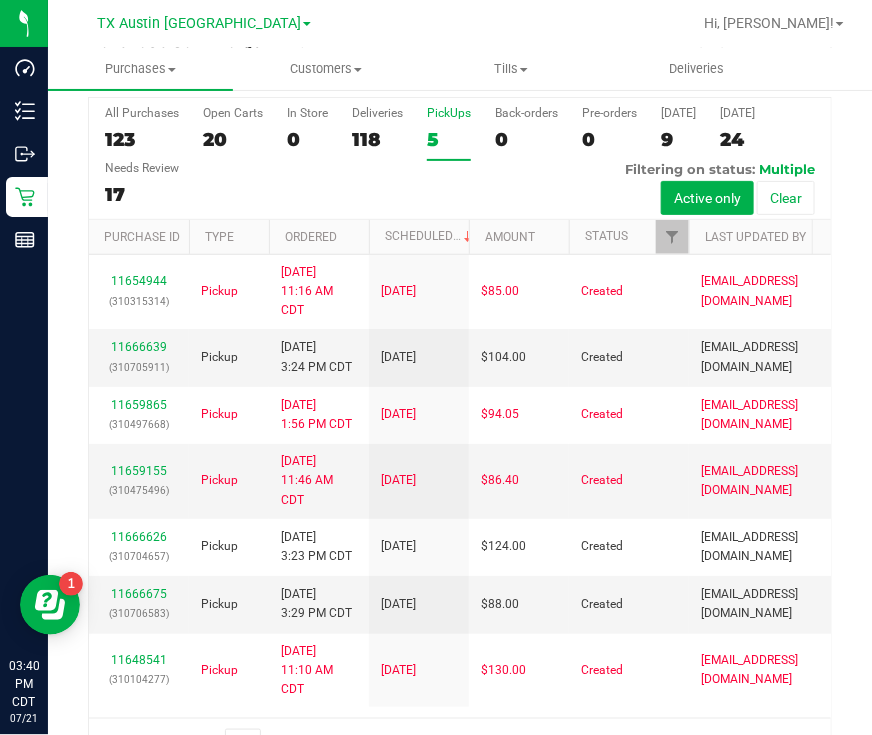 scroll, scrollTop: 113, scrollLeft: 0, axis: vertical 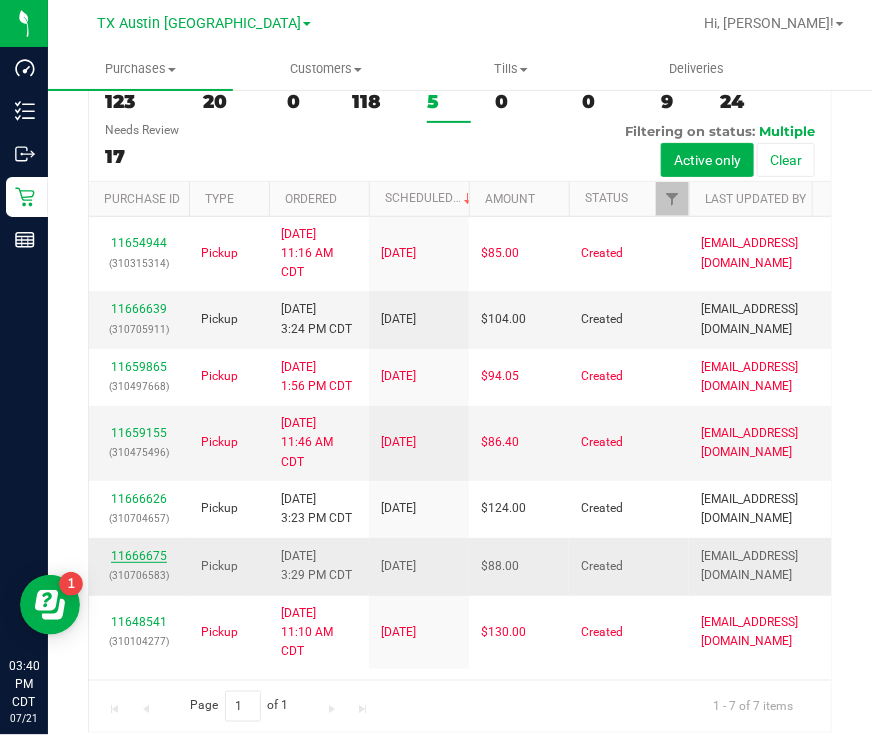 click on "11666675" at bounding box center (139, 556) 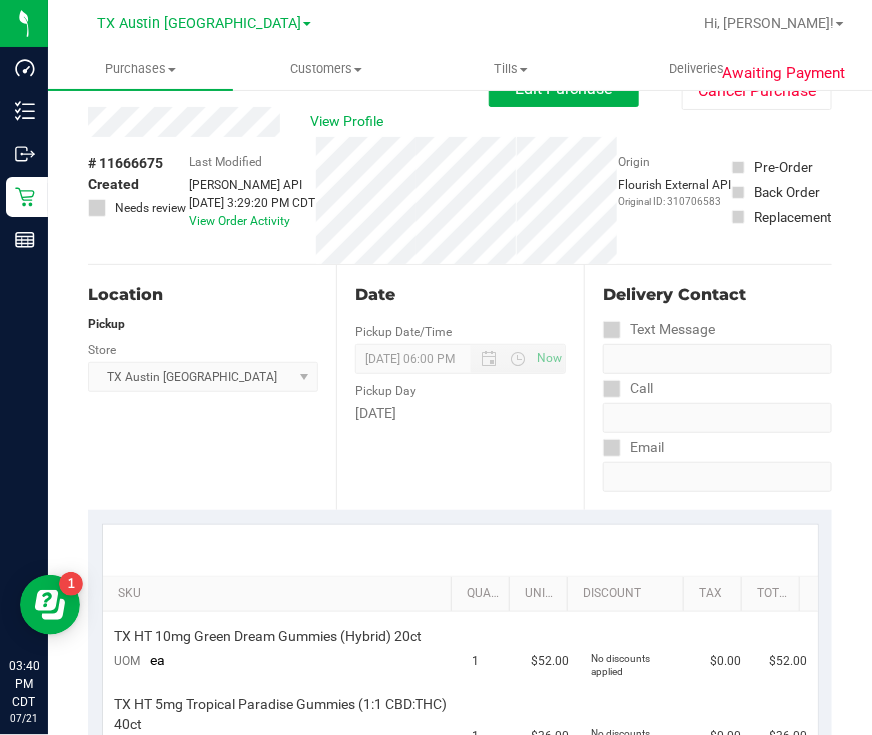 scroll, scrollTop: 0, scrollLeft: 0, axis: both 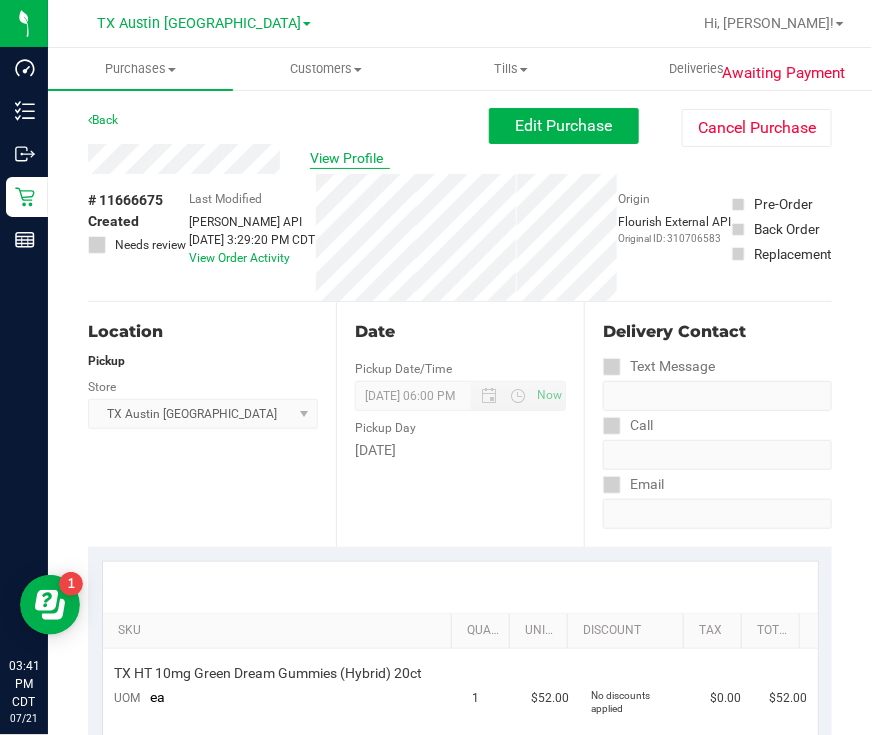 click on "View Profile" at bounding box center (350, 158) 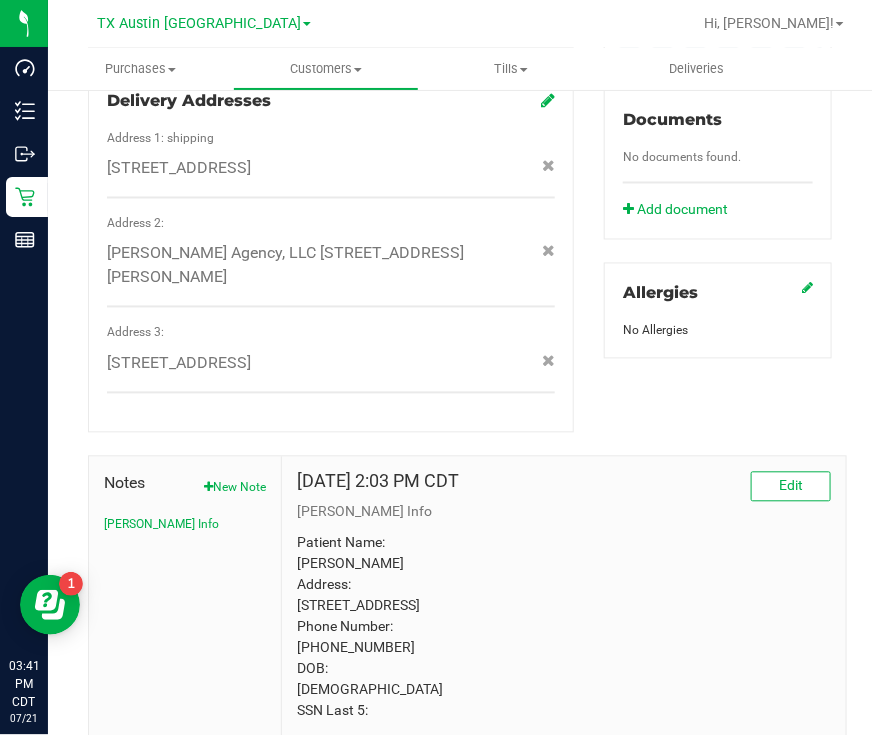 scroll, scrollTop: 817, scrollLeft: 0, axis: vertical 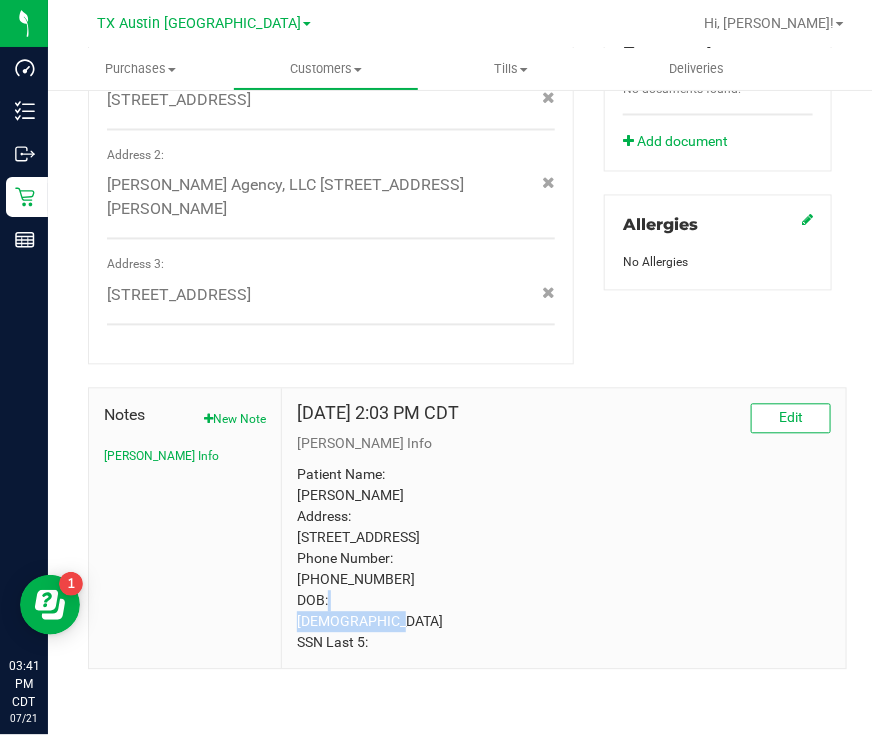 drag, startPoint x: 388, startPoint y: 580, endPoint x: 289, endPoint y: 582, distance: 99.0202 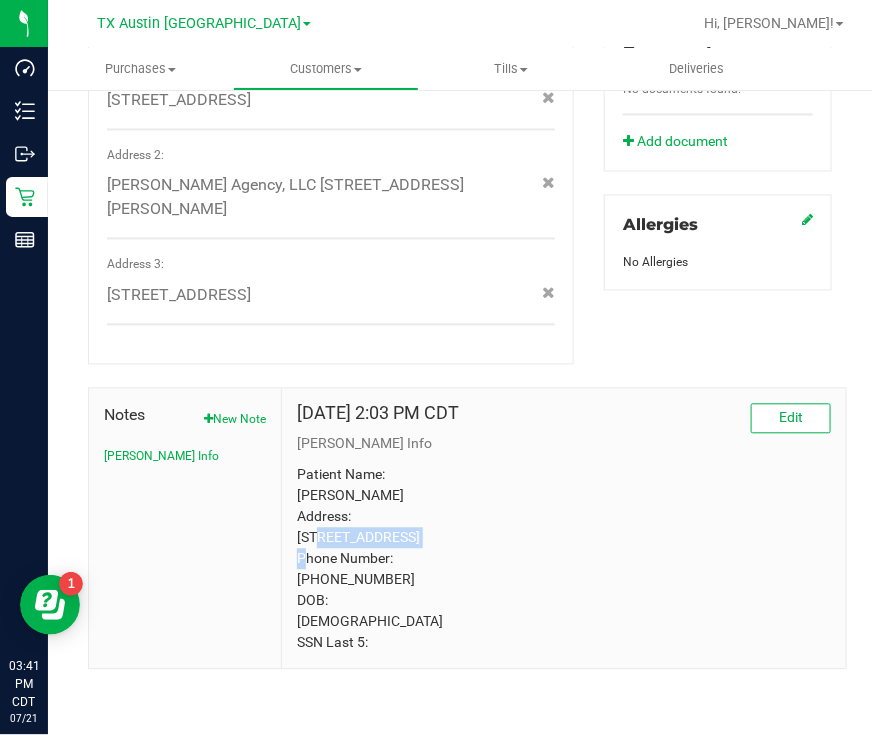 drag, startPoint x: 408, startPoint y: 517, endPoint x: 277, endPoint y: 520, distance: 131.03435 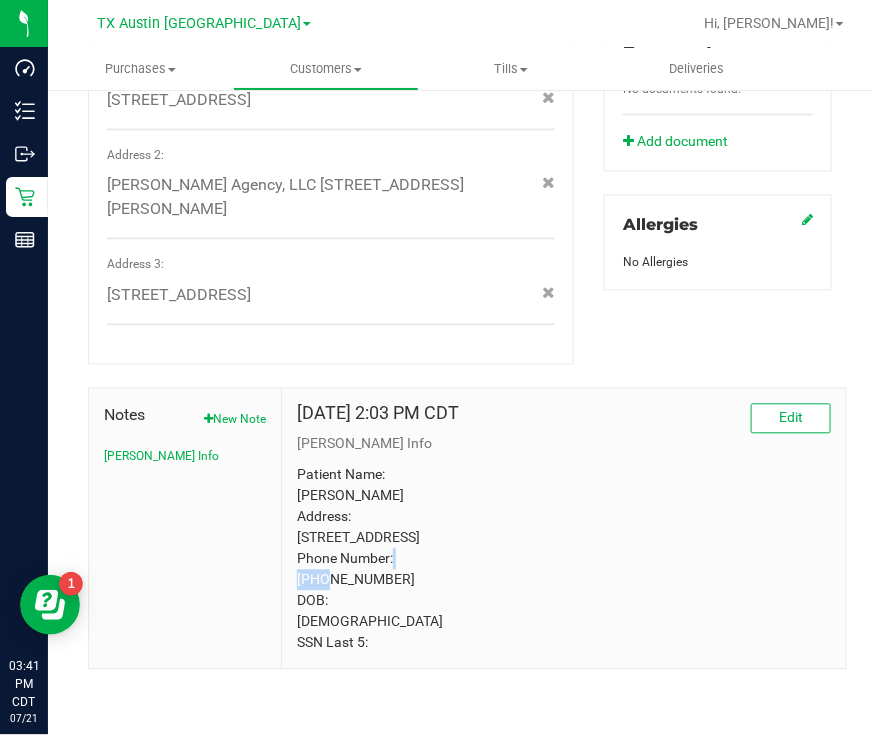 drag, startPoint x: 355, startPoint y: 534, endPoint x: 415, endPoint y: 541, distance: 60.40695 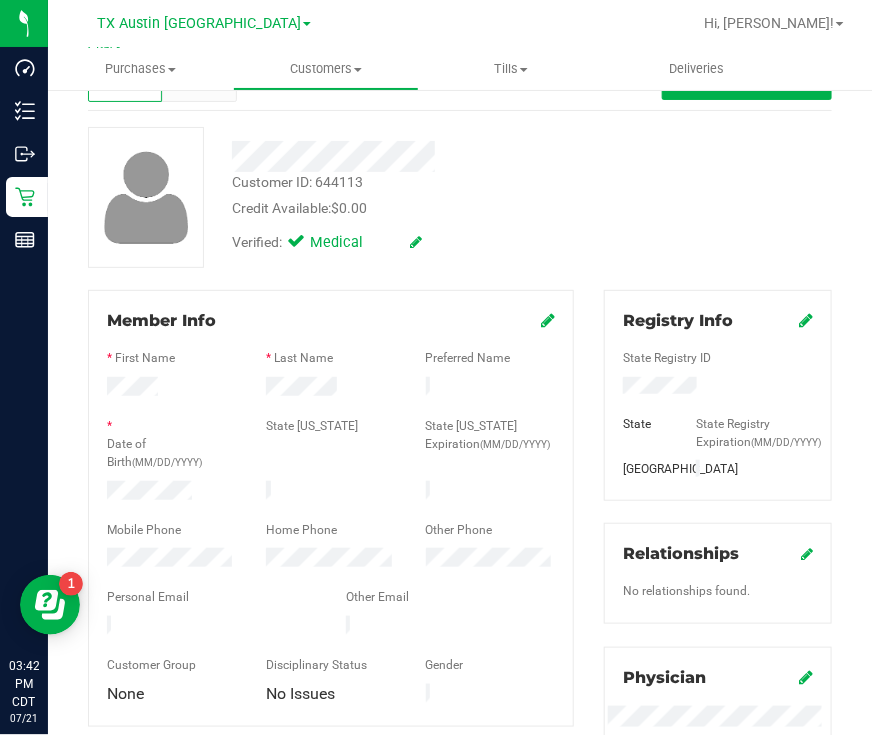 scroll, scrollTop: 67, scrollLeft: 0, axis: vertical 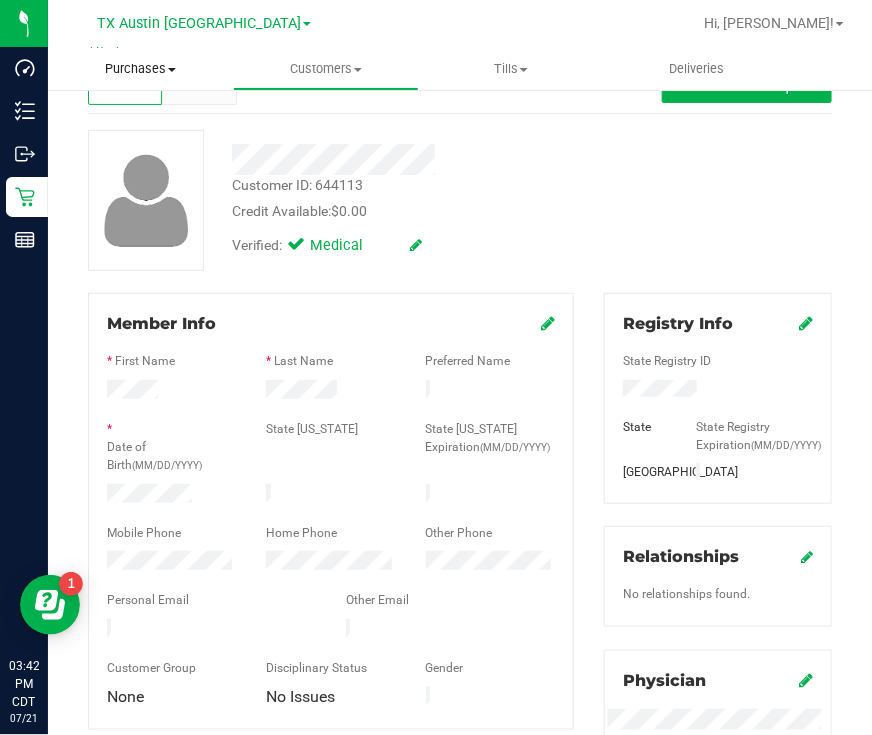 click on "Purchases
Summary of purchases
Fulfillment
All purchases" at bounding box center (140, 69) 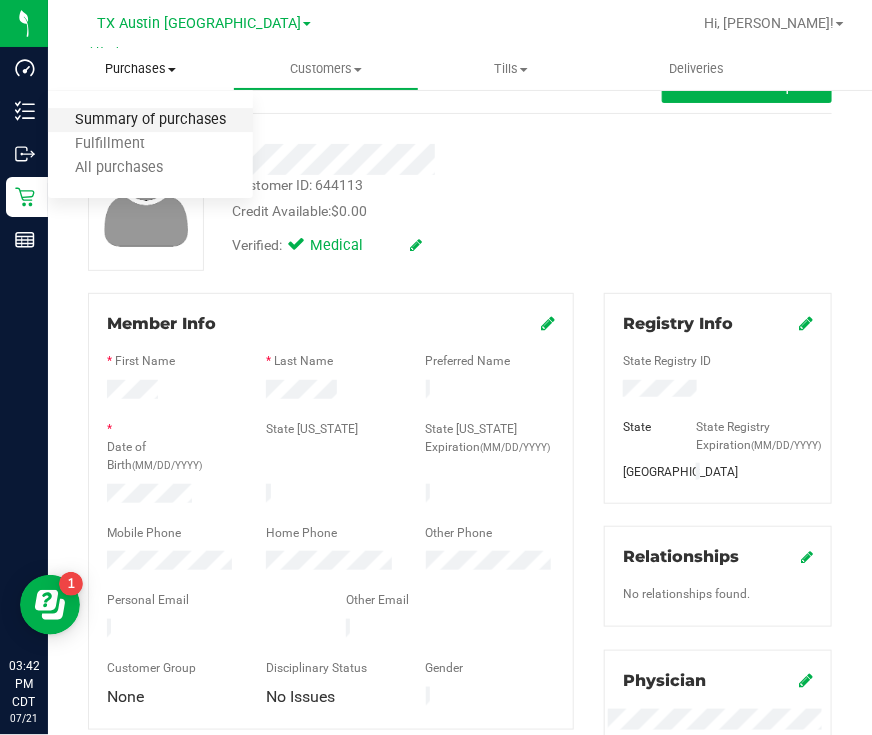 click on "Summary of purchases" at bounding box center [150, 120] 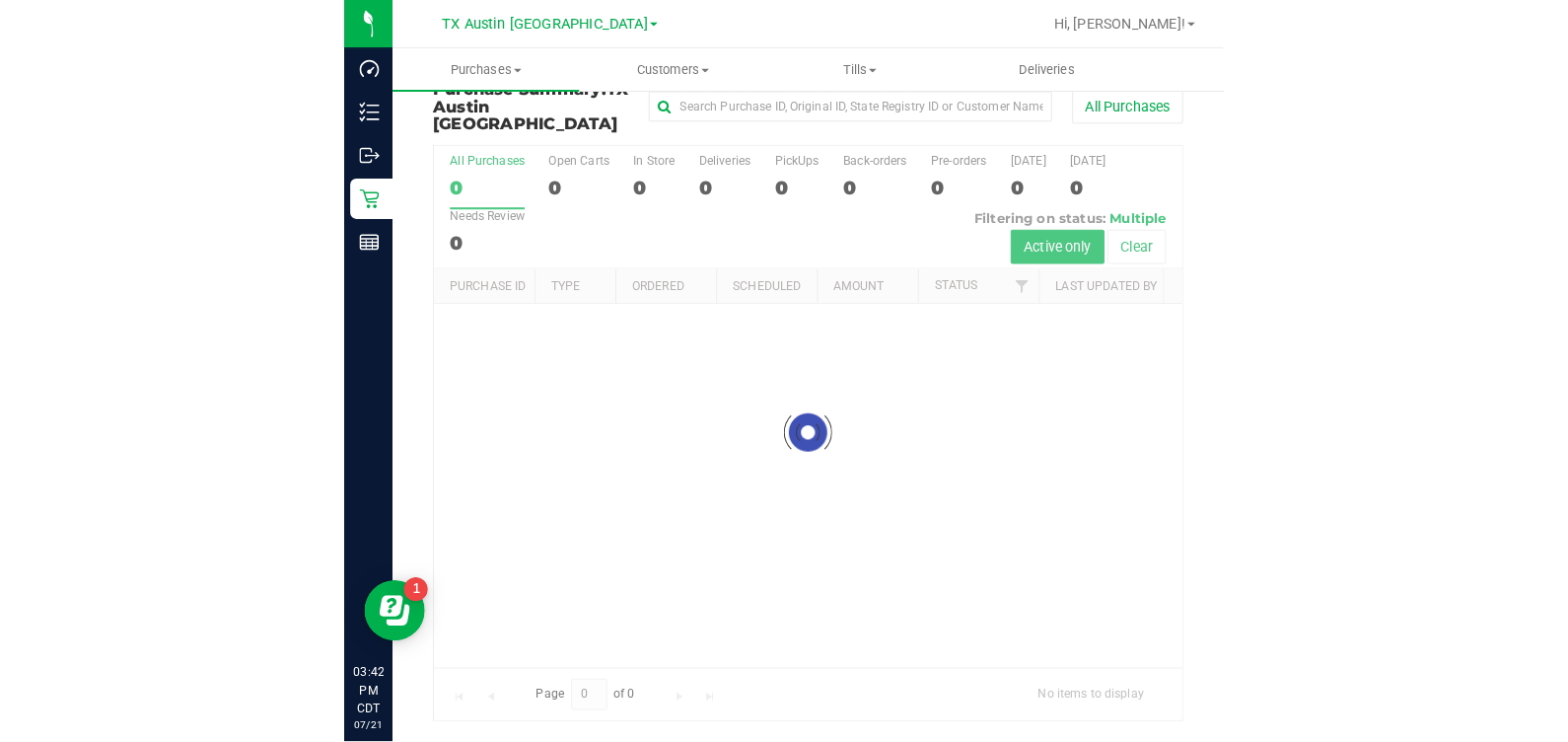 scroll, scrollTop: 0, scrollLeft: 0, axis: both 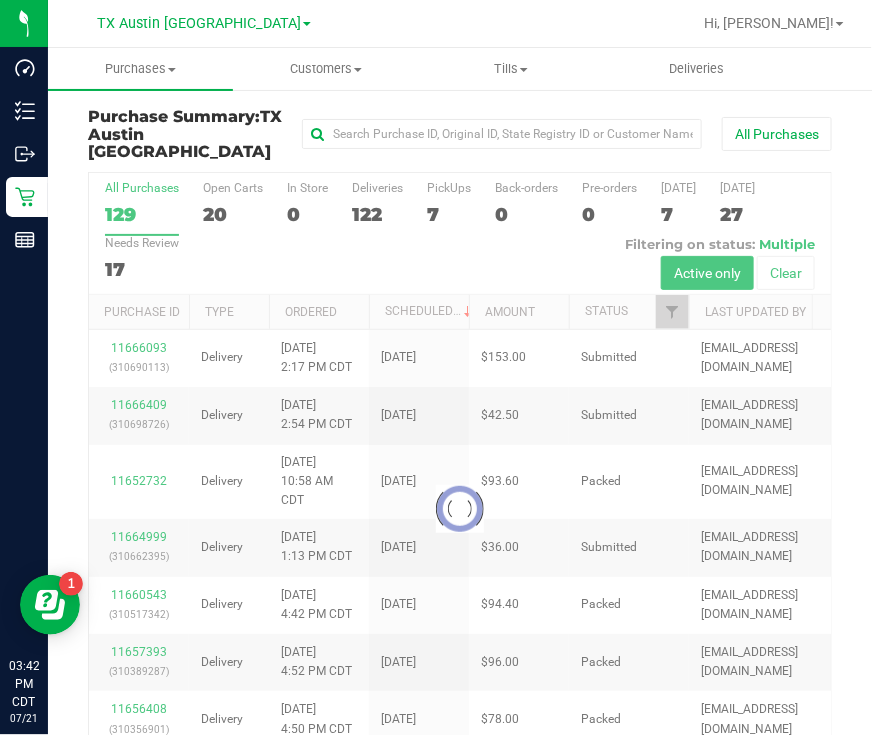drag, startPoint x: 427, startPoint y: 197, endPoint x: 508, endPoint y: 157, distance: 90.33826 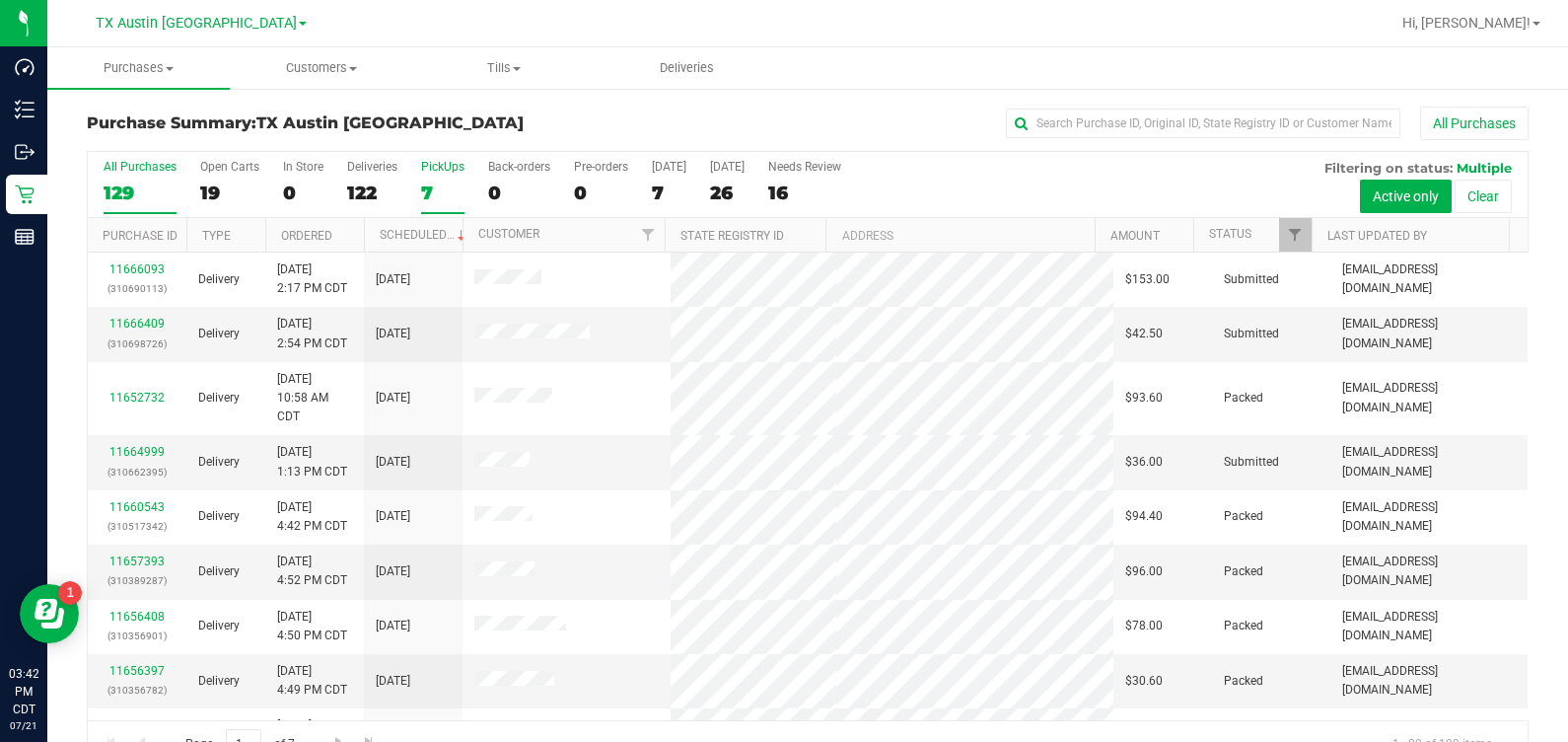click on "PickUps
7" at bounding box center [443, 186] 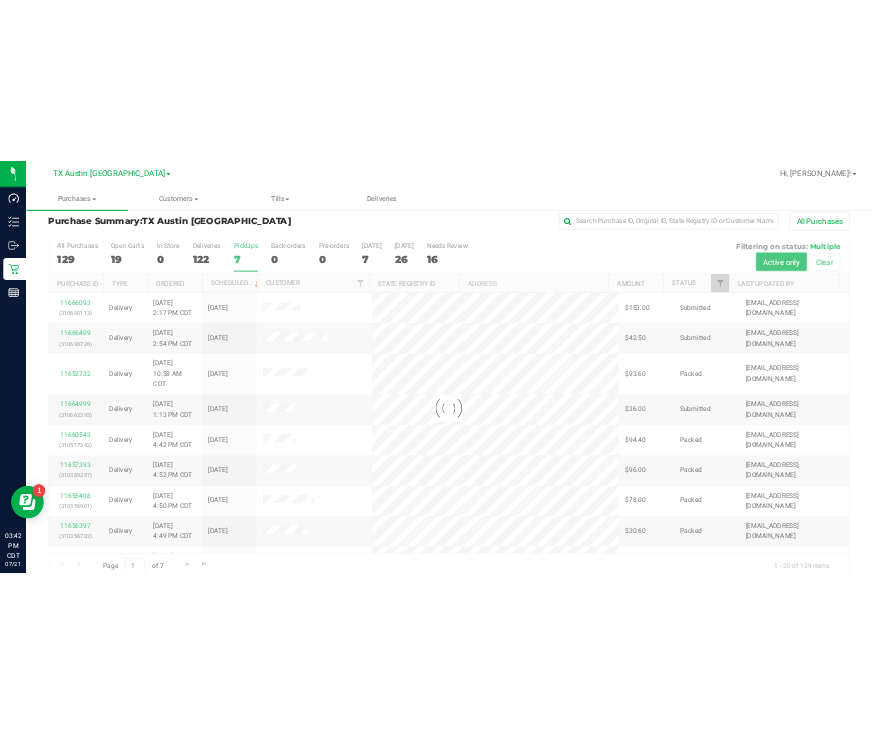 scroll, scrollTop: 45, scrollLeft: 0, axis: vertical 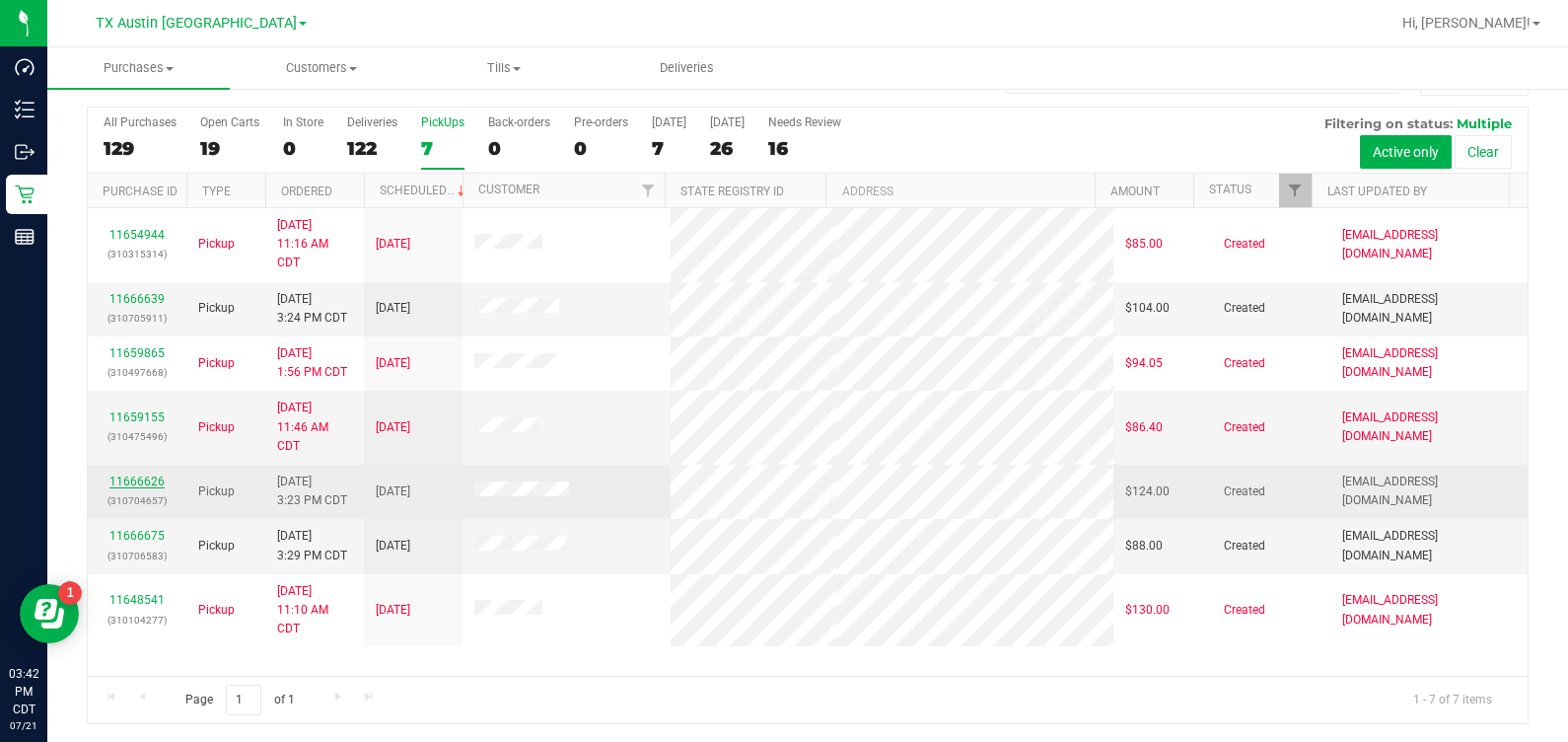 click on "11666626" at bounding box center (137, 482) 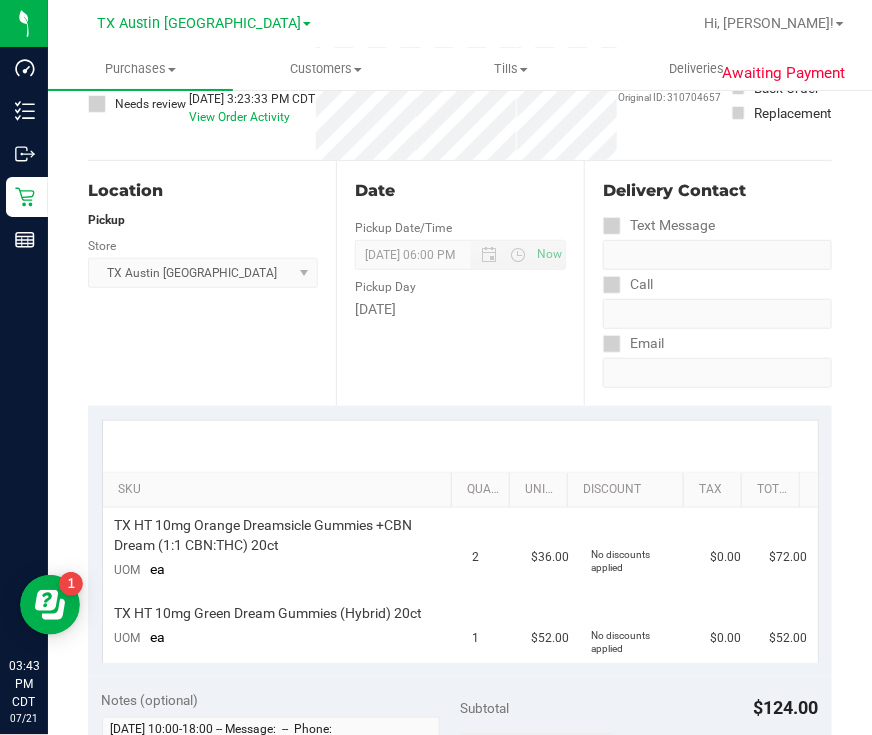 scroll, scrollTop: 0, scrollLeft: 0, axis: both 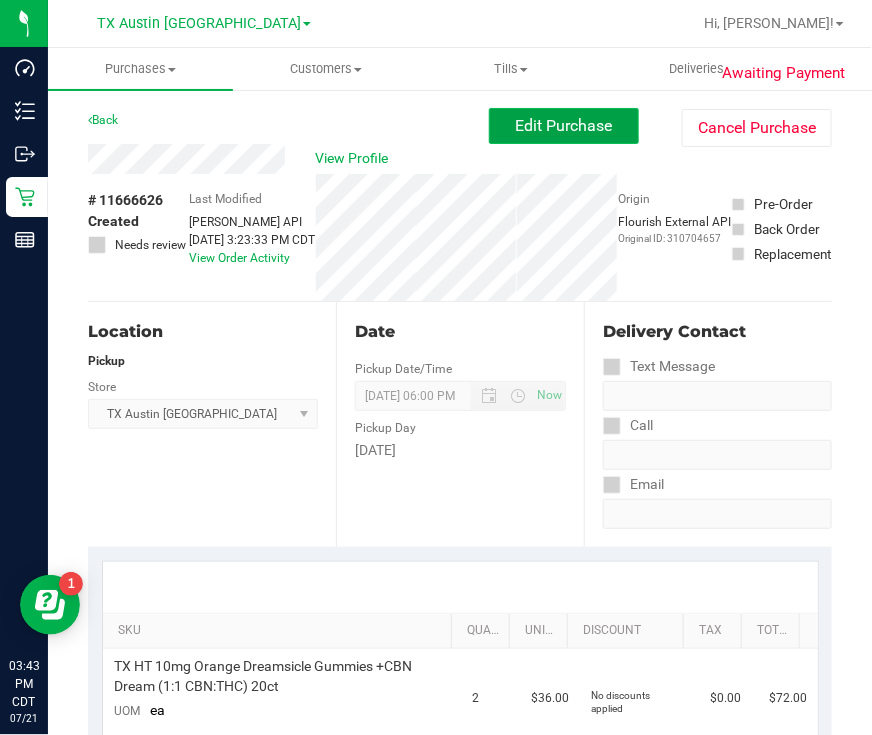 drag, startPoint x: 554, startPoint y: 129, endPoint x: 575, endPoint y: 117, distance: 24.186773 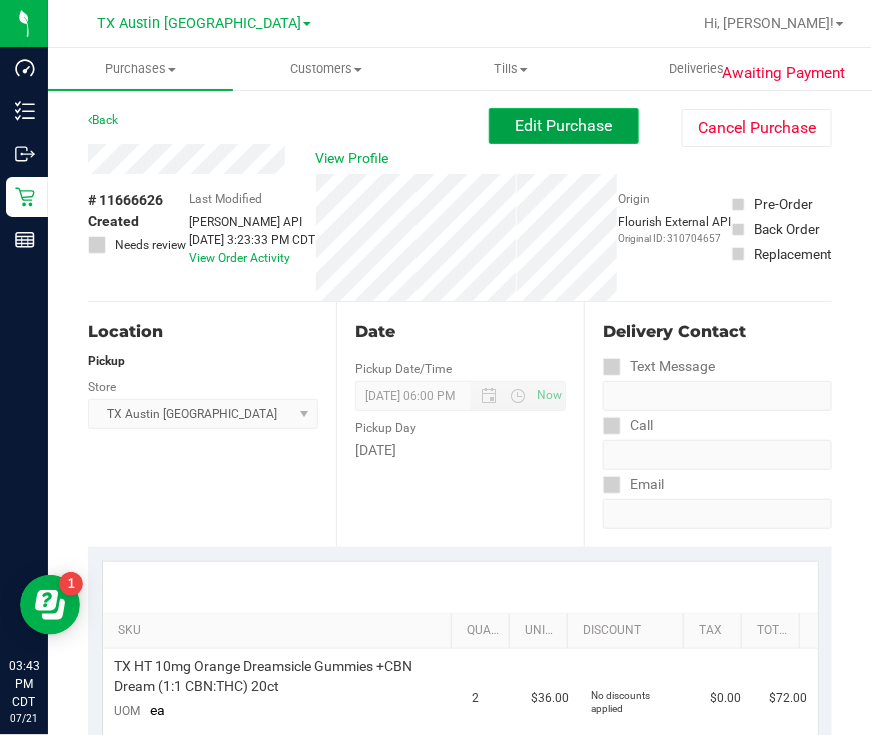 click on "Edit Purchase" at bounding box center [564, 125] 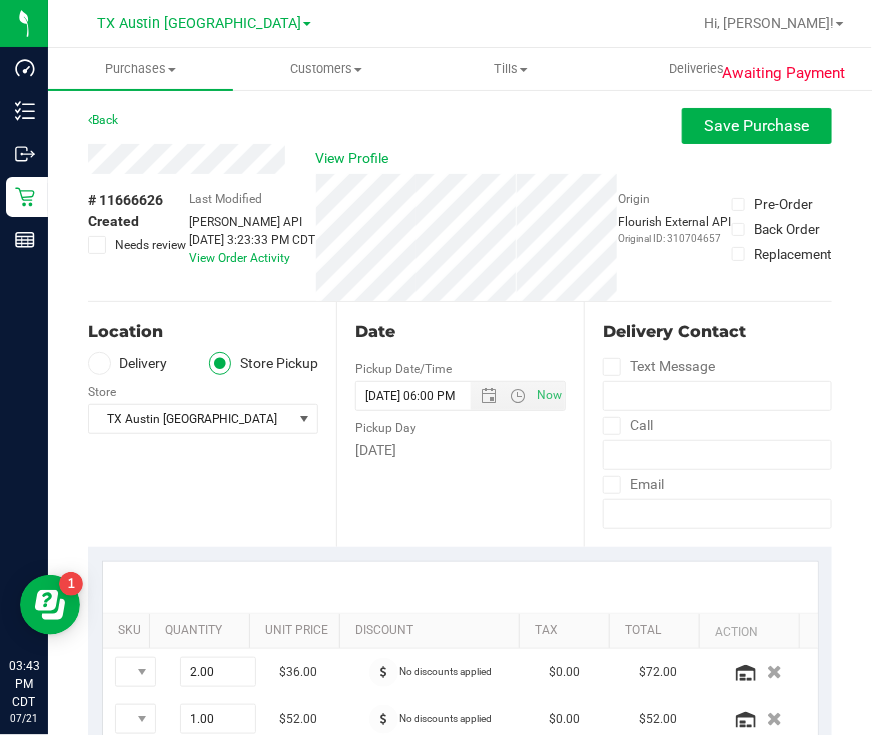 click on "Delivery" at bounding box center (128, 363) 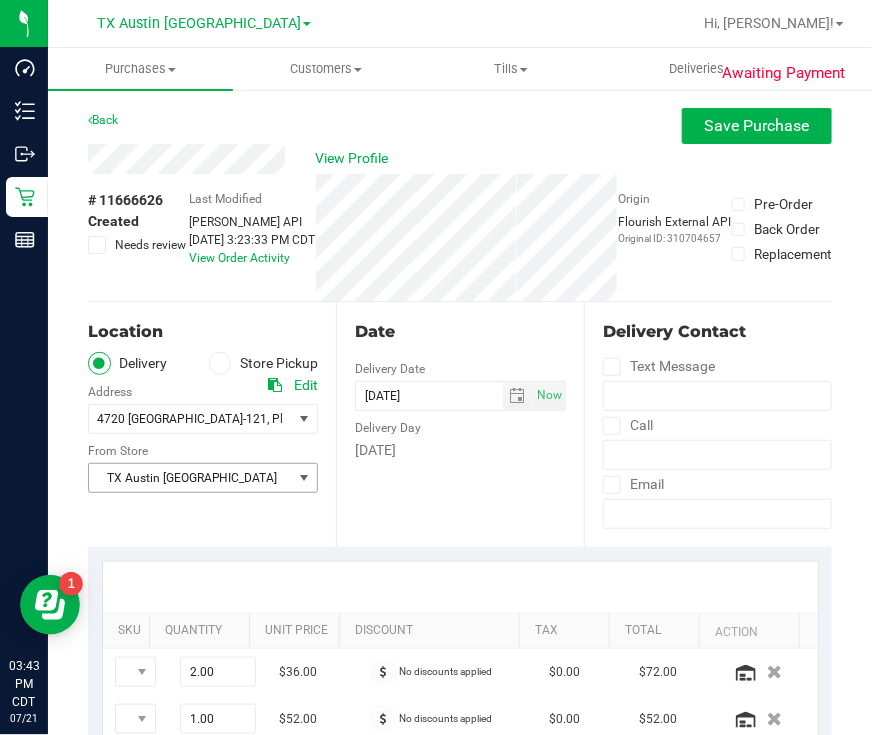click on "TX Austin [GEOGRAPHIC_DATA]" at bounding box center (190, 478) 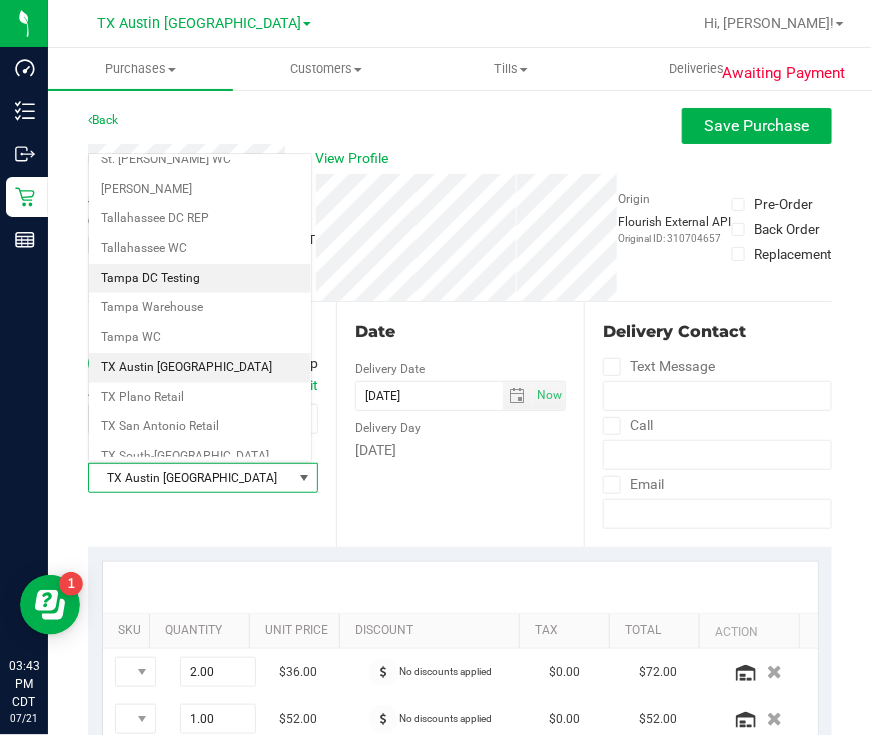 scroll, scrollTop: 1432, scrollLeft: 0, axis: vertical 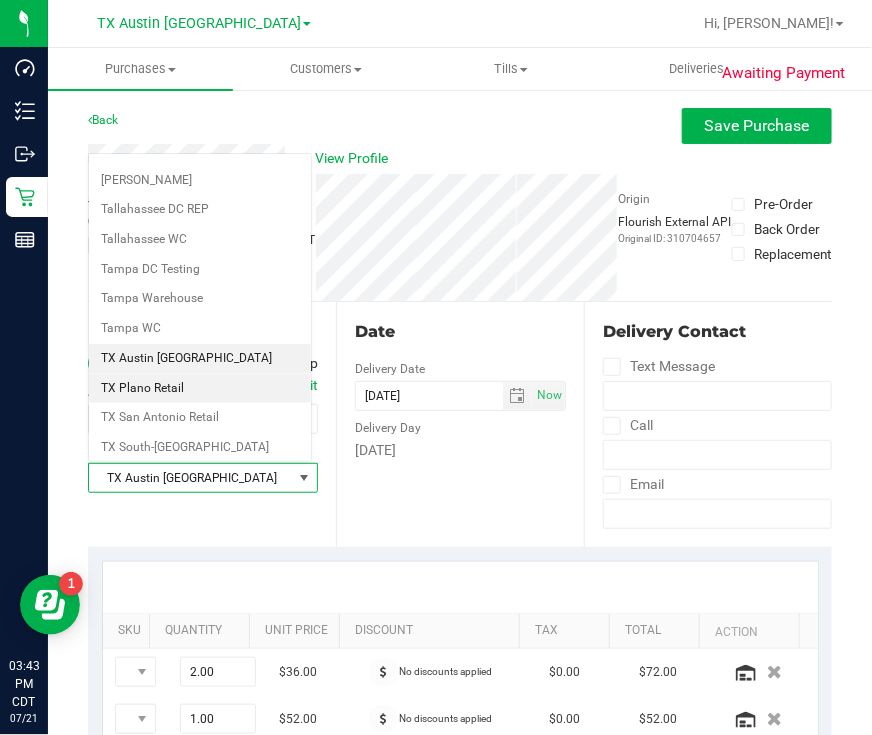 click on "TX Plano Retail" at bounding box center (200, 389) 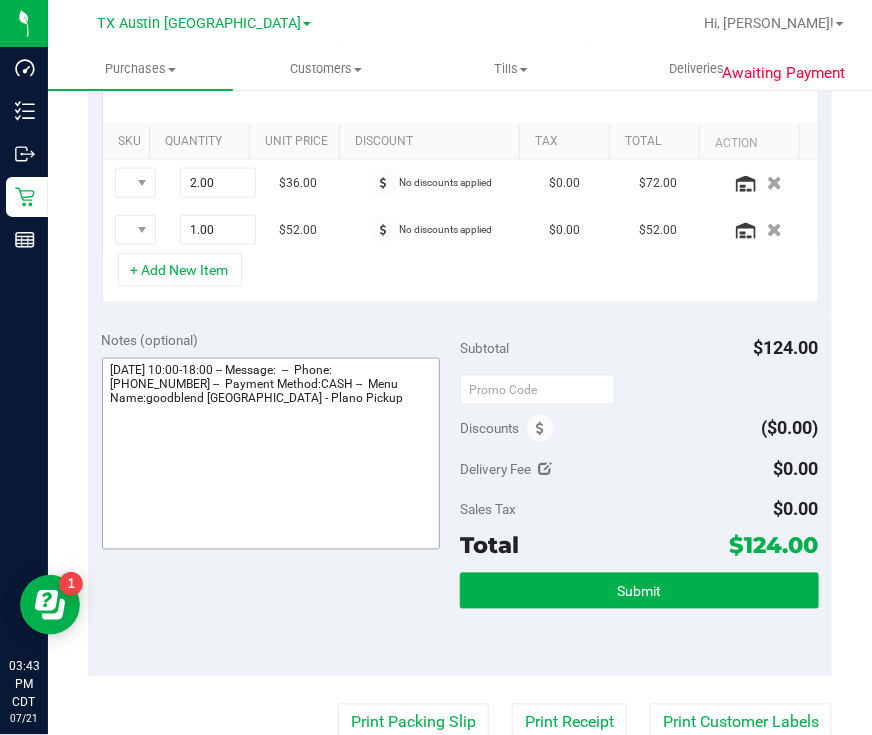 scroll, scrollTop: 499, scrollLeft: 0, axis: vertical 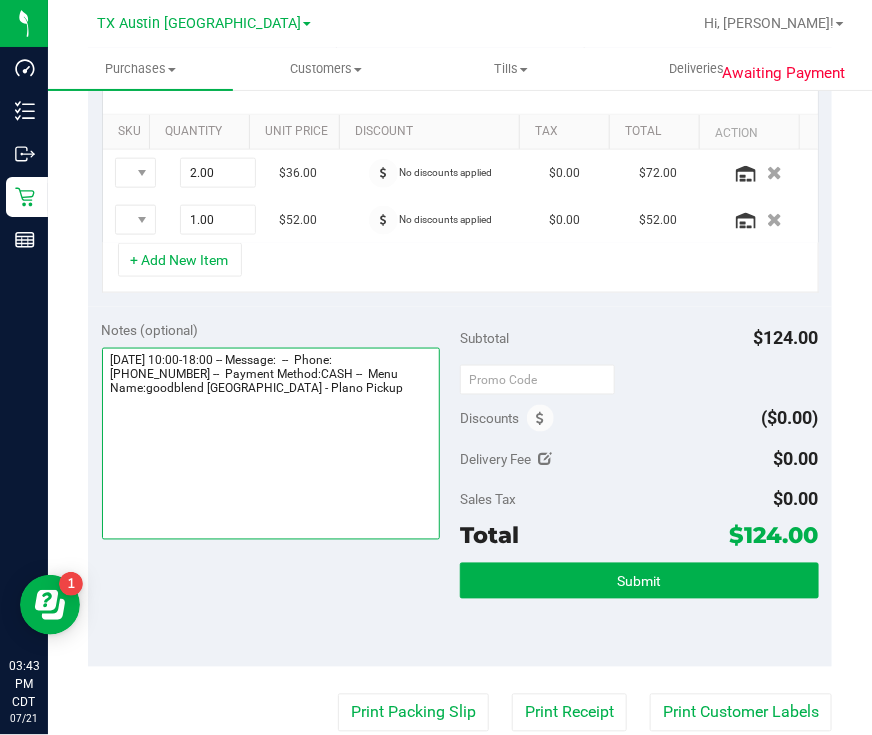 click at bounding box center (271, 444) 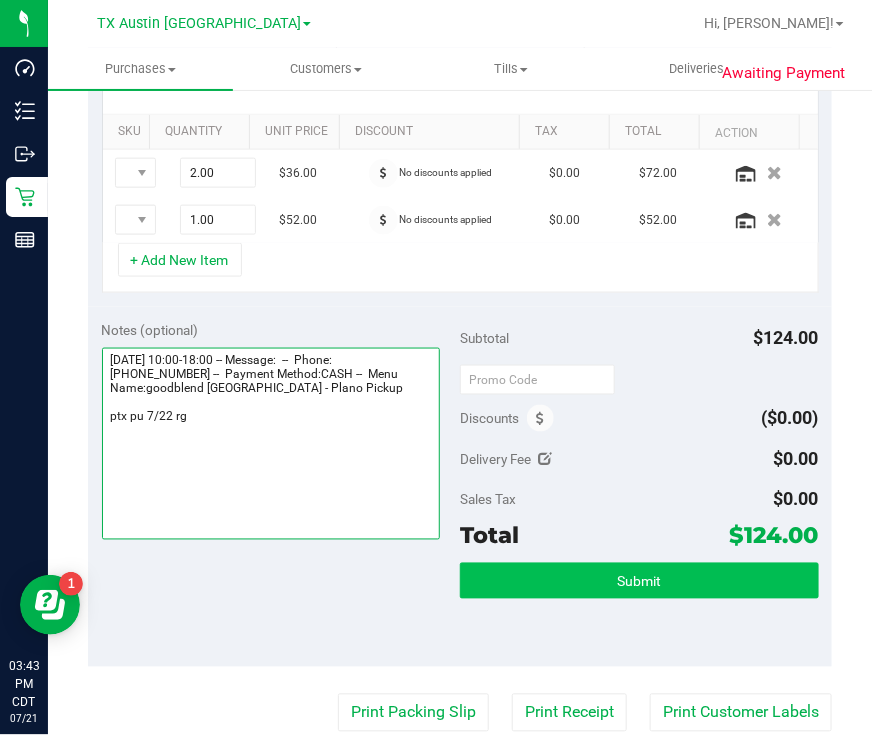 type on "[DATE] 10:00-18:00 -- Message:  --  Phone:[PHONE_NUMBER] --  Payment Method:CASH --  Menu Name:goodblend [GEOGRAPHIC_DATA] - Plano Pickup
ptx pu 7/22 rg" 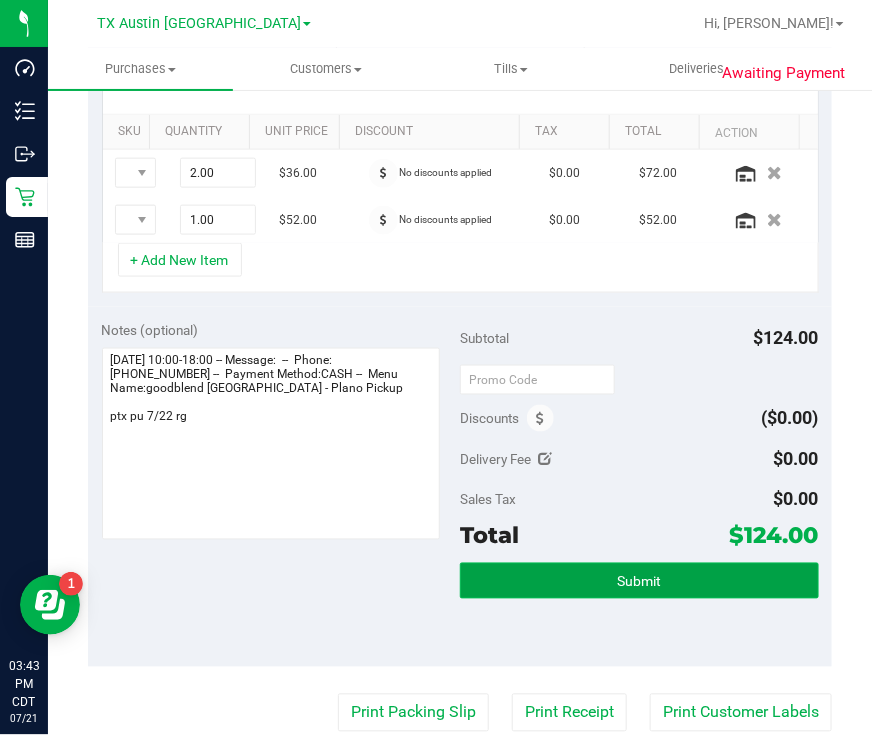 click on "Submit" at bounding box center [639, 581] 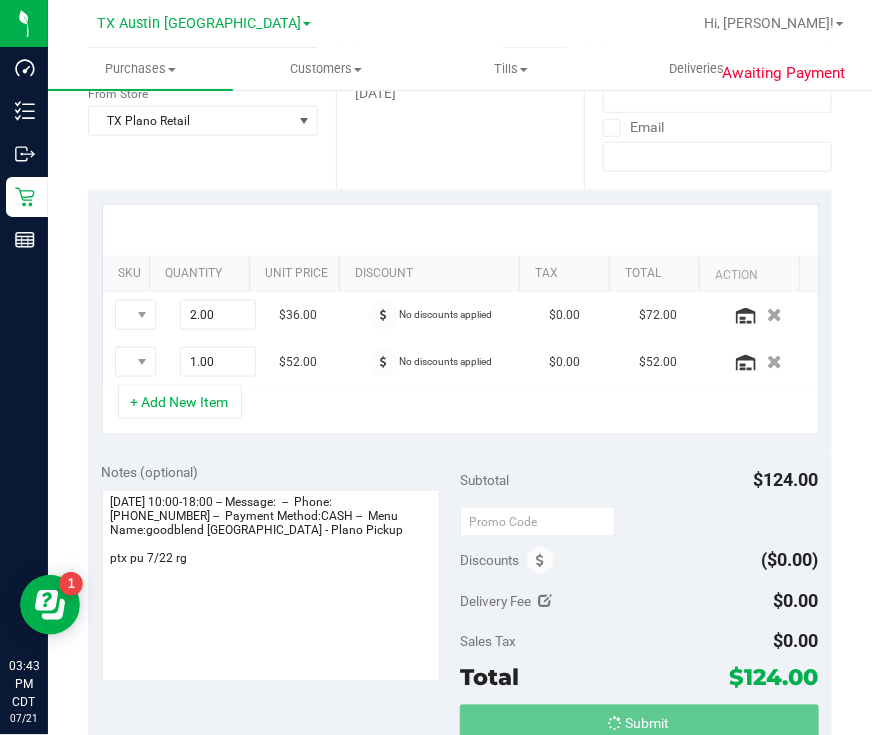 scroll, scrollTop: 124, scrollLeft: 0, axis: vertical 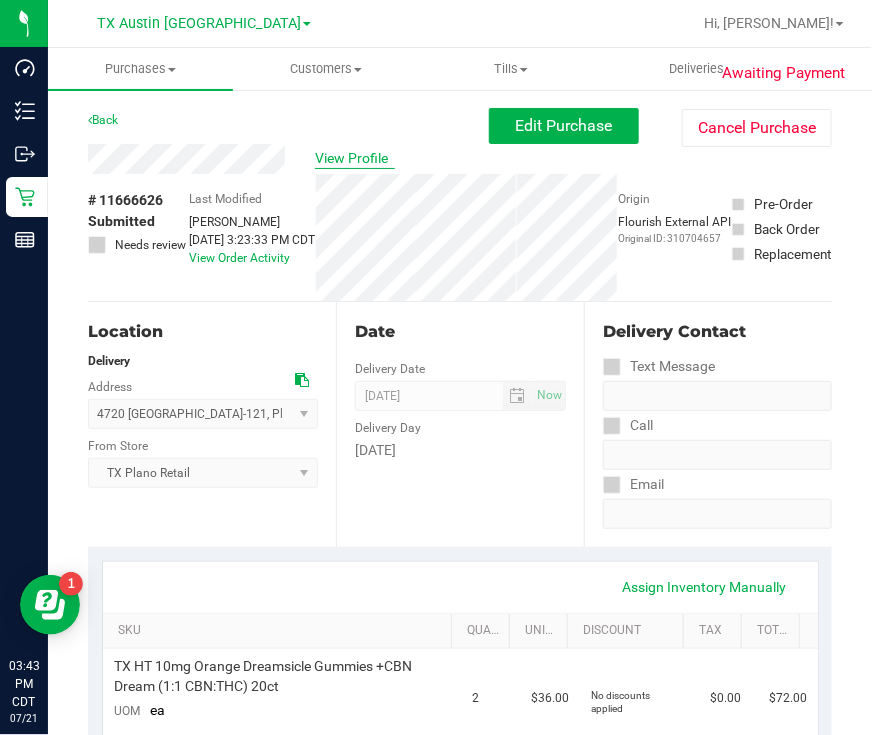 click on "View Profile" at bounding box center [355, 158] 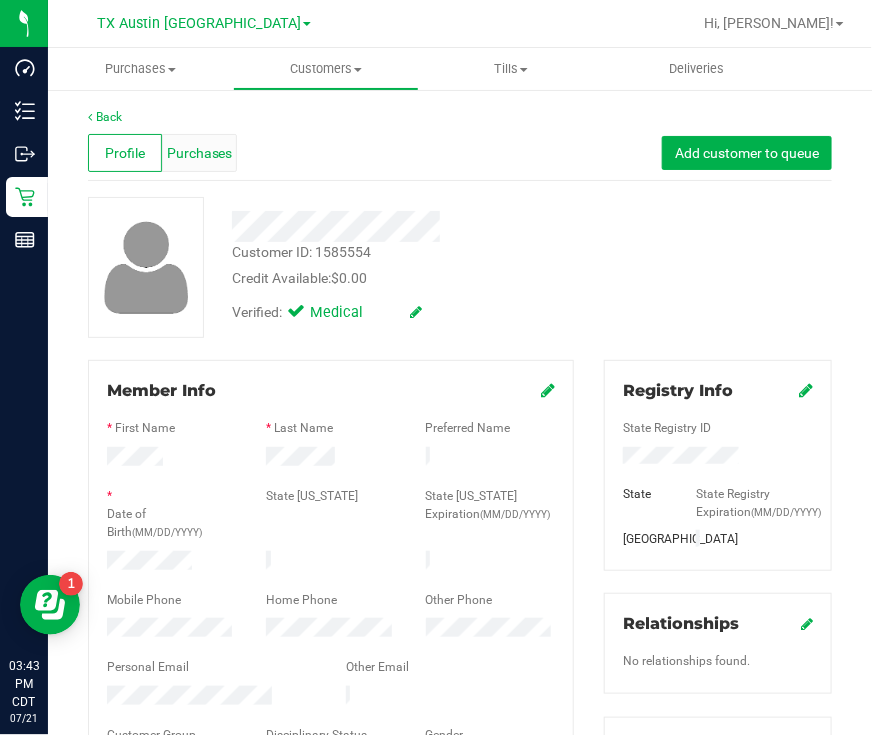 click on "Purchases" at bounding box center (200, 153) 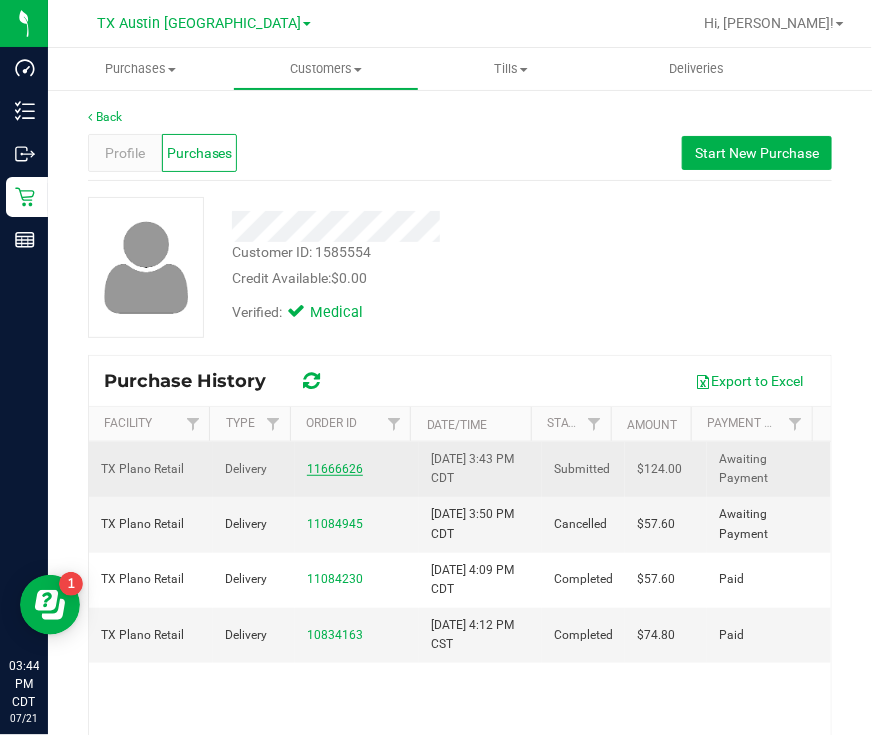 click on "11666626" at bounding box center [335, 469] 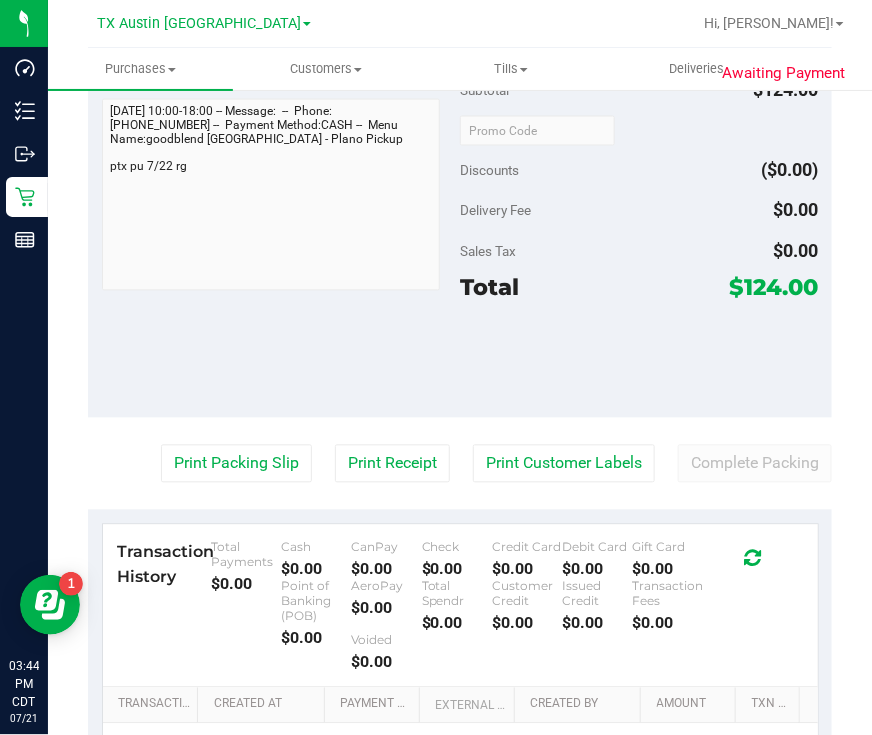 scroll, scrollTop: 750, scrollLeft: 0, axis: vertical 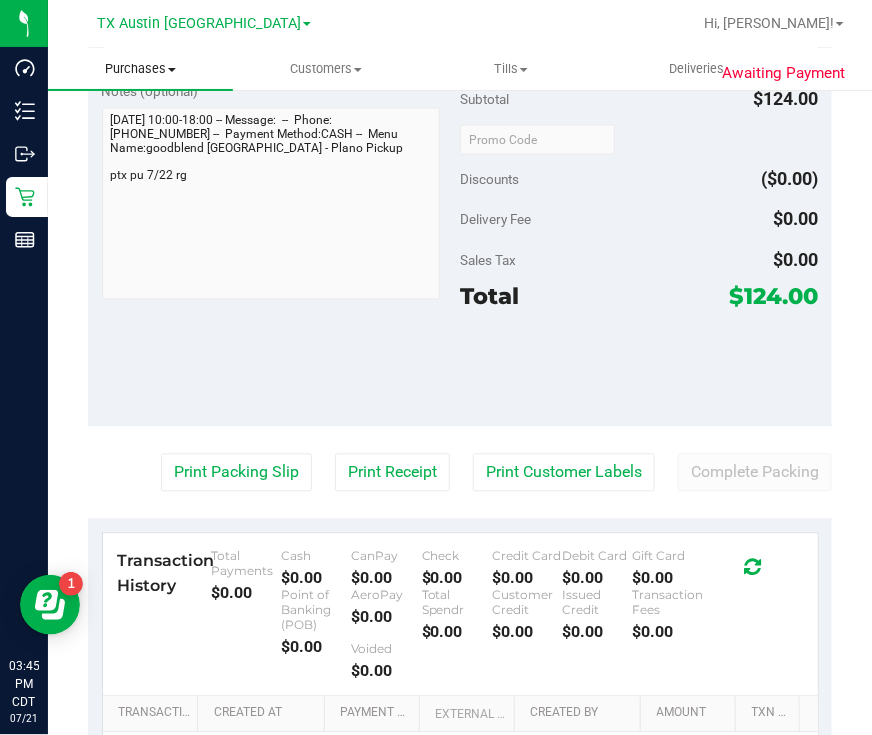 click on "Purchases
Summary of purchases
Fulfillment
All purchases" at bounding box center (140, 69) 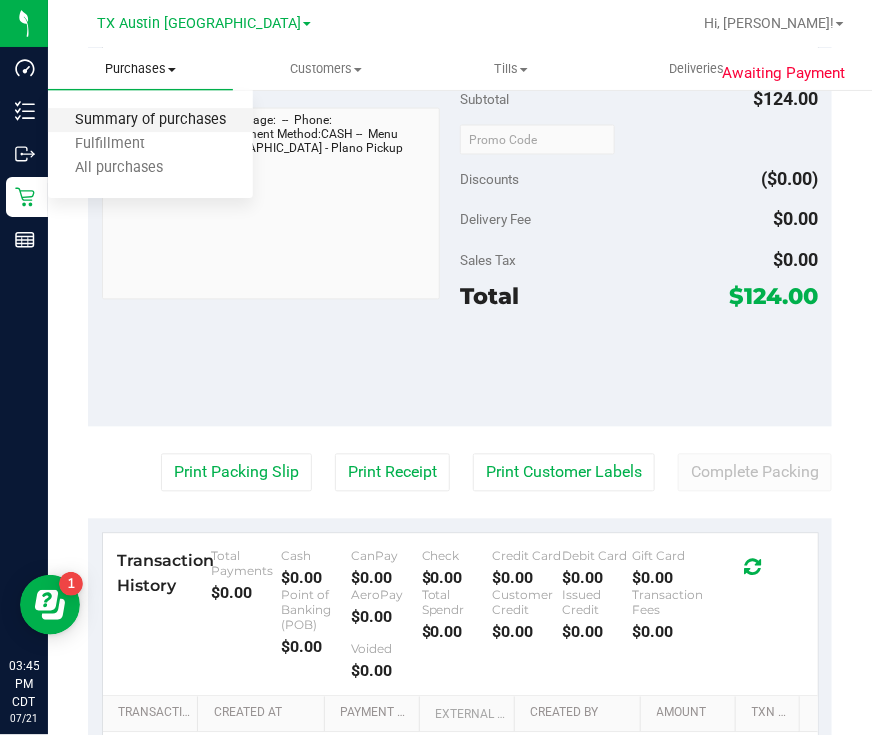 click on "Summary of purchases" at bounding box center (150, 120) 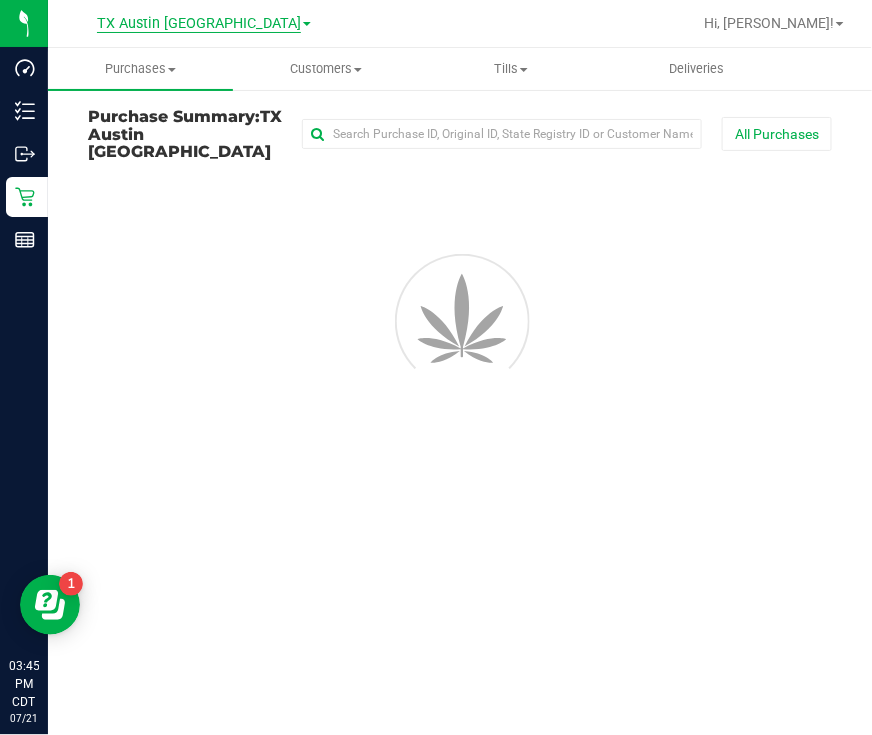 scroll, scrollTop: 0, scrollLeft: 0, axis: both 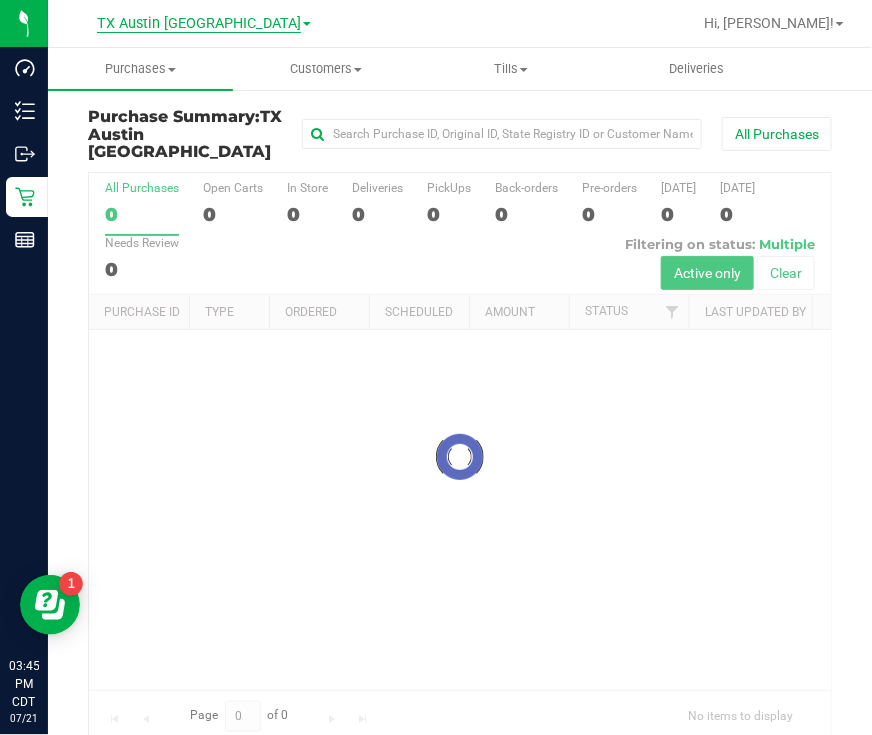click on "TX Austin [GEOGRAPHIC_DATA]" at bounding box center (199, 24) 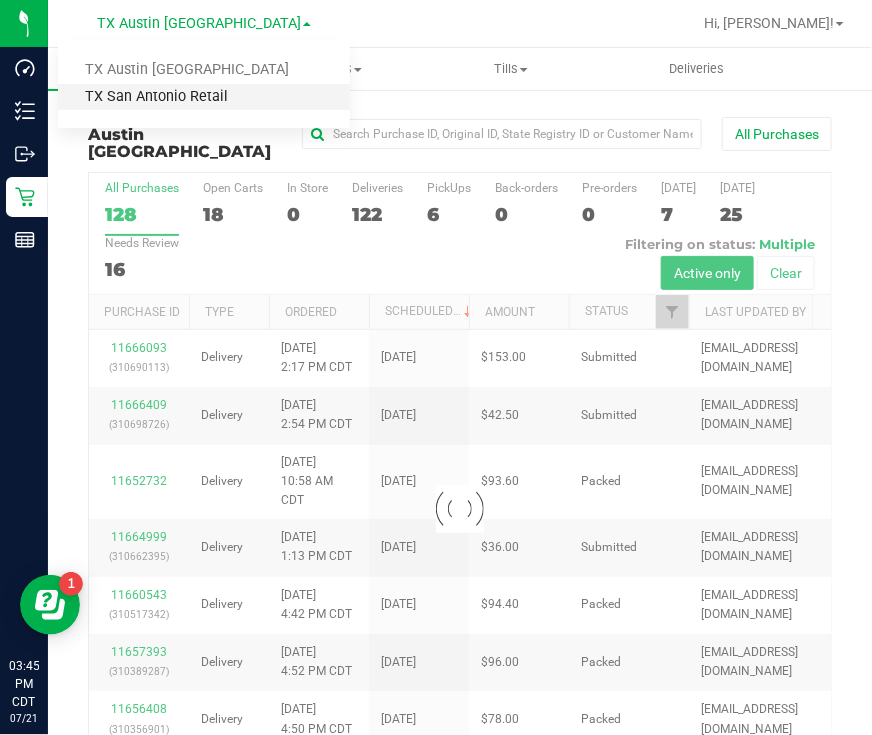 click on "TX San Antonio Retail" at bounding box center (204, 97) 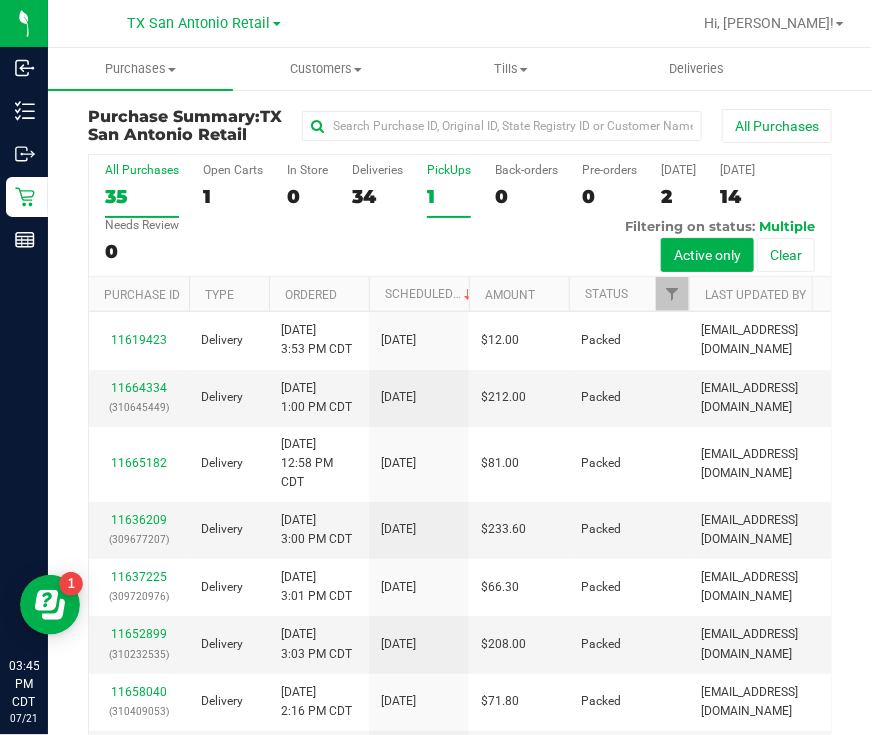 click on "1" at bounding box center (449, 196) 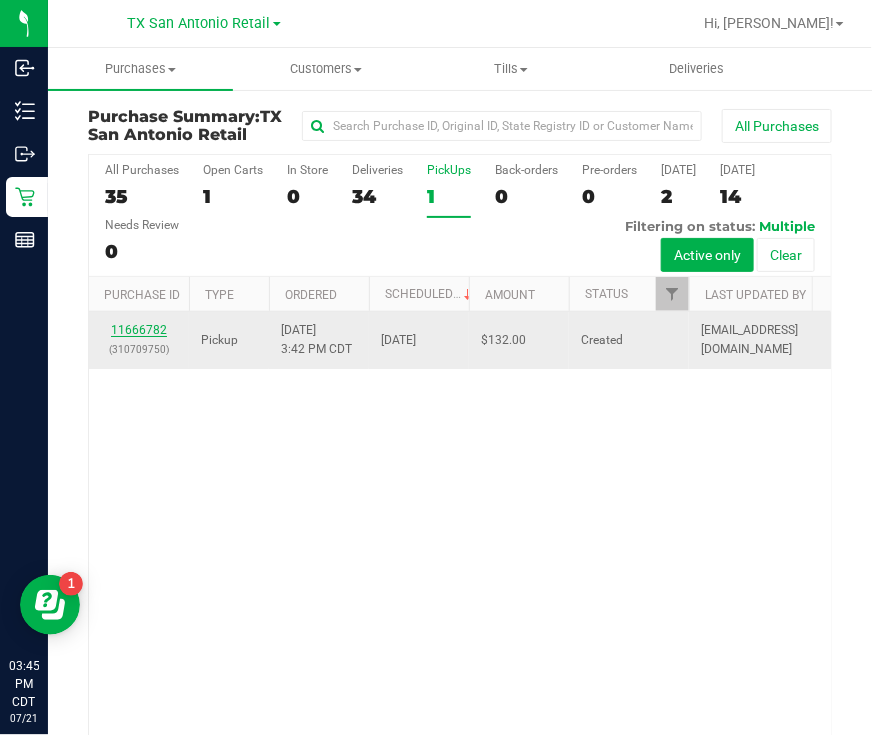 click on "11666782" at bounding box center [139, 330] 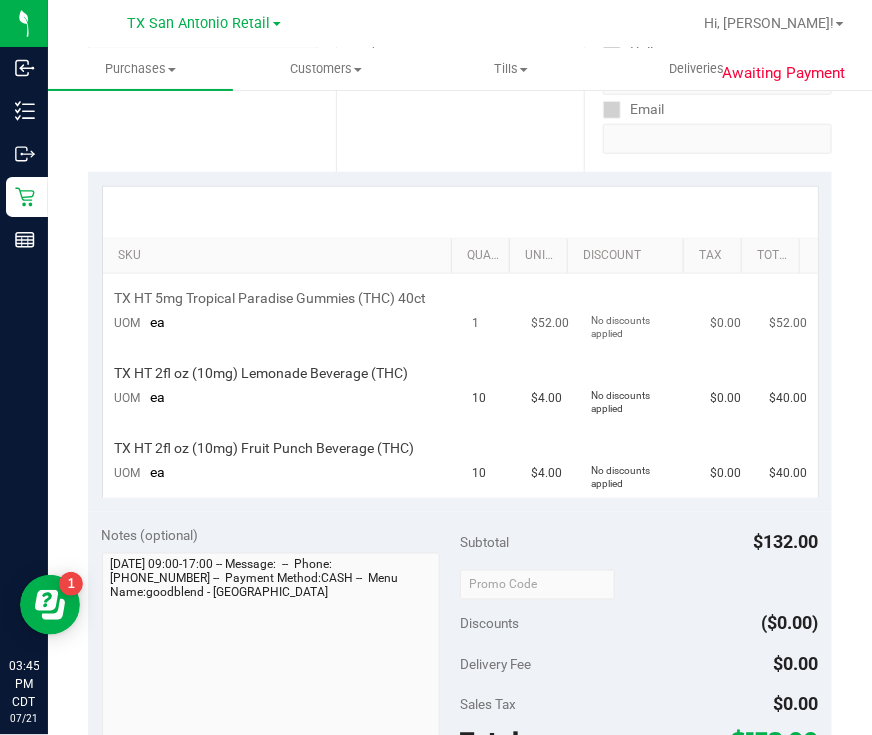 scroll, scrollTop: 0, scrollLeft: 0, axis: both 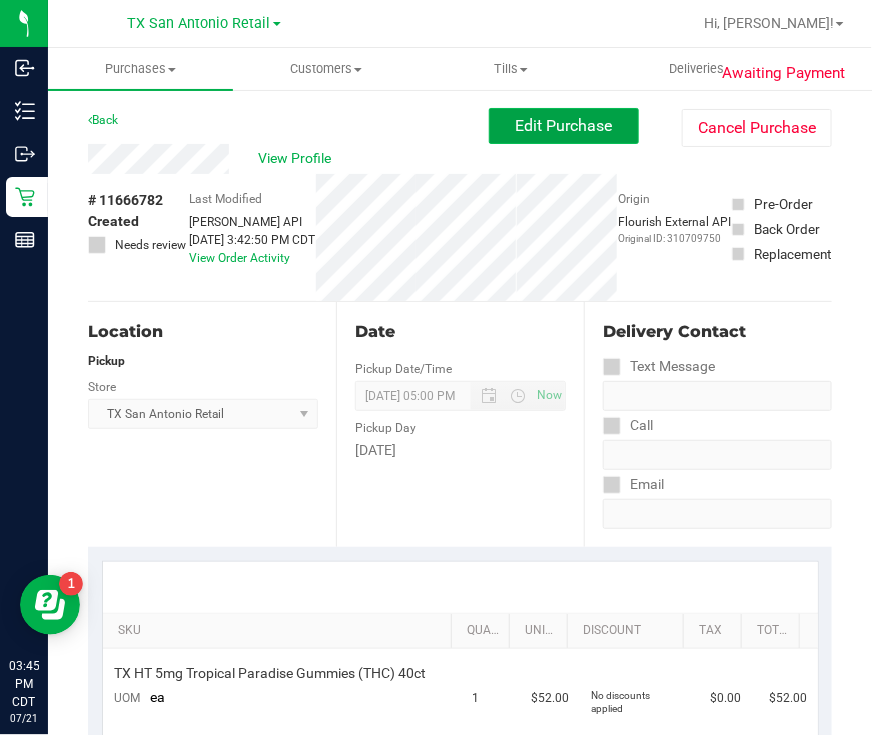 click on "Edit Purchase" at bounding box center [564, 125] 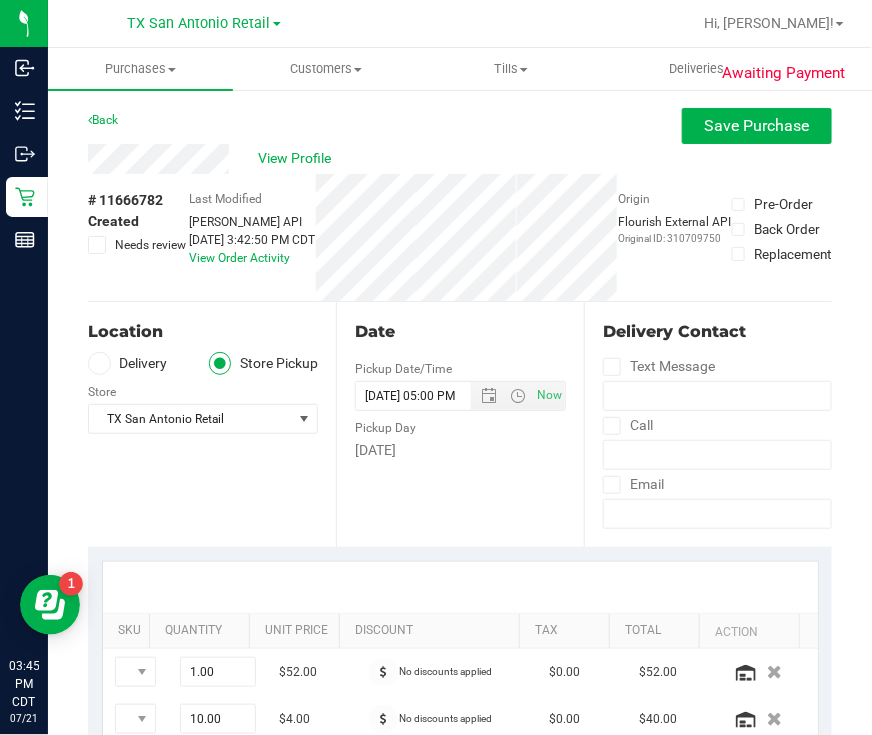 click on "Delivery" at bounding box center [128, 363] 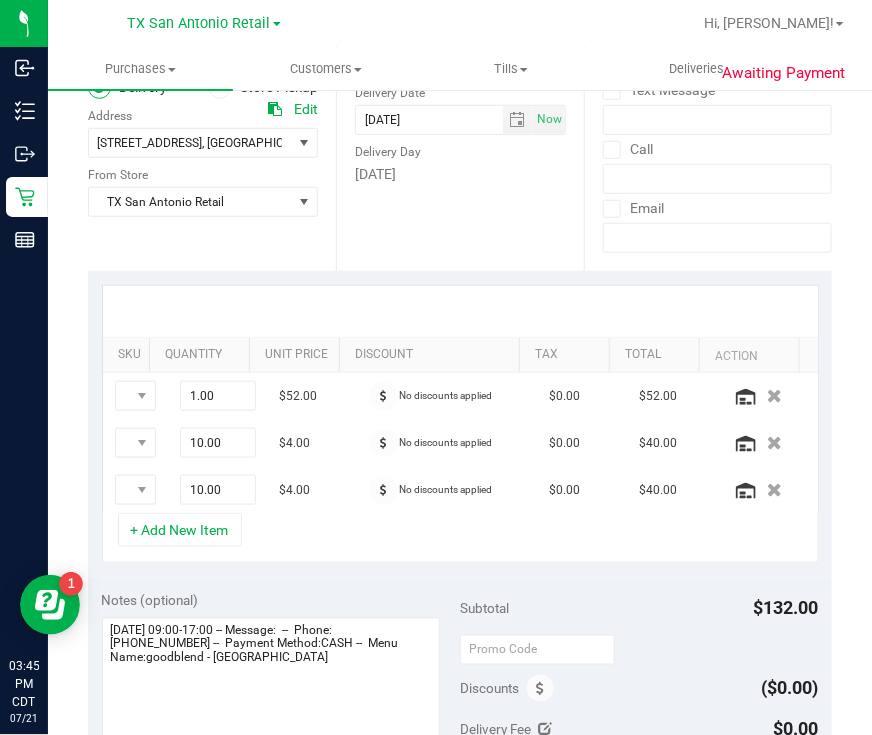 scroll, scrollTop: 375, scrollLeft: 0, axis: vertical 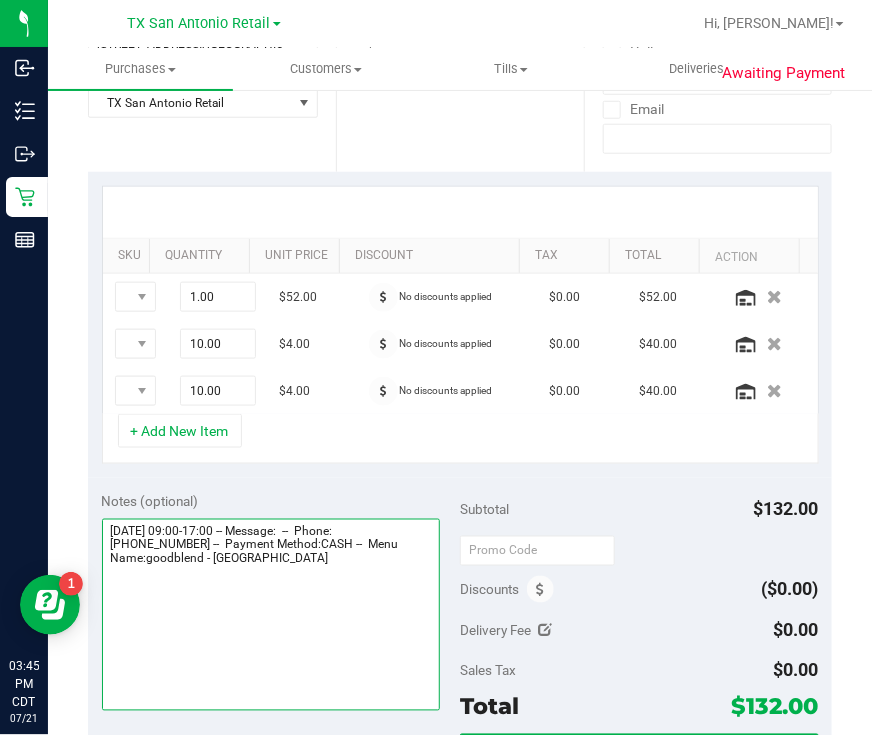 click at bounding box center (271, 615) 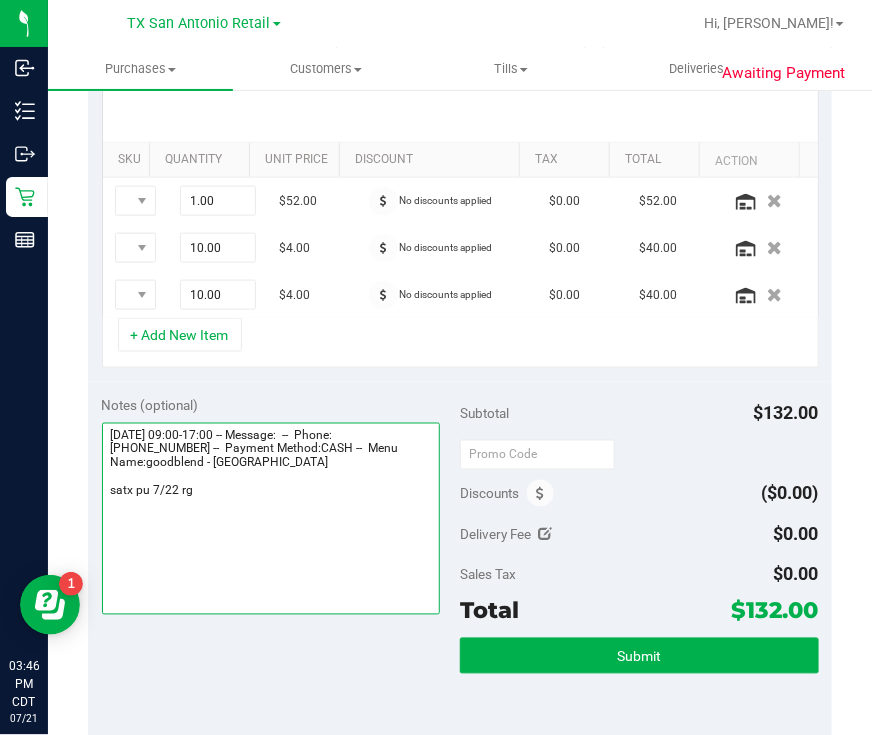 scroll, scrollTop: 485, scrollLeft: 0, axis: vertical 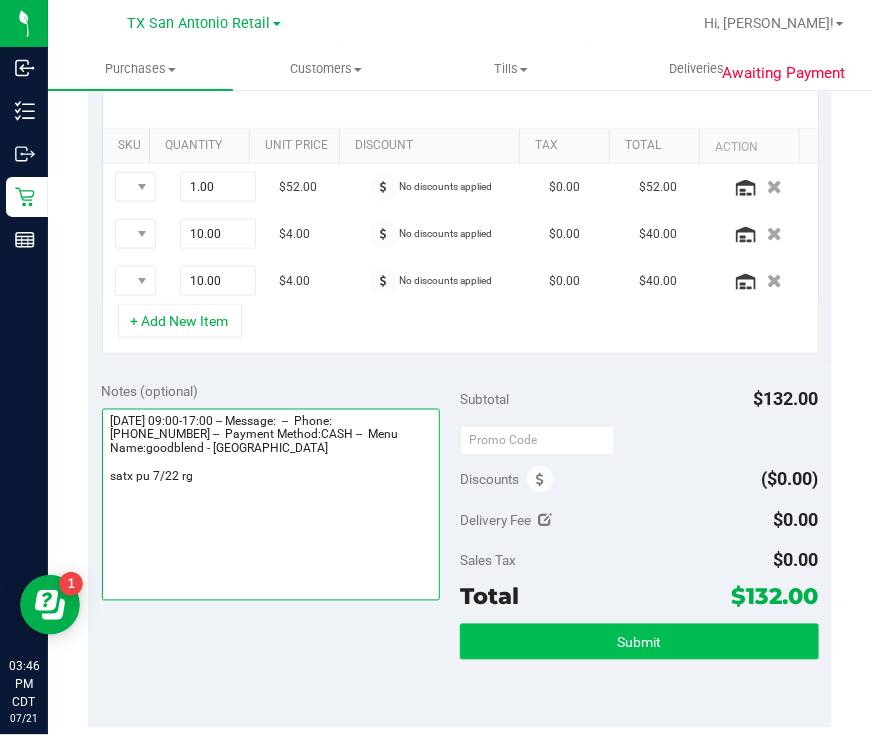 type on "[DATE] 09:00-17:00 -- Message:  --  Phone:[PHONE_NUMBER] --  Payment Method:CASH --  Menu Name:goodblend - [GEOGRAPHIC_DATA]
satx pu 7/22 rg" 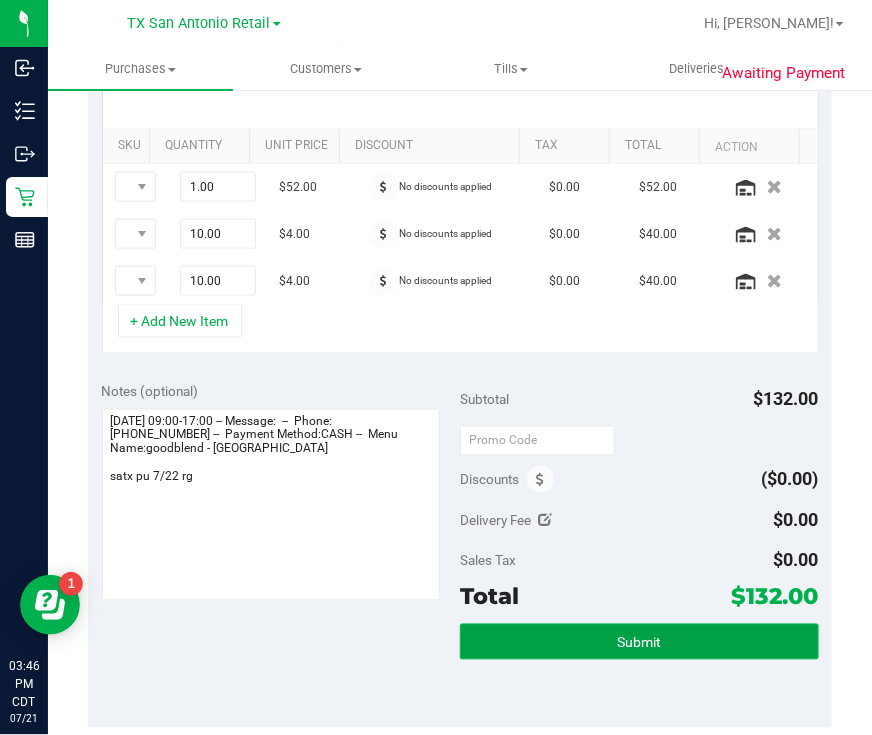 click on "Submit" at bounding box center [639, 642] 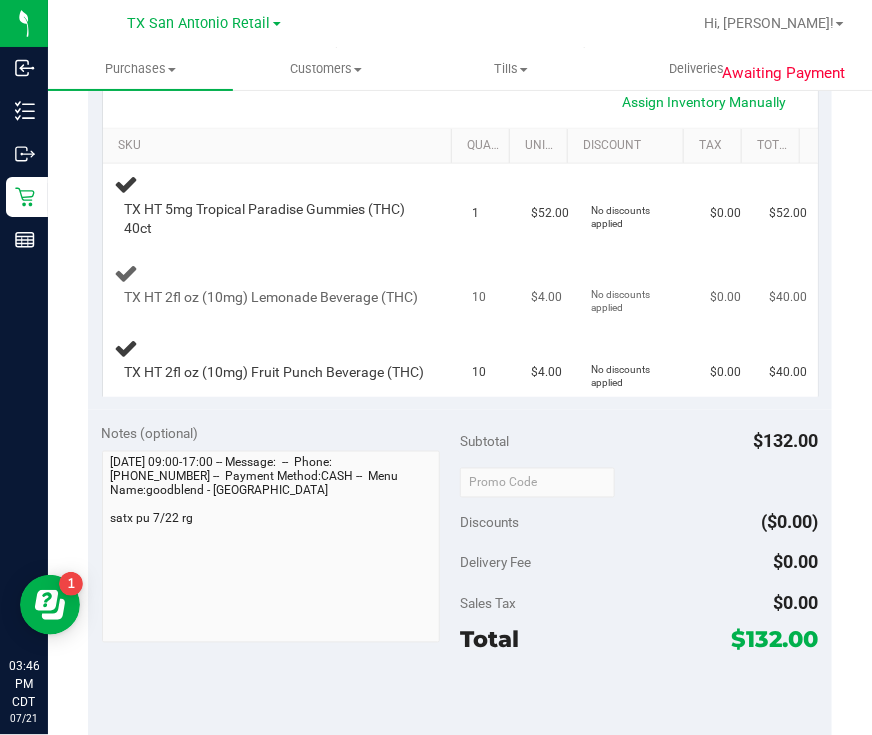 scroll, scrollTop: 0, scrollLeft: 0, axis: both 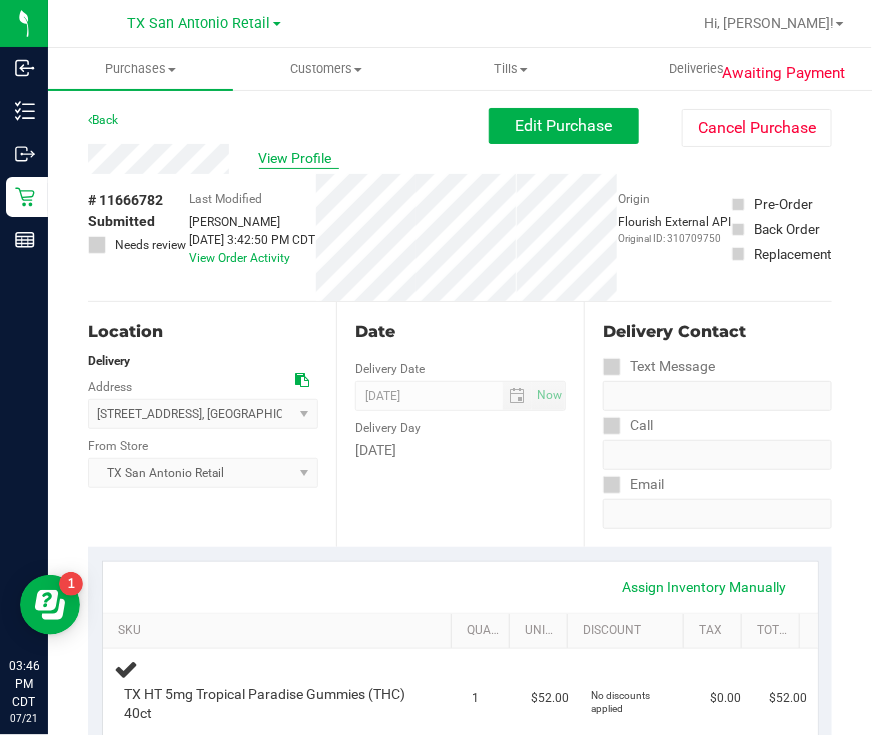 click on "View Profile" at bounding box center (299, 158) 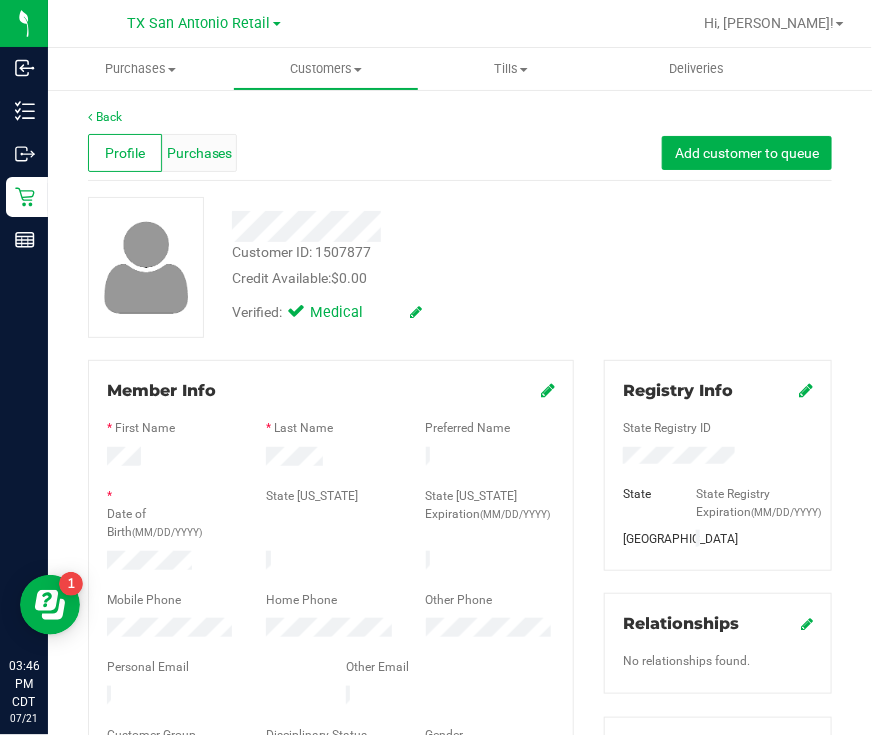 click on "Purchases" at bounding box center [199, 153] 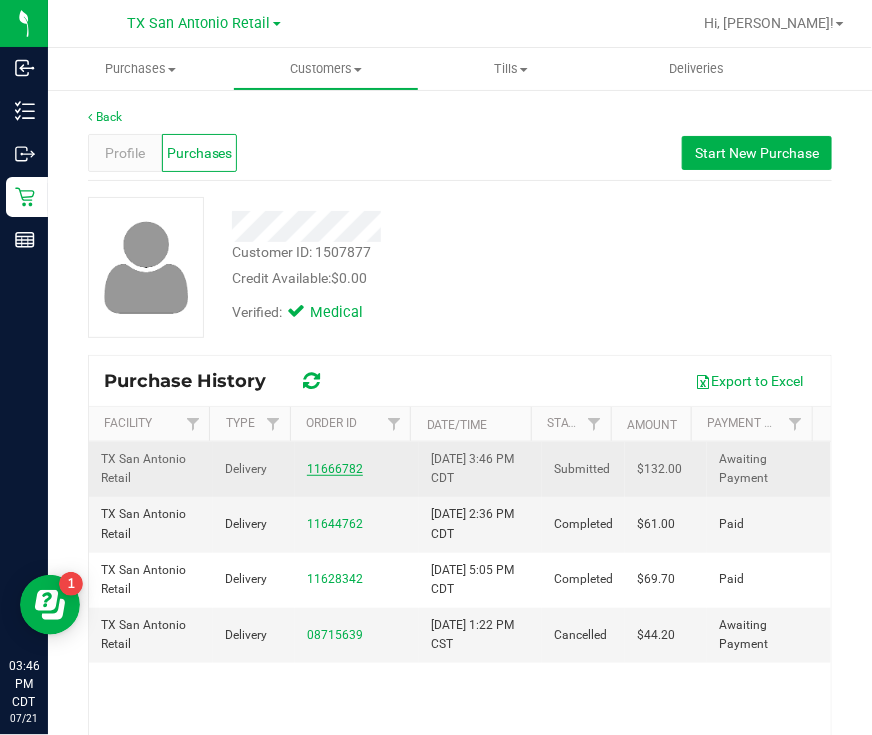 click on "11666782" at bounding box center (335, 469) 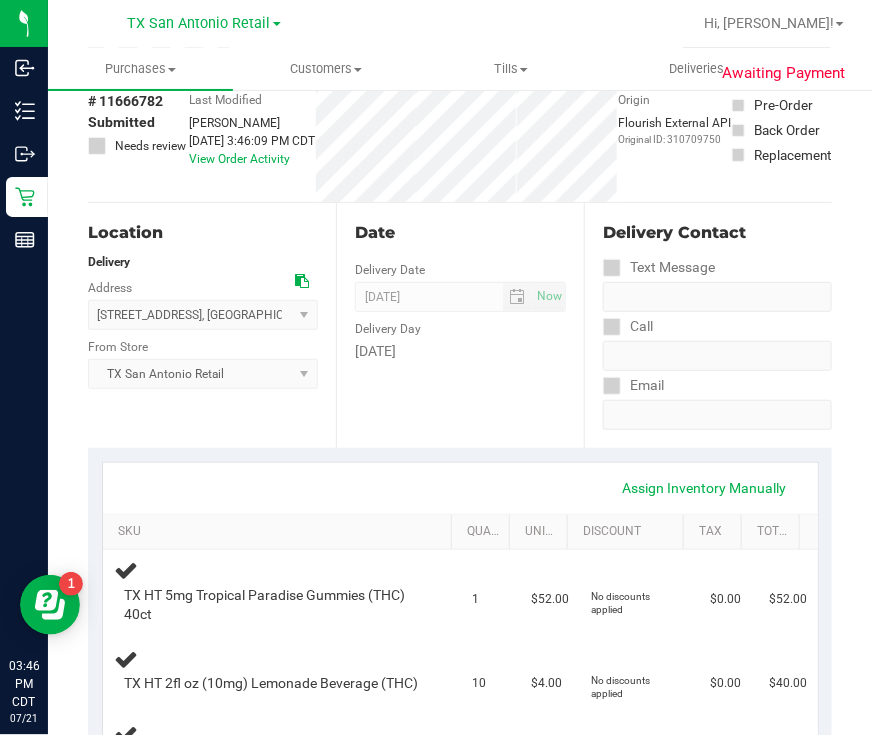 scroll, scrollTop: 0, scrollLeft: 0, axis: both 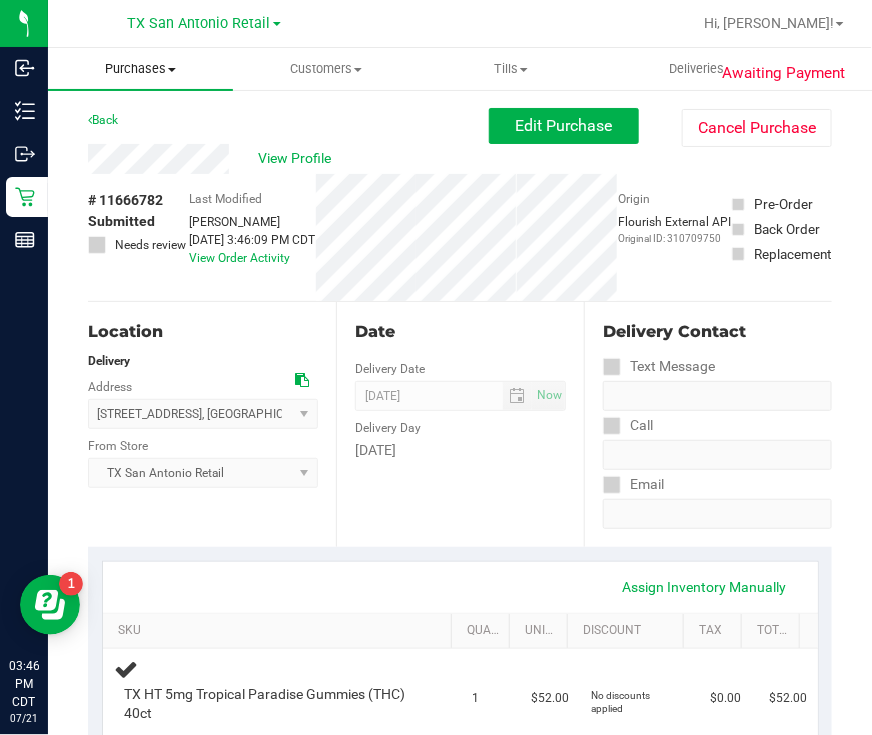 click on "Purchases
Summary of purchases
Fulfillment
All purchases" at bounding box center (140, 69) 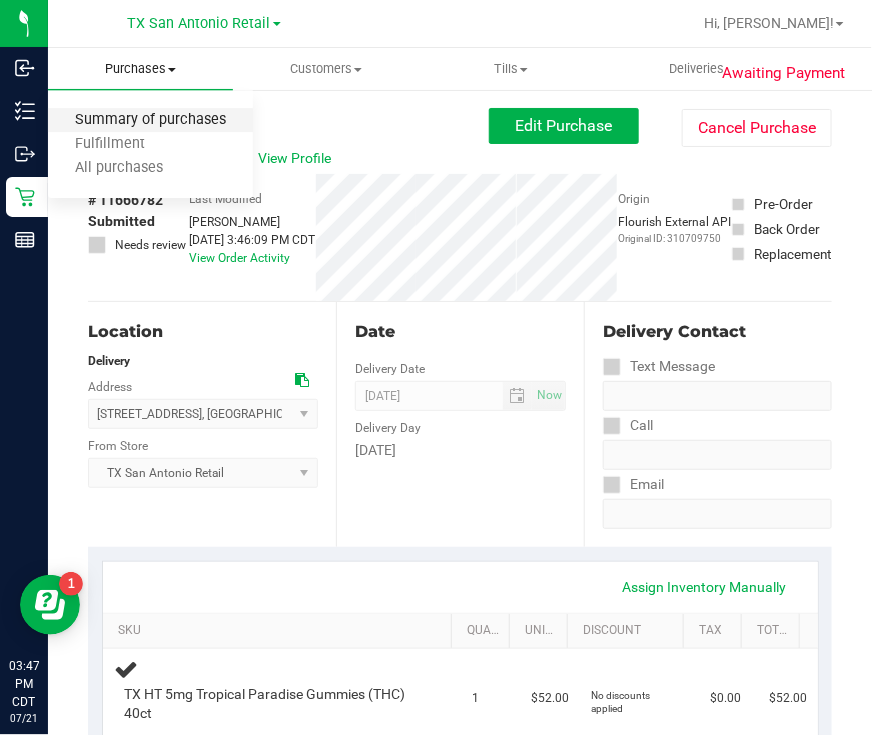 click on "Summary of purchases" at bounding box center [150, 120] 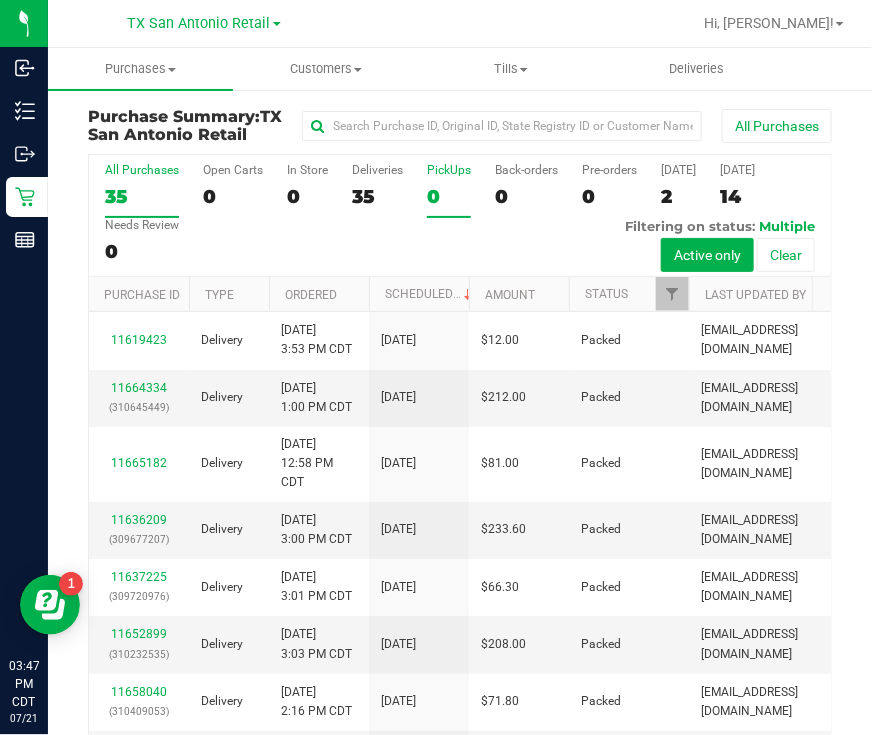 click on "0" at bounding box center (449, 196) 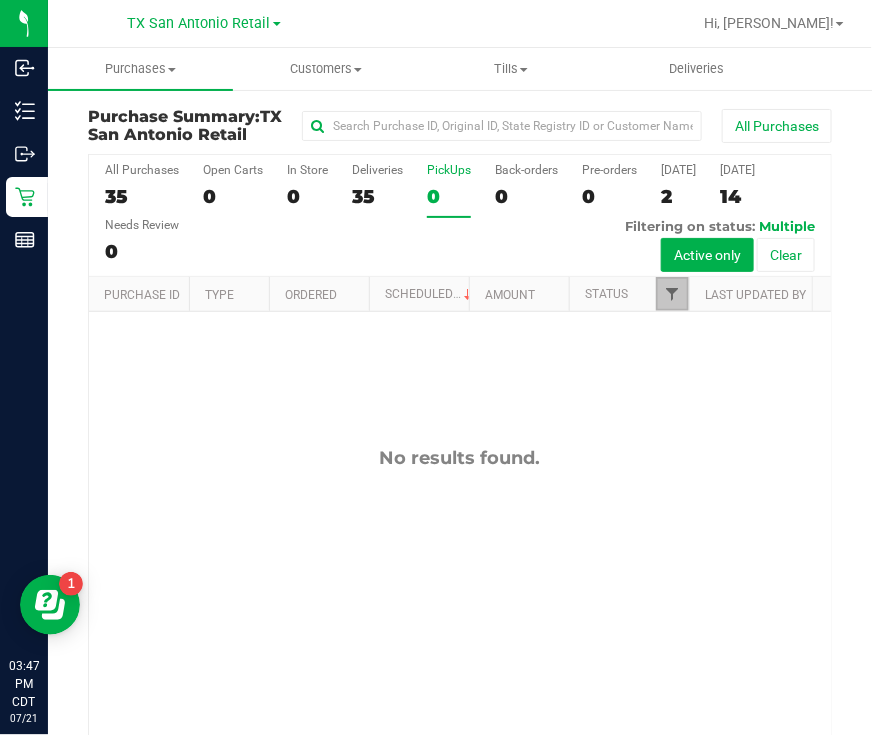 click at bounding box center (672, 294) 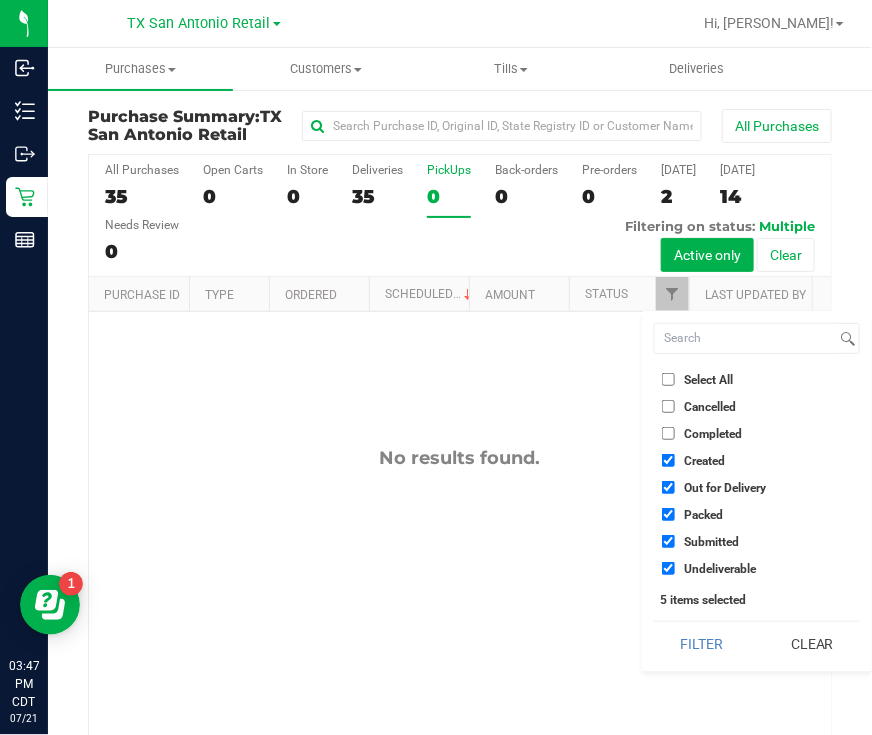 click on "Out for Delivery" at bounding box center [725, 488] 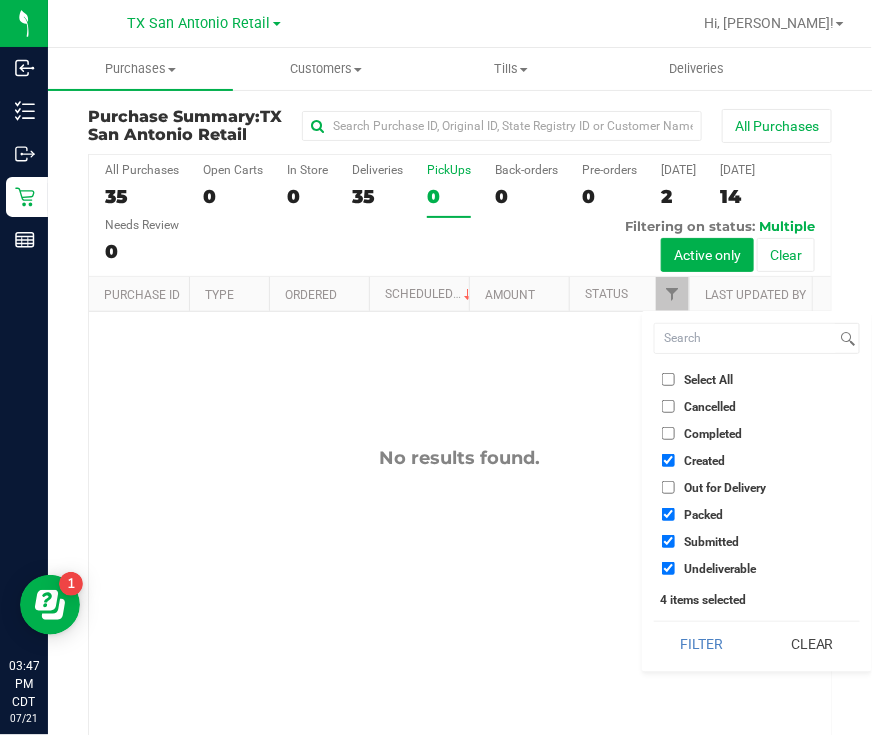 click on "Packed" at bounding box center [703, 515] 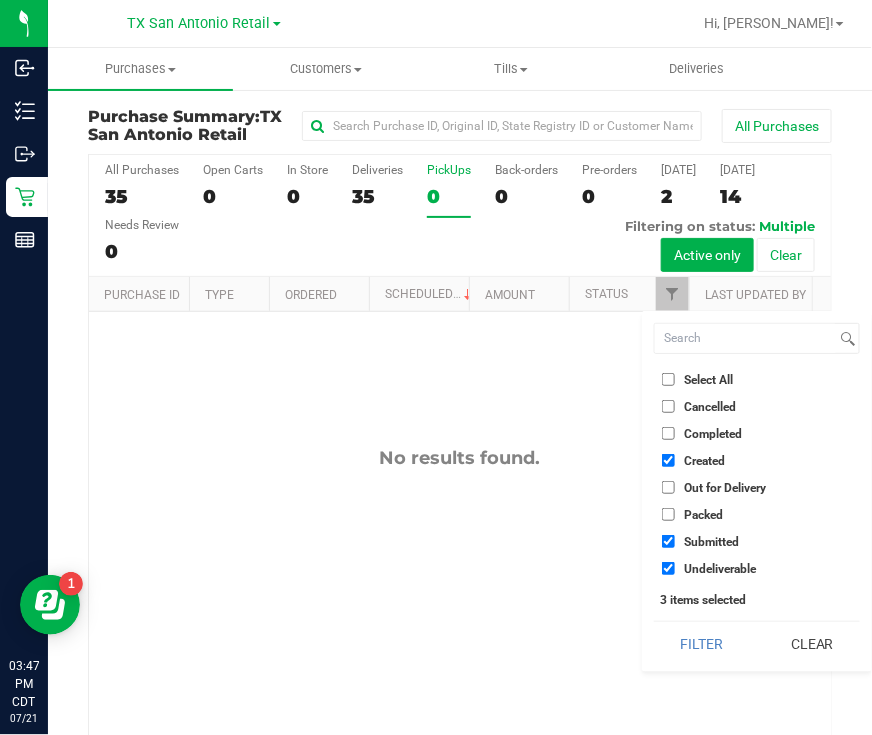 click on "Submitted" at bounding box center [711, 542] 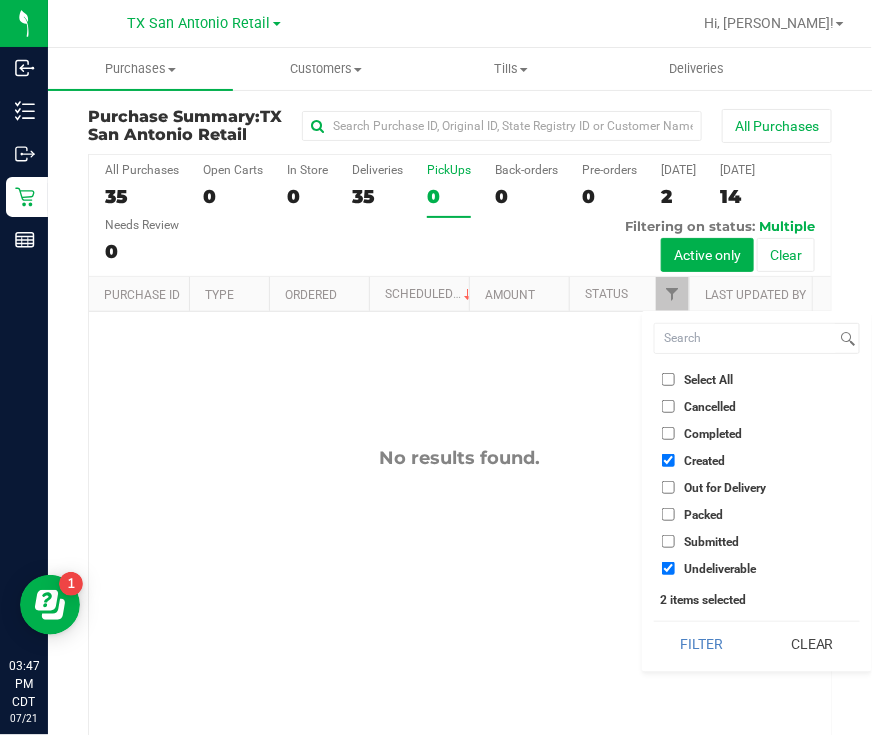 click on "Undeliverable" at bounding box center [720, 569] 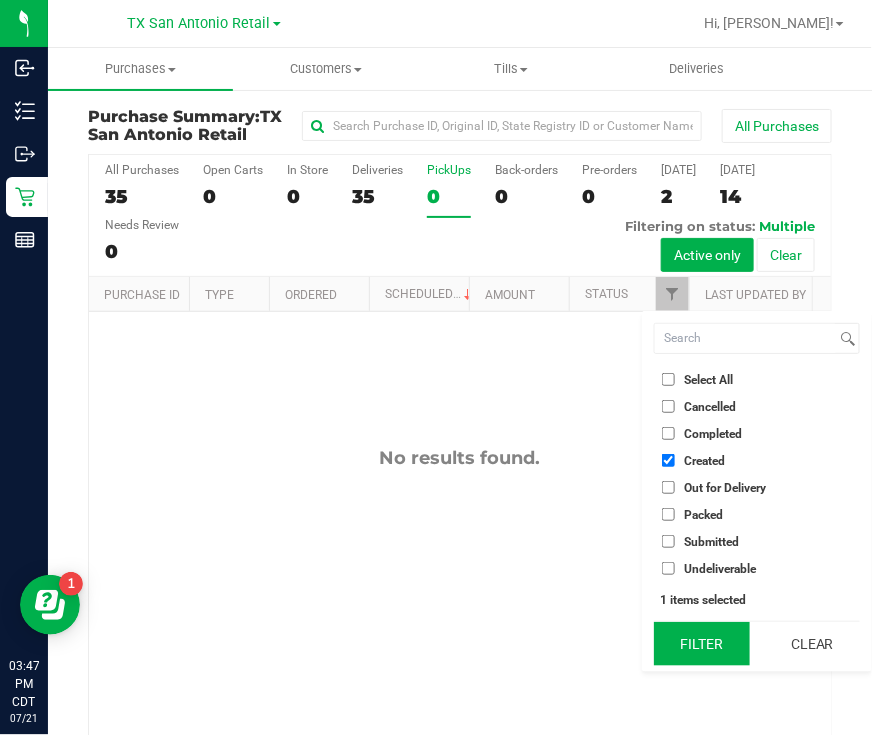 click on "Filter" at bounding box center [702, 644] 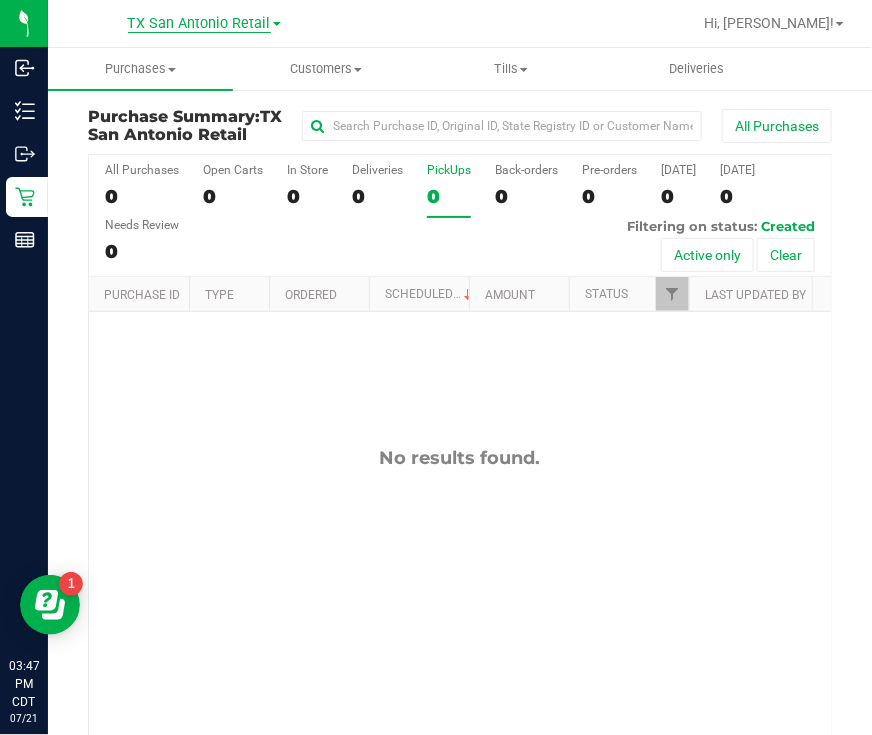 click on "TX San Antonio Retail" at bounding box center (199, 24) 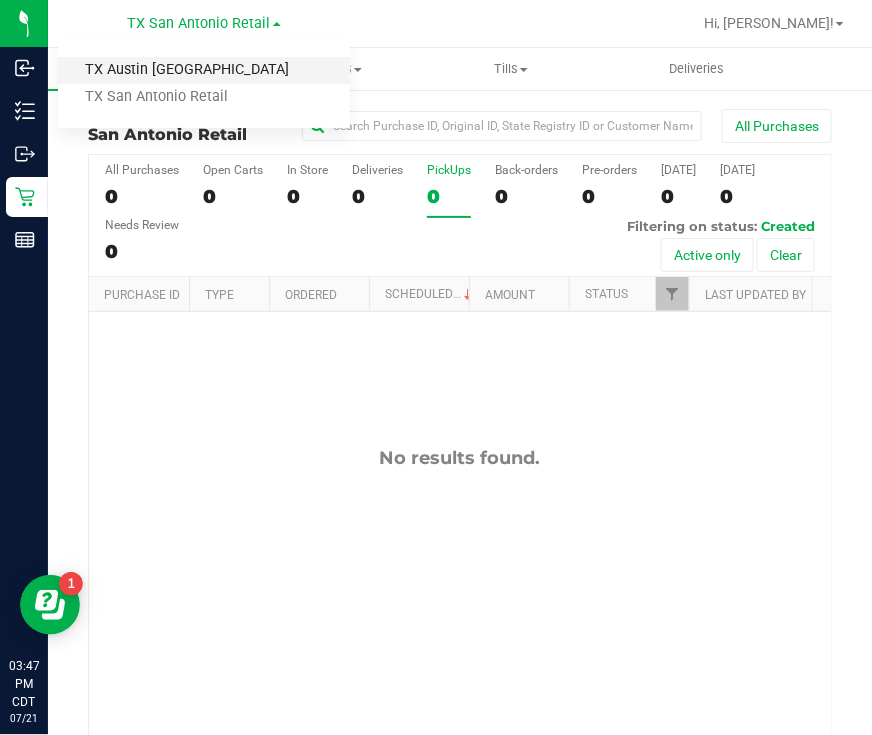 click on "TX Austin [GEOGRAPHIC_DATA]" at bounding box center (204, 70) 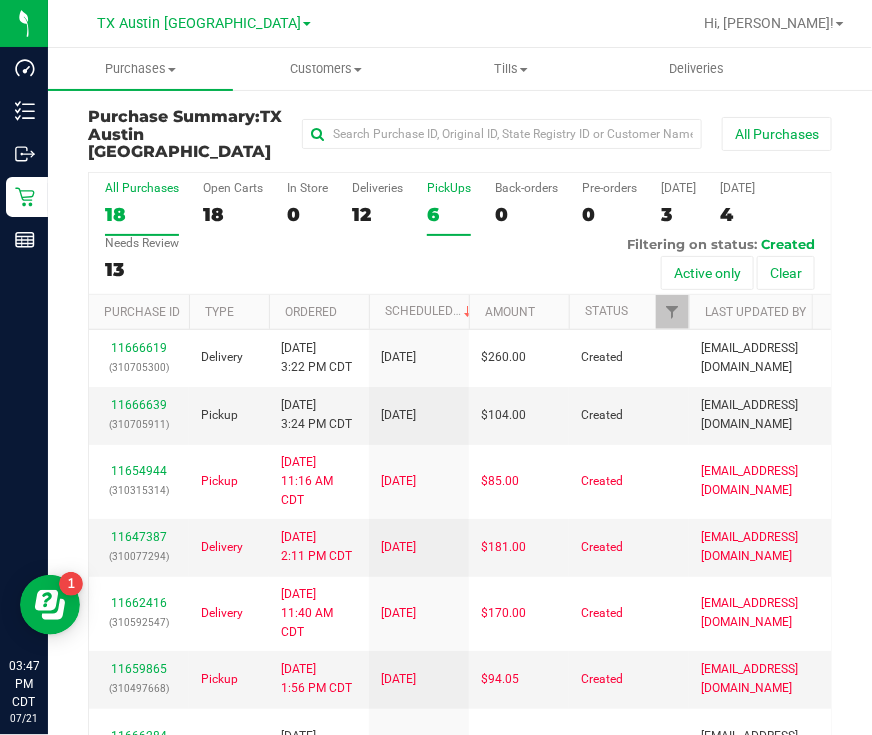 click on "6" at bounding box center [449, 214] 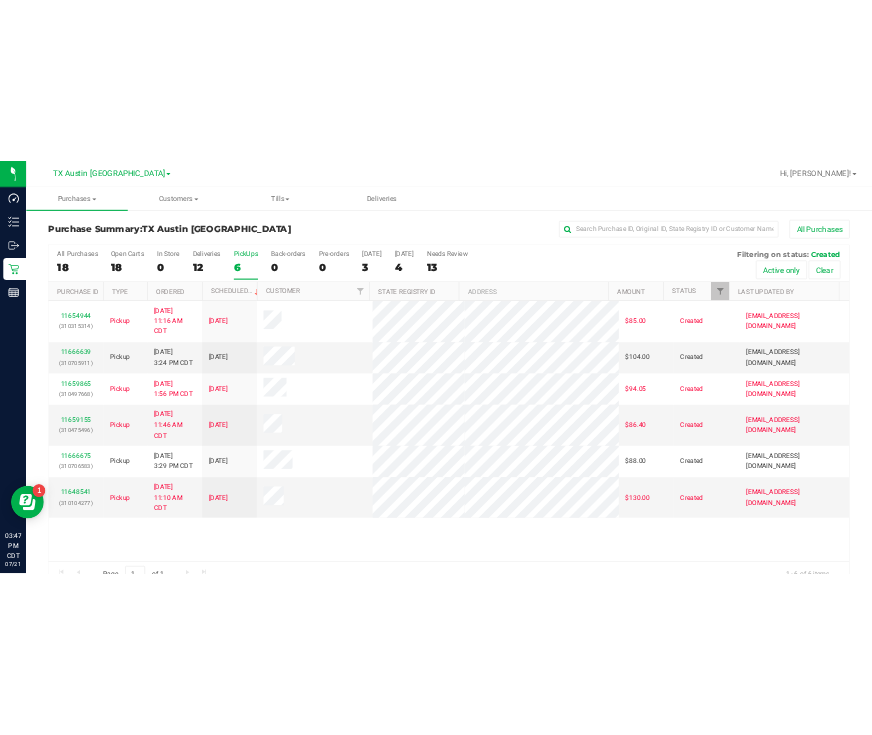 scroll, scrollTop: 0, scrollLeft: 0, axis: both 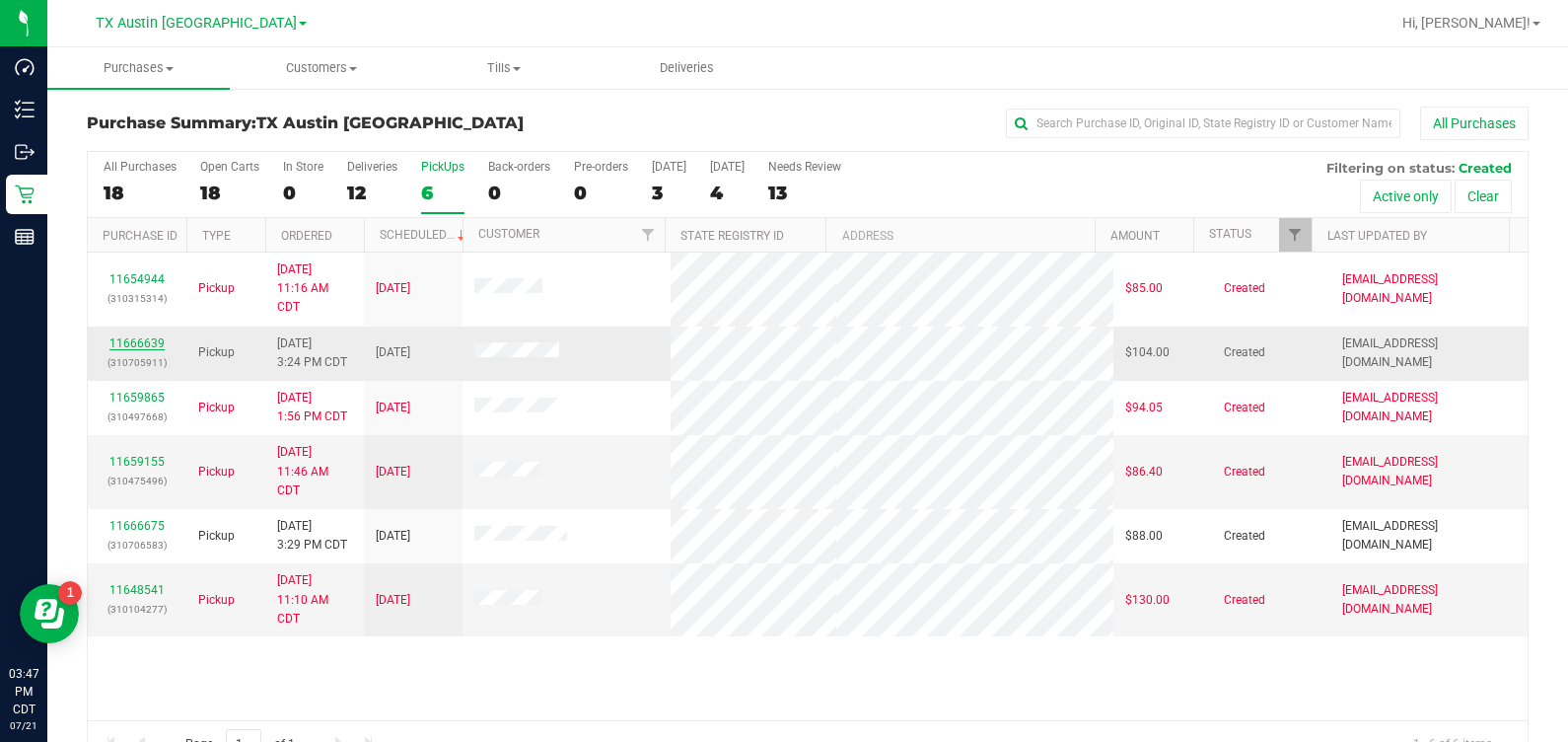 click on "11666639" at bounding box center [137, 343] 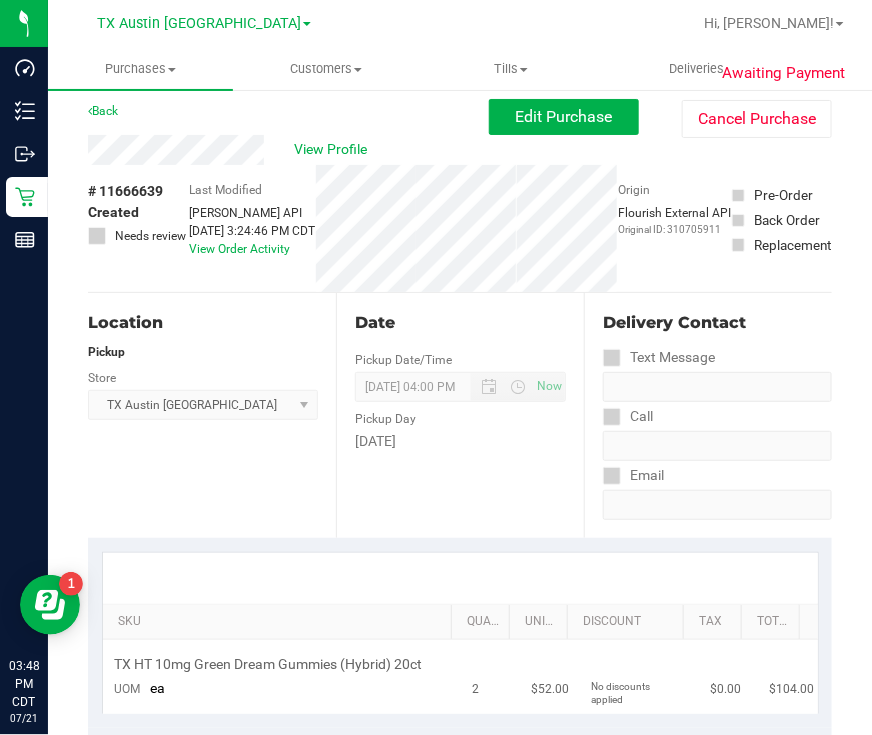 scroll, scrollTop: 0, scrollLeft: 0, axis: both 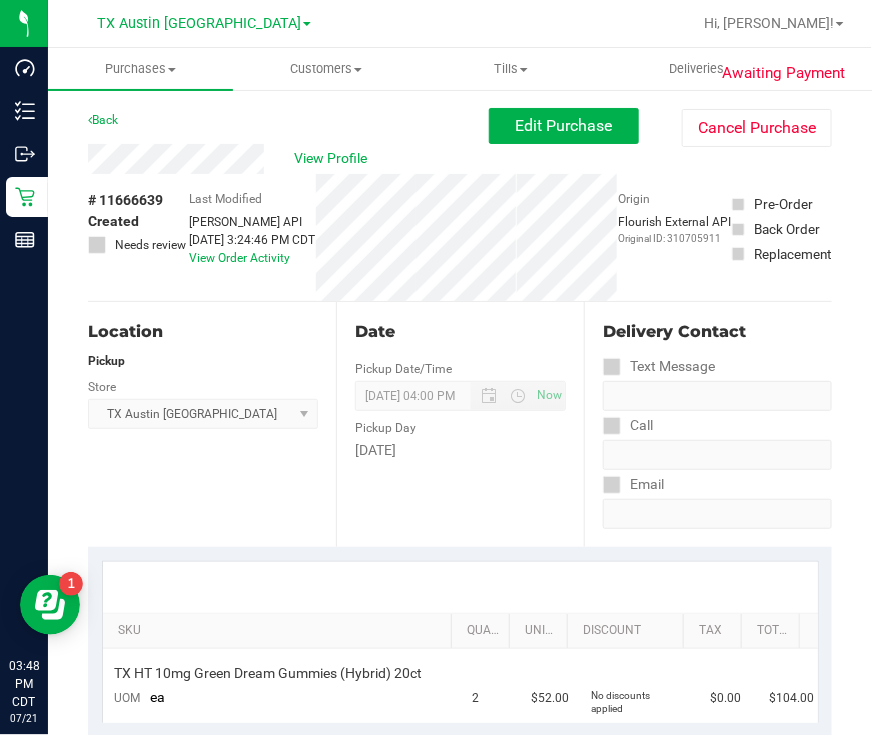 click on "[DATE]" at bounding box center [460, 450] 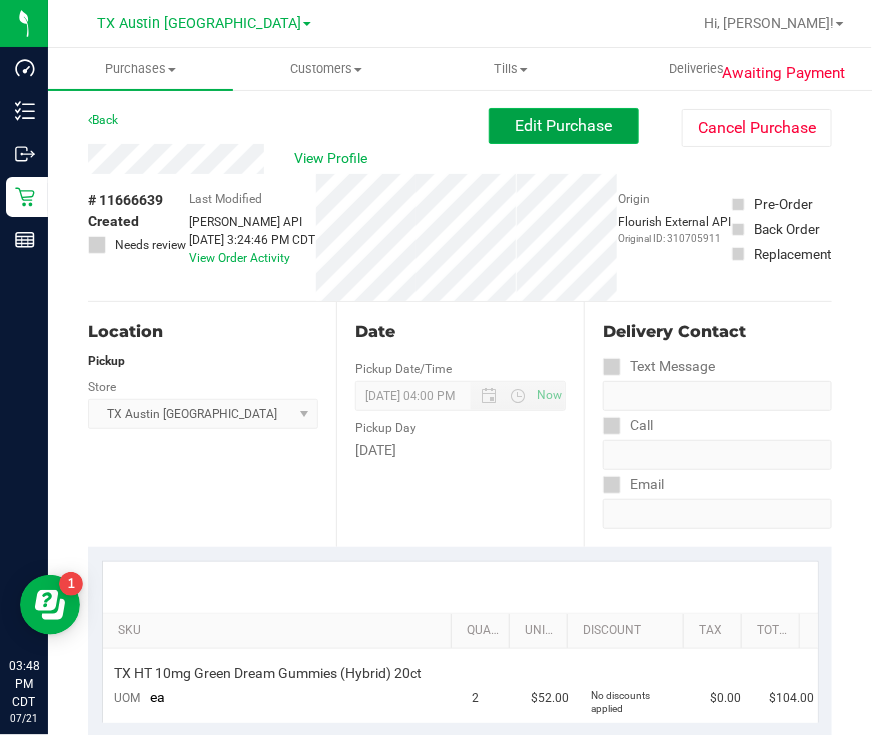 click on "Edit Purchase" at bounding box center [564, 125] 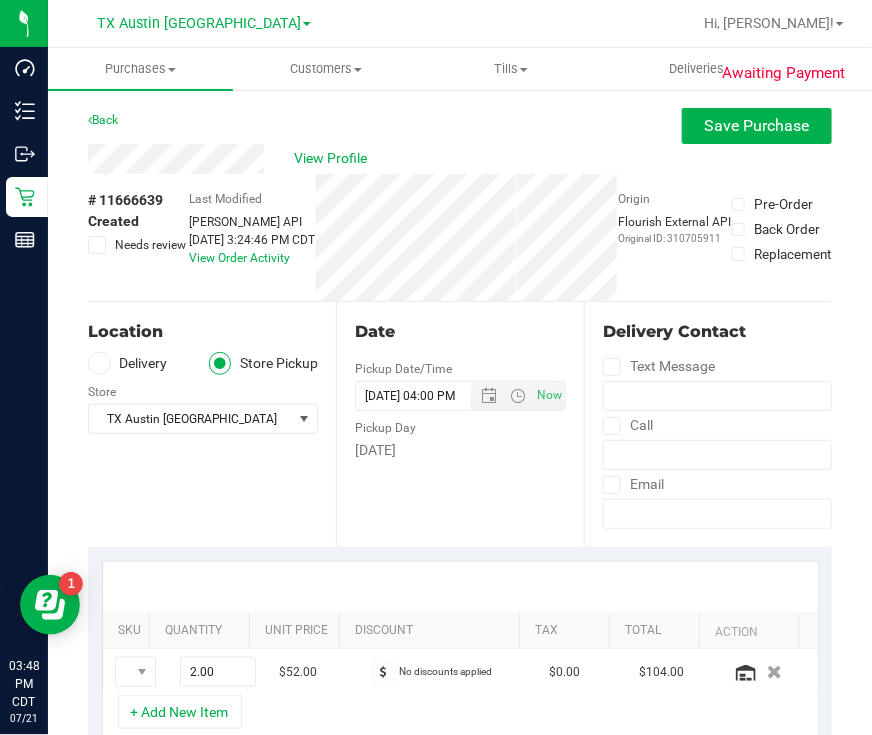 click on "Delivery" at bounding box center [128, 363] 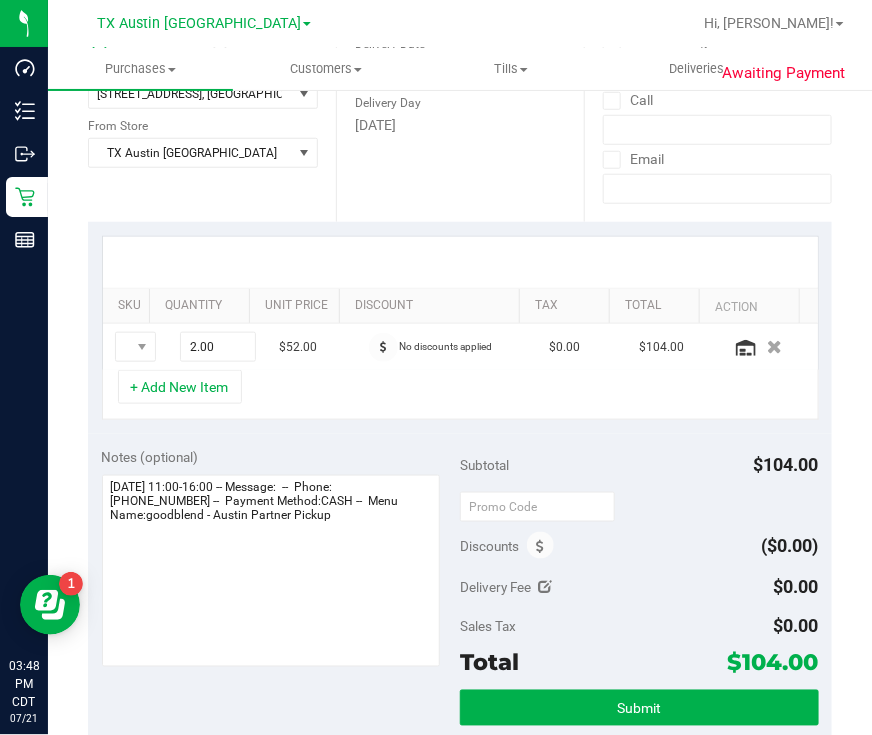 scroll, scrollTop: 375, scrollLeft: 0, axis: vertical 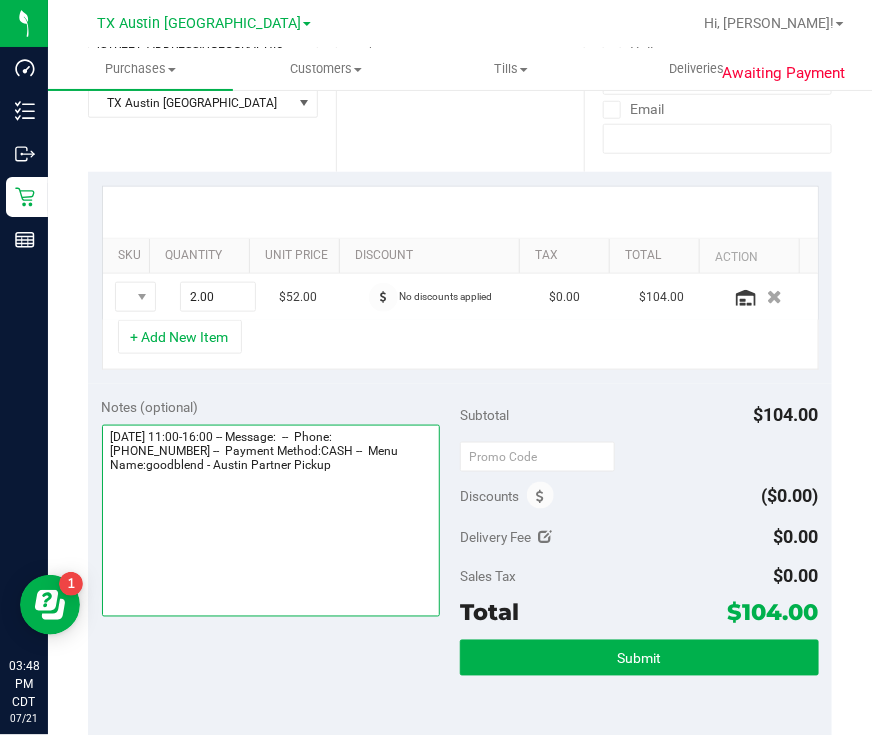 click at bounding box center (271, 521) 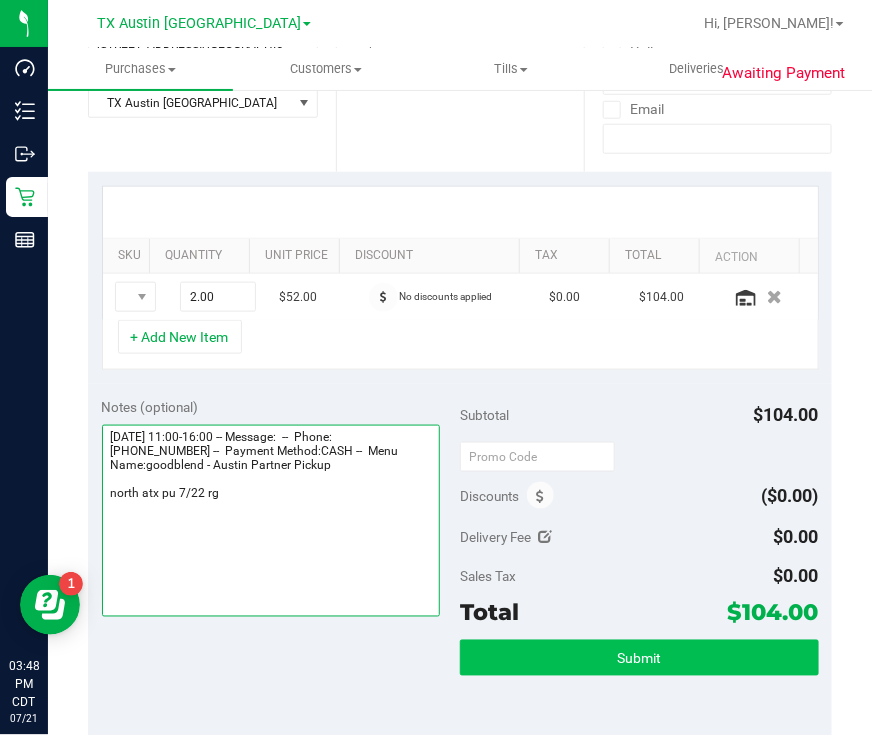 type on "[DATE] 11:00-16:00 -- Message:  --  Phone:[PHONE_NUMBER] --  Payment Method:CASH --  Menu Name:goodblend - Austin Partner Pickup
north atx pu 7/22 rg" 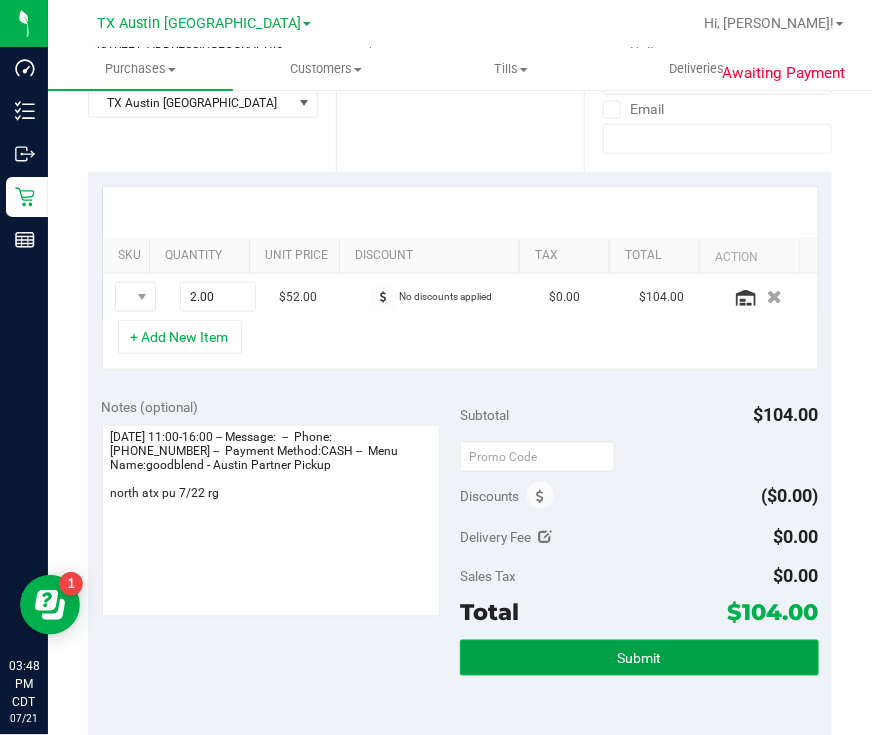 click on "Submit" at bounding box center (639, 658) 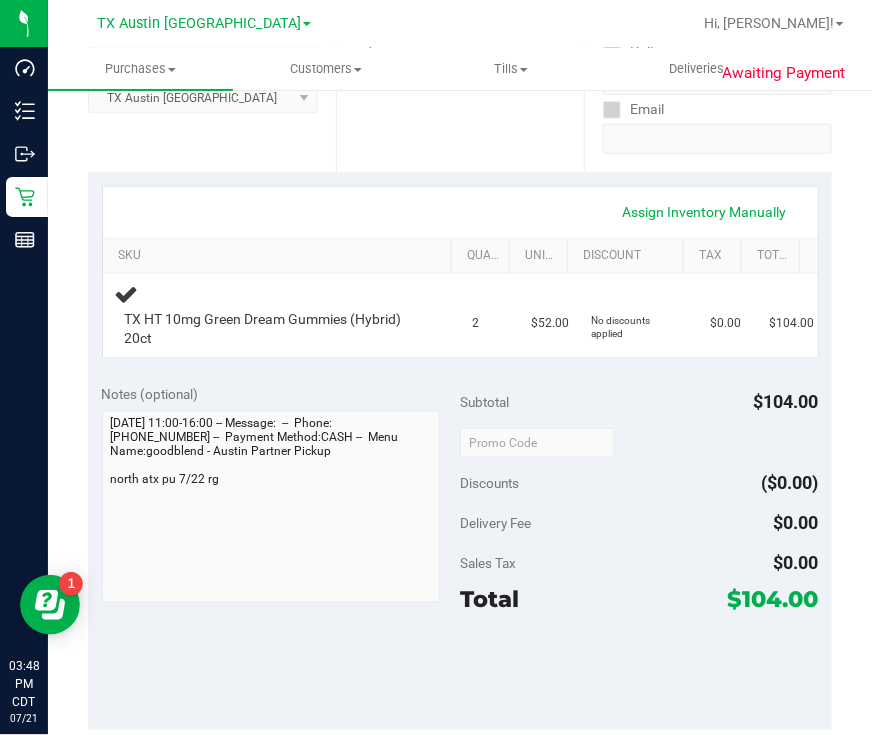 scroll, scrollTop: 0, scrollLeft: 0, axis: both 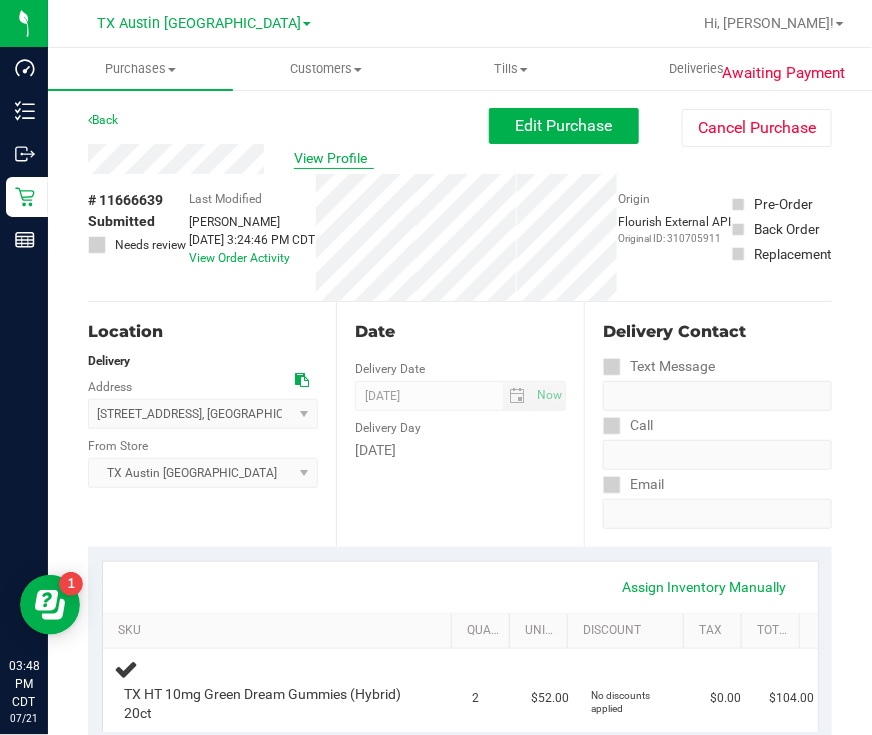 click on "View Profile" at bounding box center [334, 158] 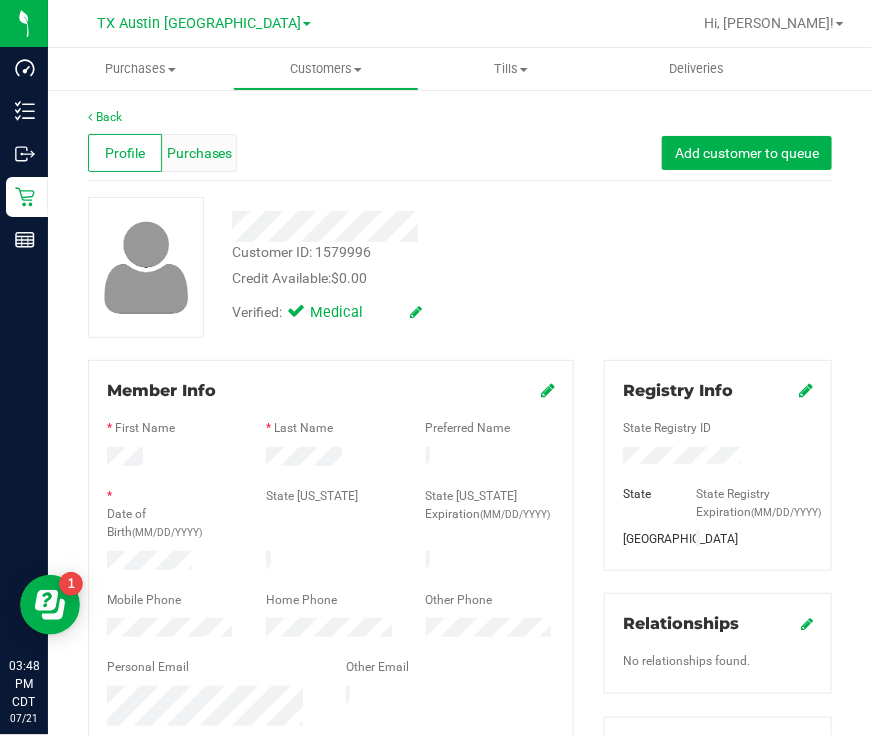 click on "Purchases" at bounding box center (200, 153) 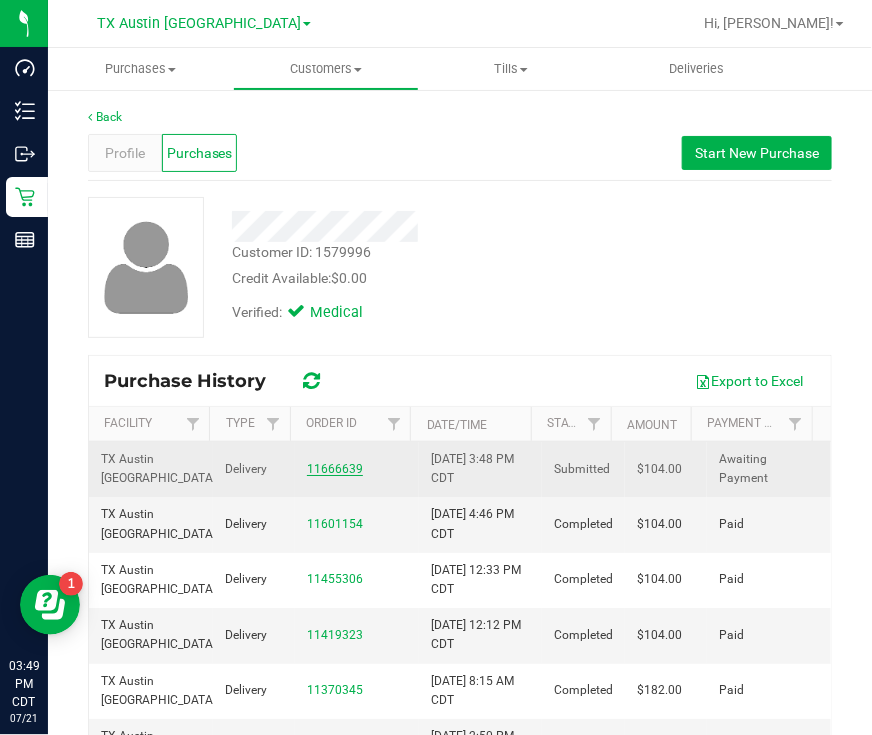 click on "11666639" at bounding box center (335, 469) 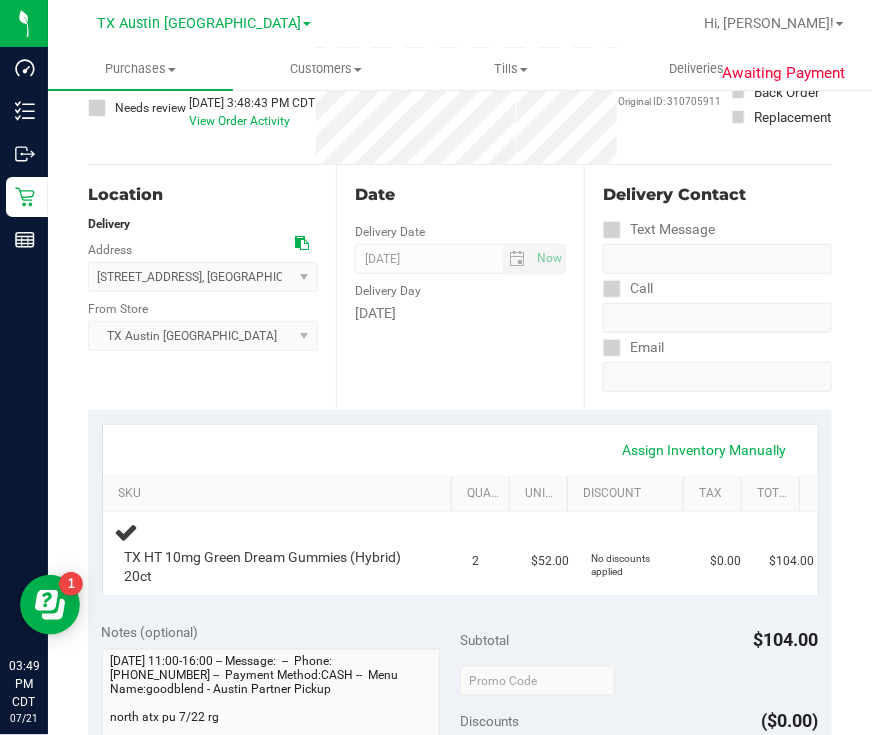 scroll, scrollTop: 0, scrollLeft: 0, axis: both 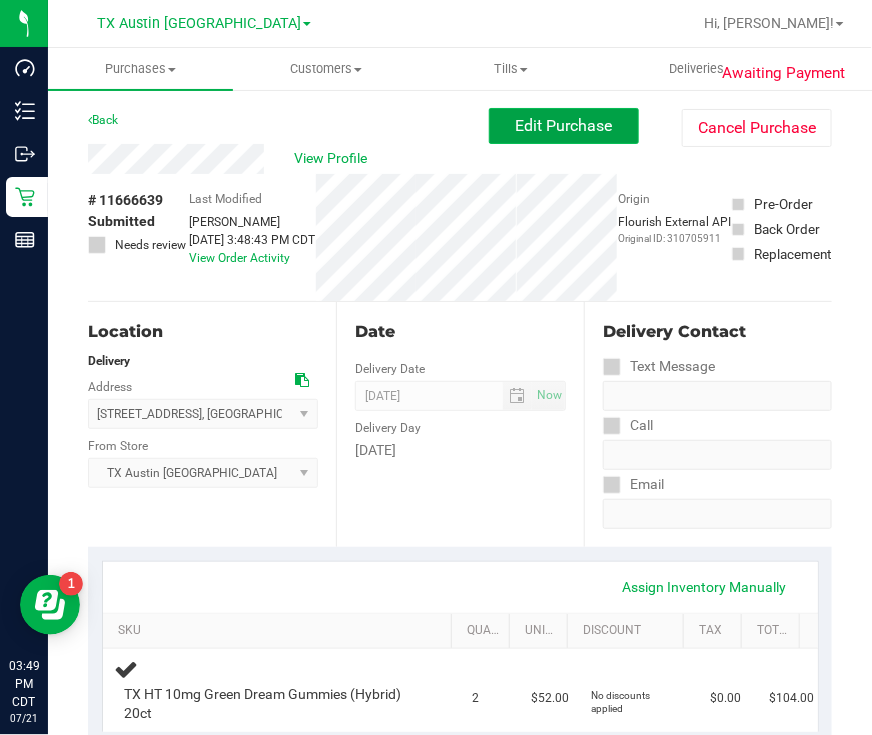 click on "Edit Purchase" at bounding box center [564, 125] 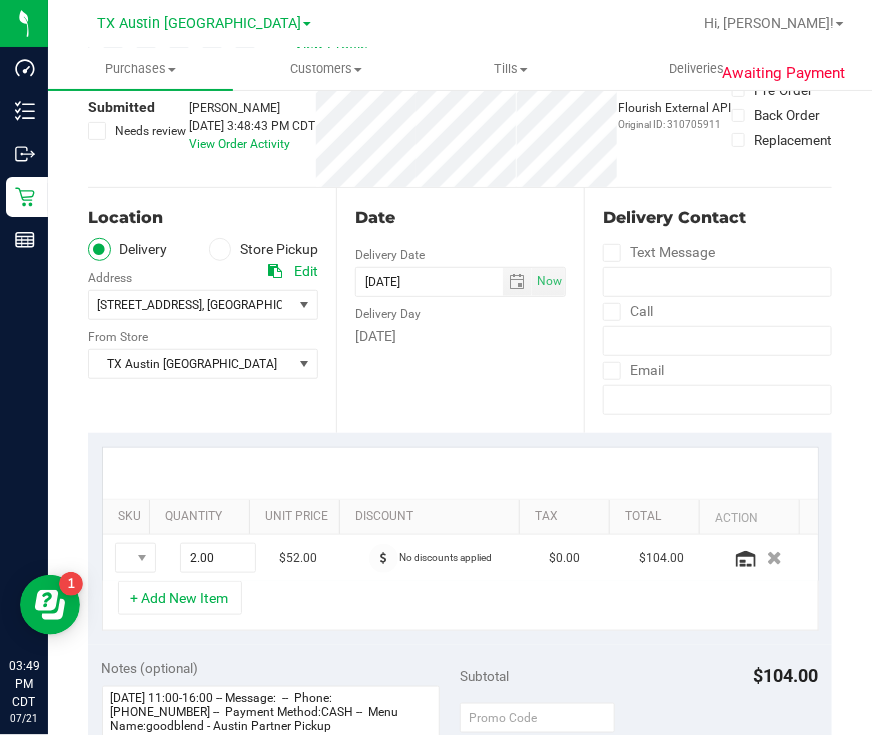 scroll, scrollTop: 499, scrollLeft: 0, axis: vertical 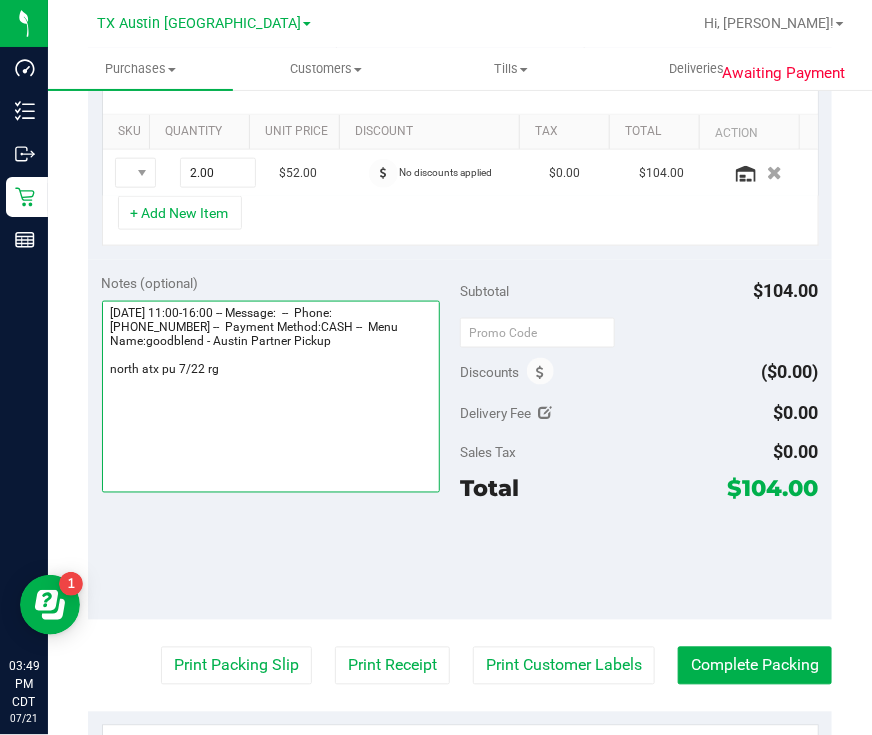 click at bounding box center [271, 397] 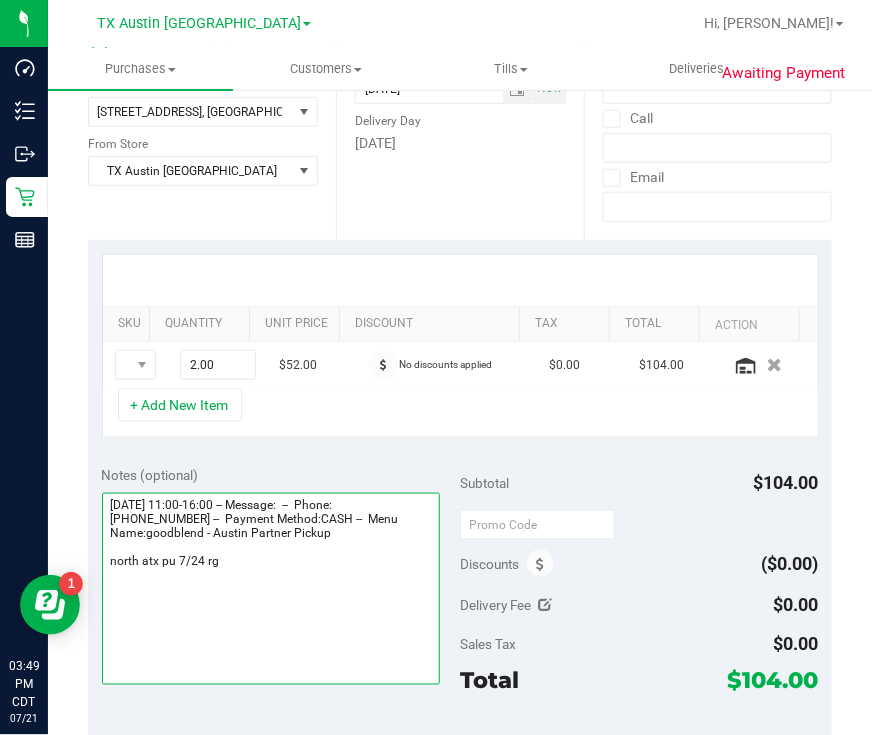 scroll, scrollTop: 0, scrollLeft: 0, axis: both 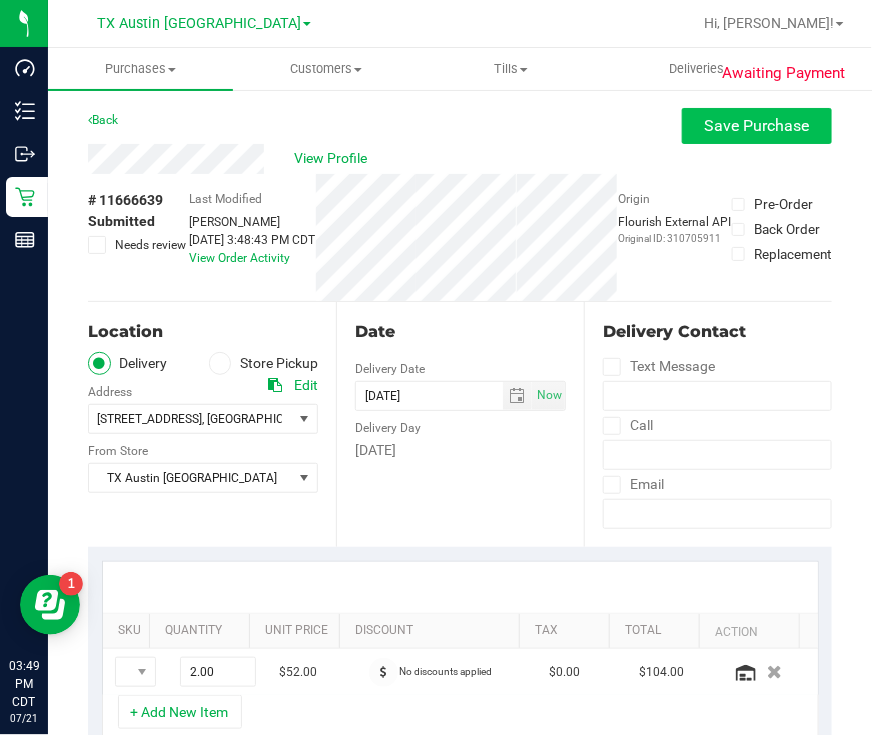 type on "[DATE] 11:00-16:00 -- Message:  --  Phone:[PHONE_NUMBER] --  Payment Method:CASH --  Menu Name:goodblend - Austin Partner Pickup
north atx pu 7/24 rg" 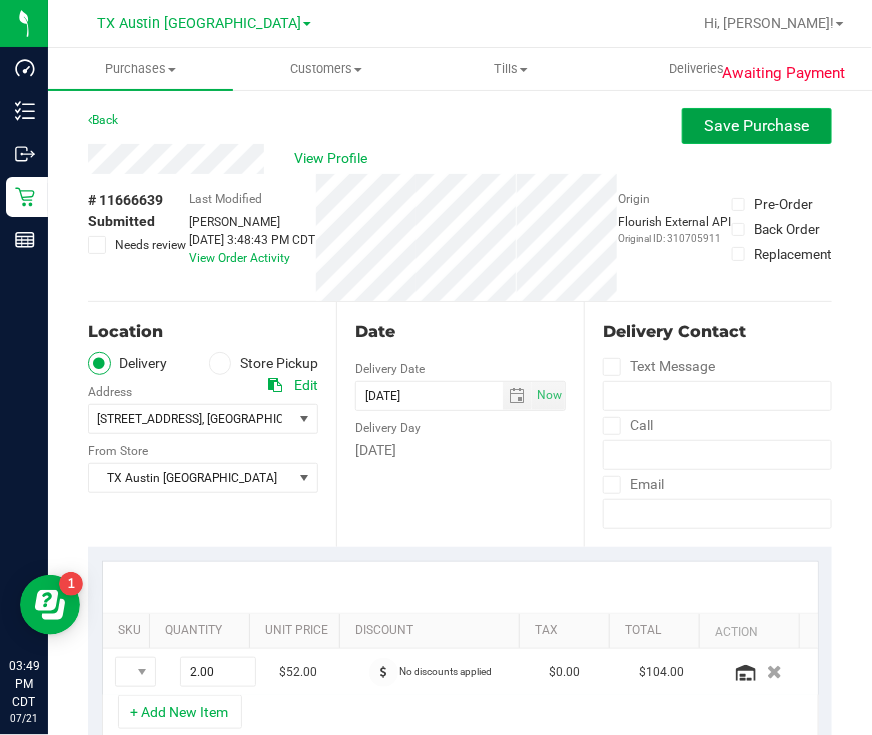 click on "Save Purchase" at bounding box center [757, 125] 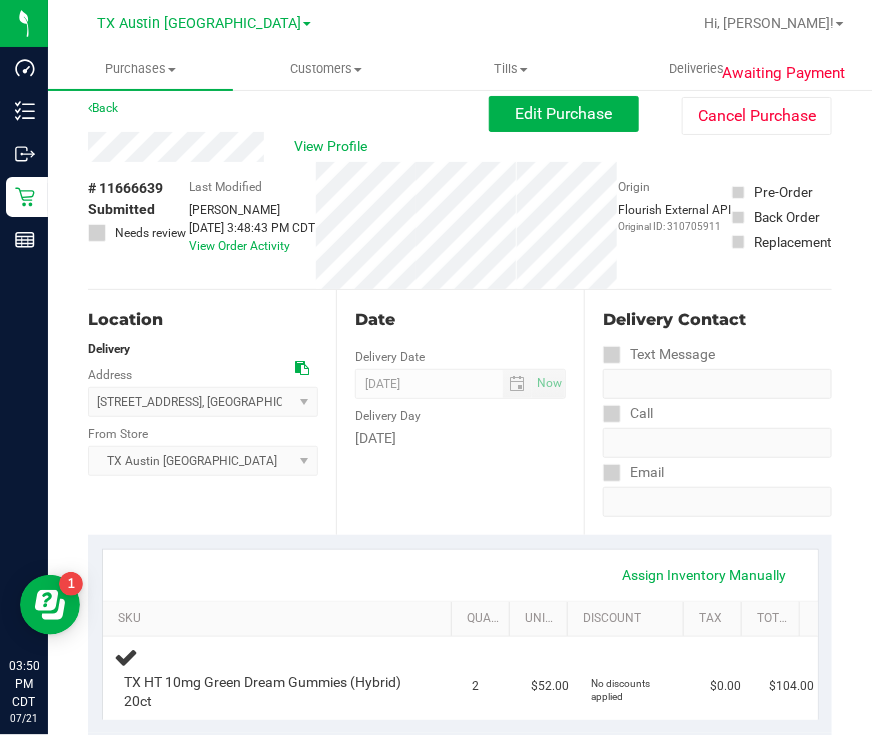 scroll, scrollTop: 0, scrollLeft: 0, axis: both 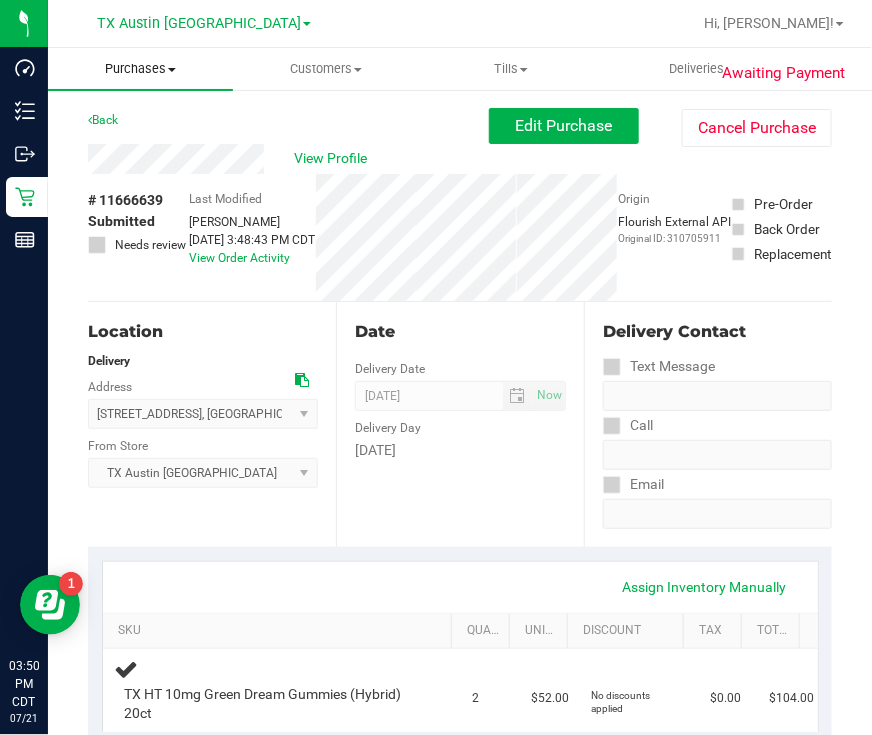 click on "Purchases" at bounding box center (140, 69) 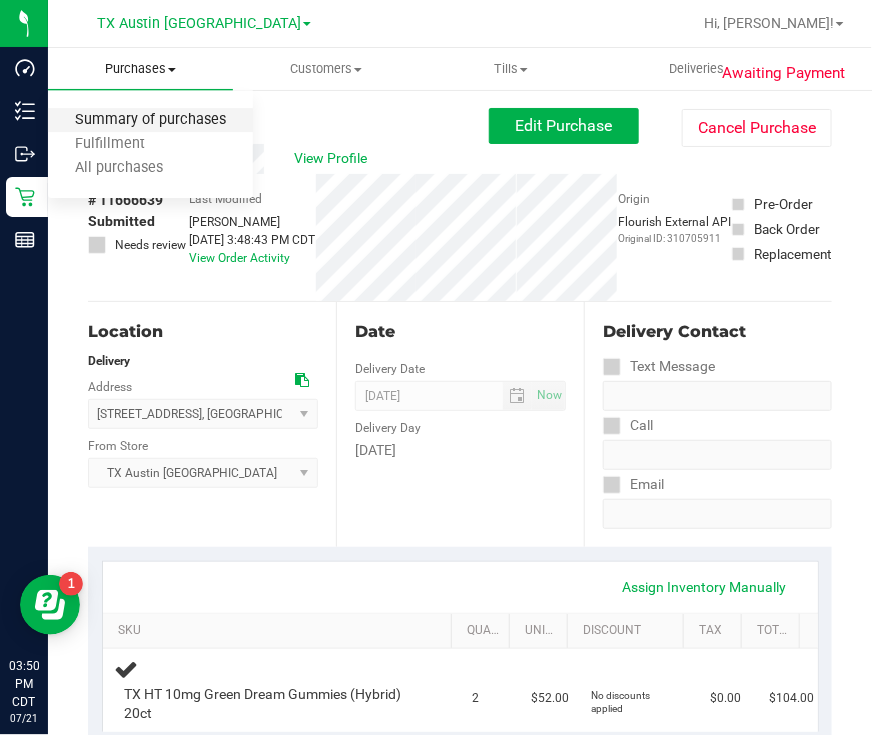 click on "Summary of purchases" at bounding box center (150, 120) 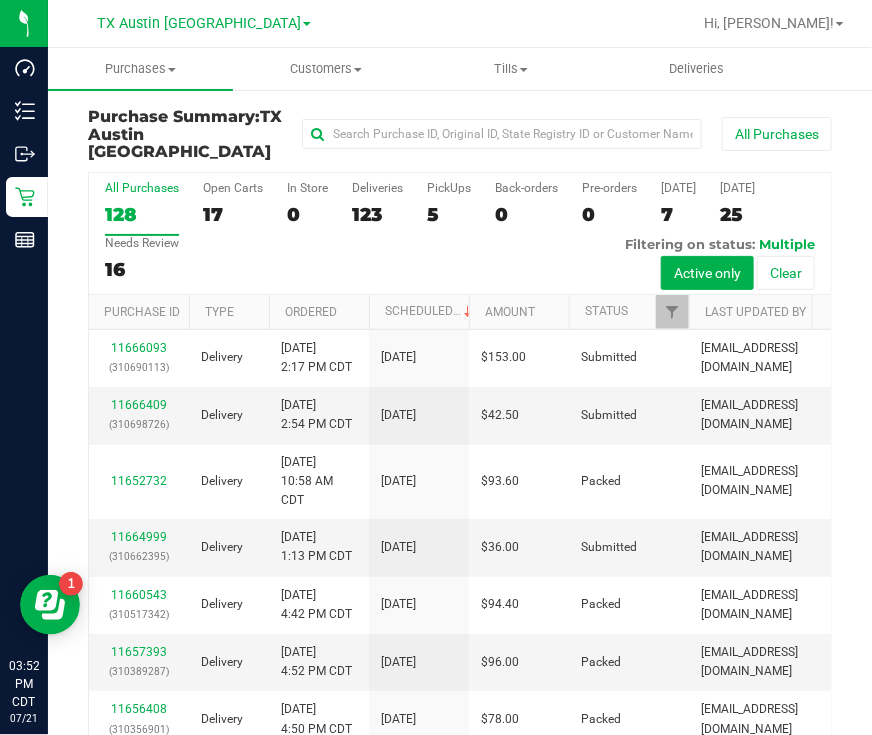 click on "All Purchases
128
Open Carts
17
In Store
0
Deliveries
123
PickUps
5
Back-orders
0
Pre-orders
0
[DATE]
7
[DATE]
25" at bounding box center (460, 508) 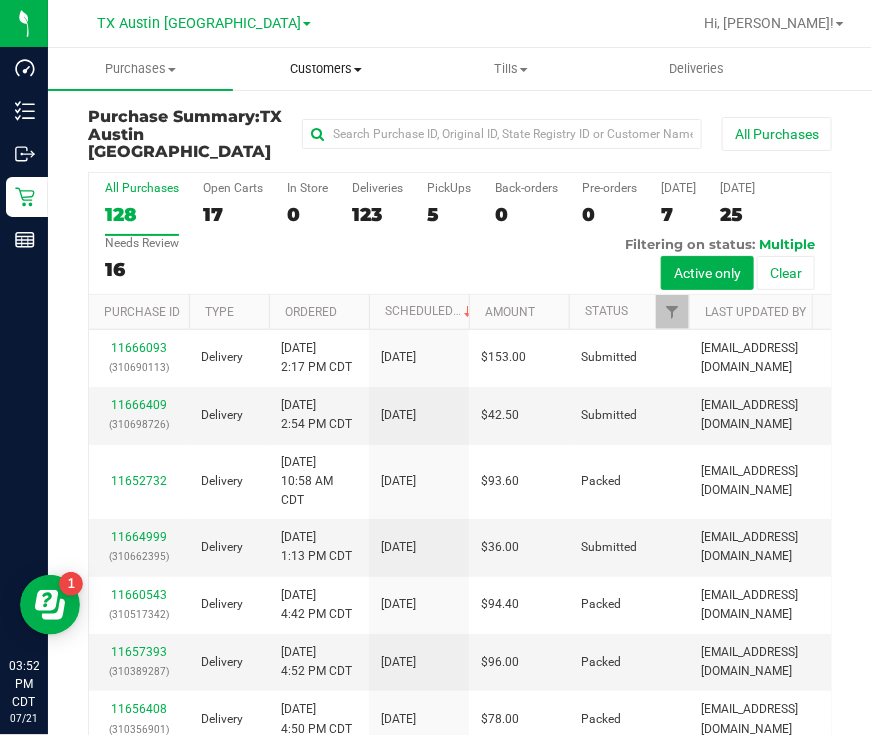 click on "Customers" at bounding box center [325, 69] 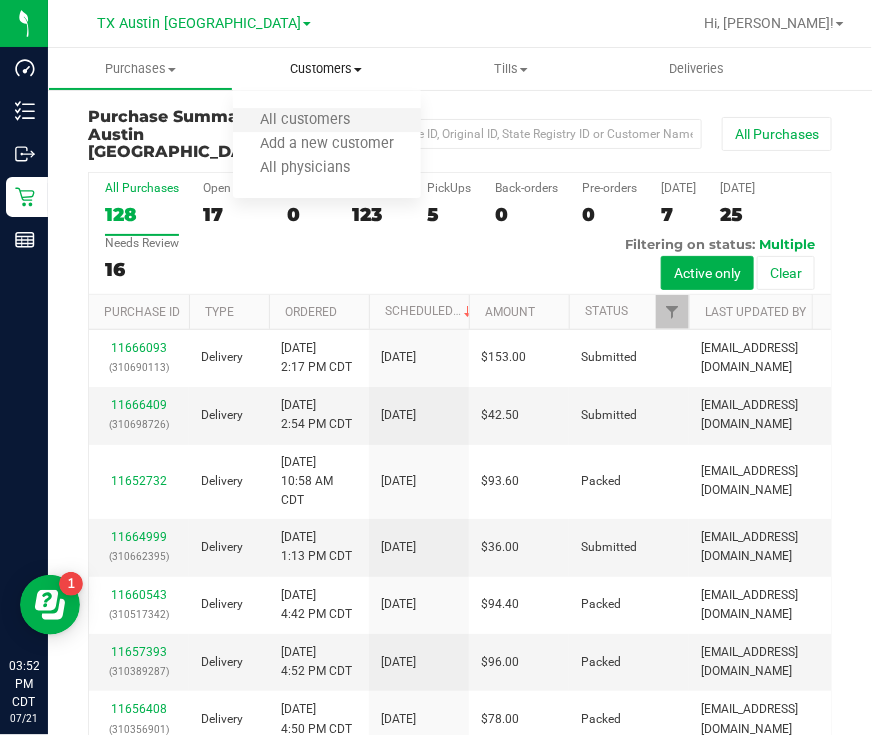 click on "All customers" at bounding box center (327, 121) 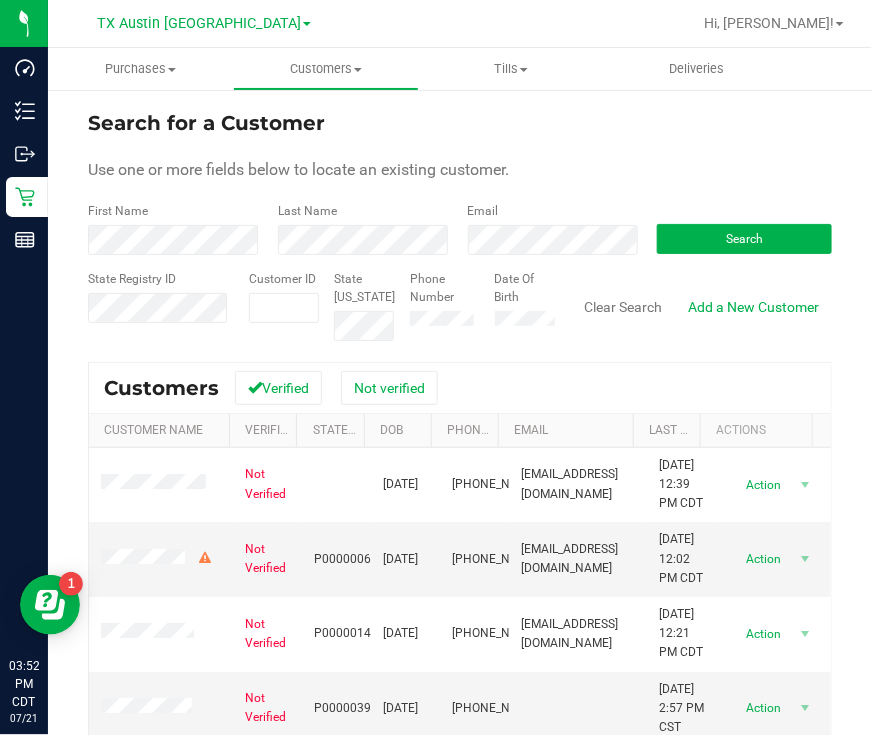 click on "Phone Number" at bounding box center (445, 288) 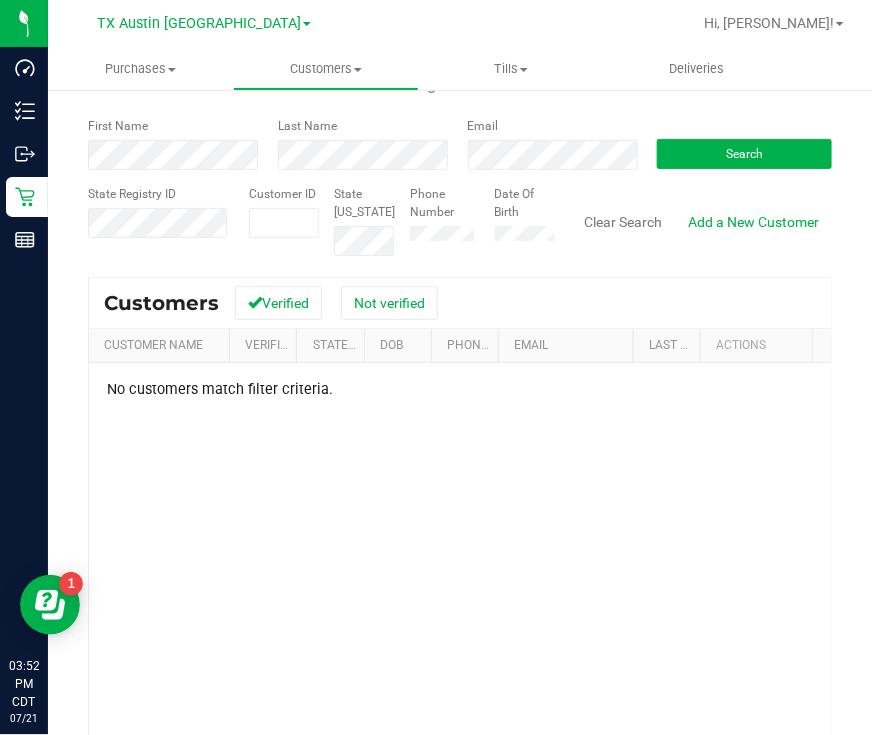 scroll, scrollTop: 0, scrollLeft: 0, axis: both 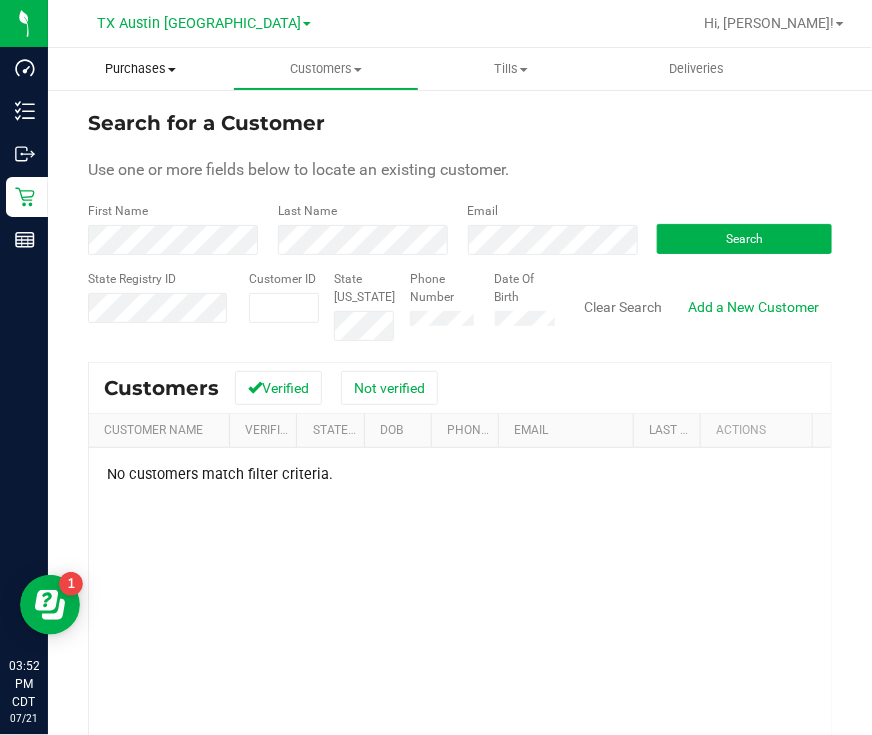 click at bounding box center (172, 70) 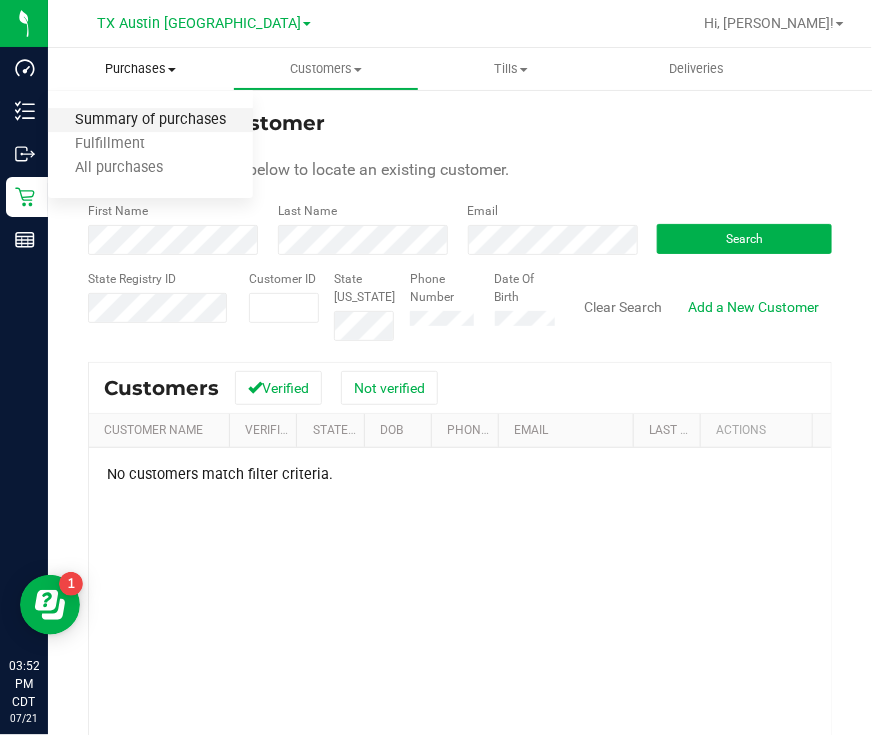 click on "Summary of purchases" at bounding box center (150, 120) 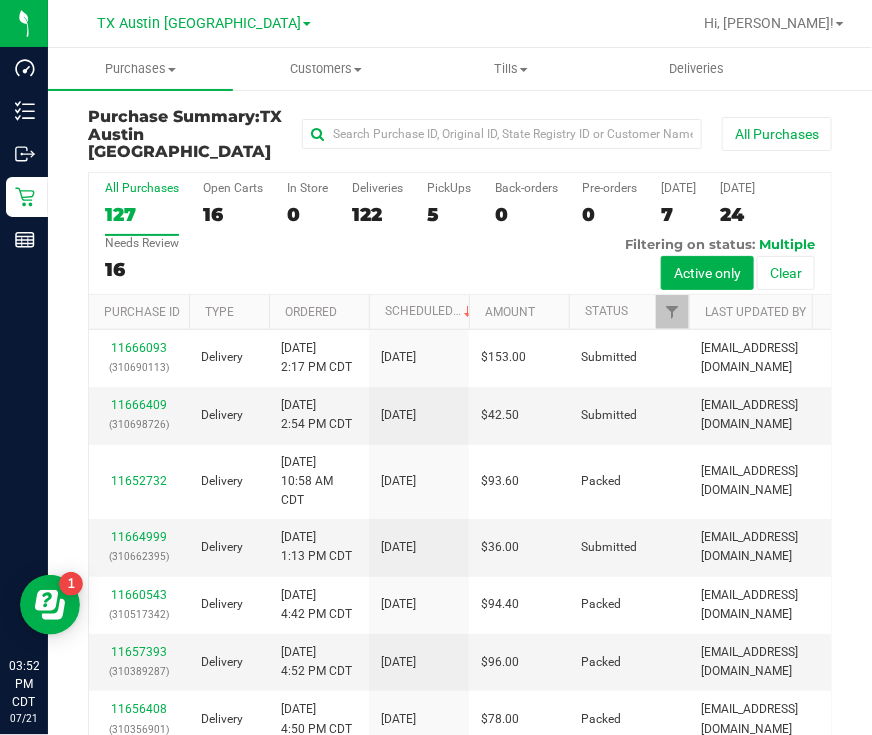click on "5" at bounding box center (449, 214) 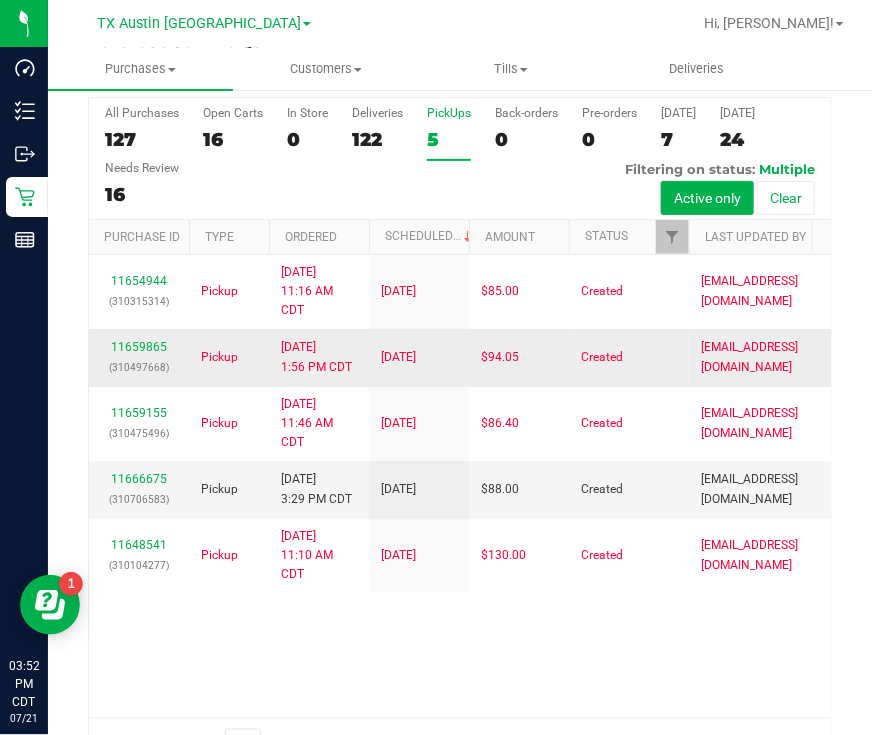 scroll, scrollTop: 113, scrollLeft: 0, axis: vertical 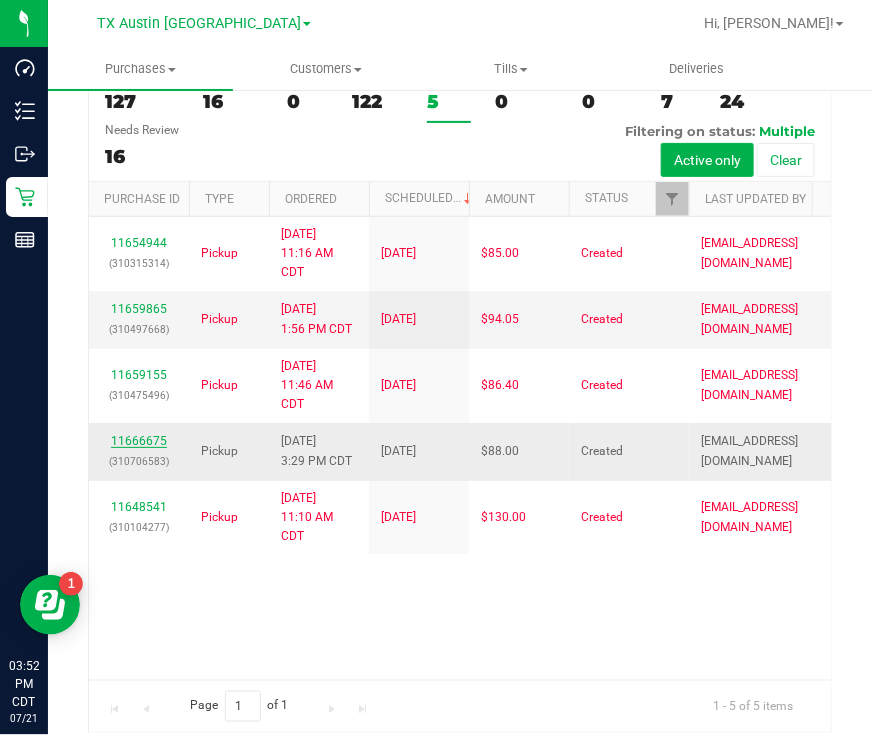 click on "11666675" at bounding box center (139, 441) 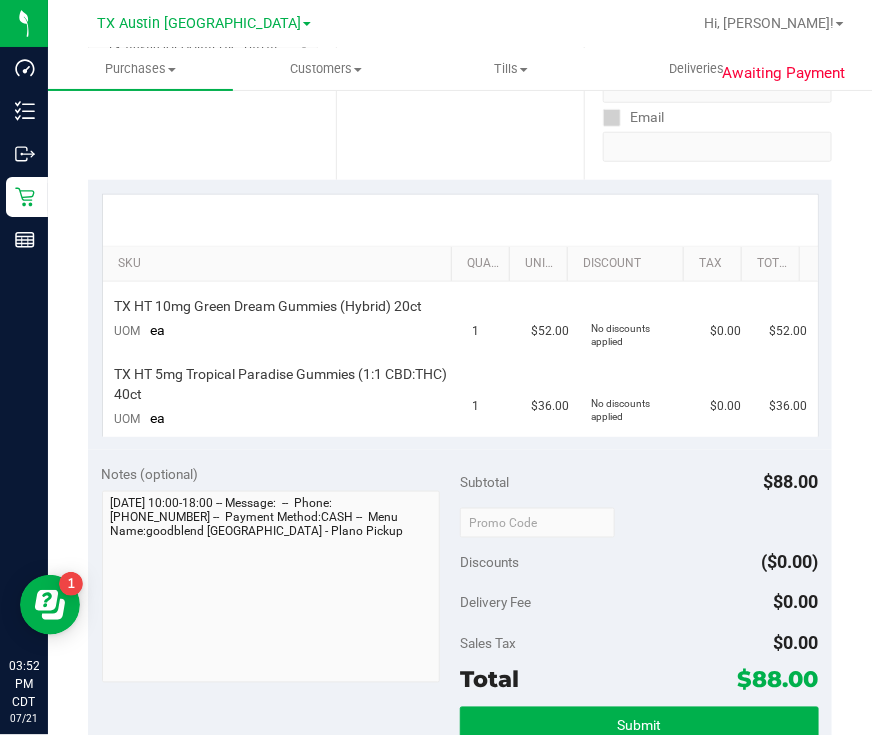 scroll, scrollTop: 0, scrollLeft: 0, axis: both 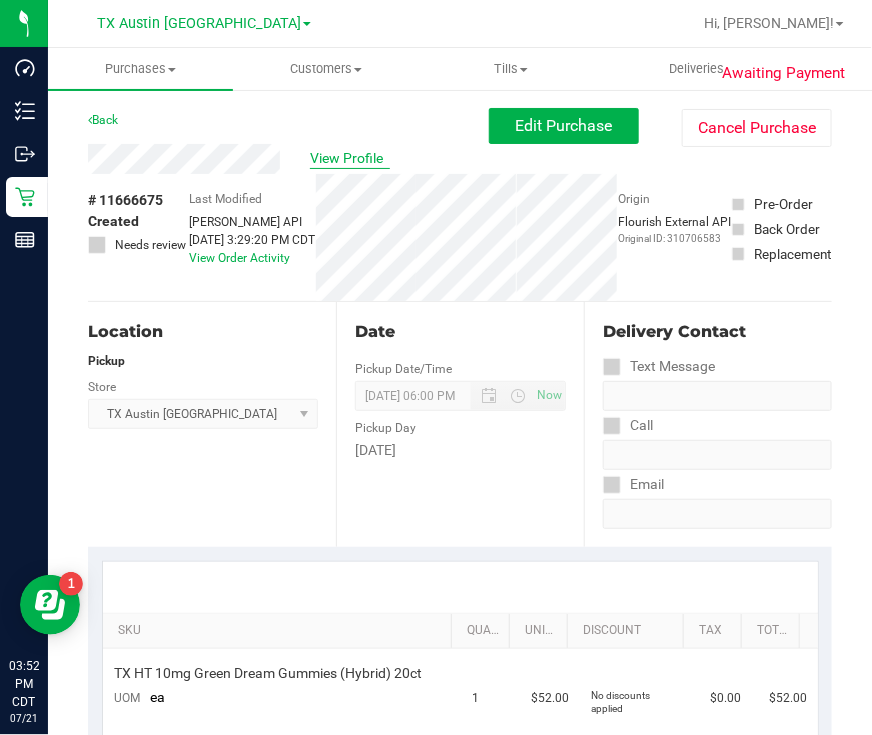 click on "View Profile" at bounding box center [350, 158] 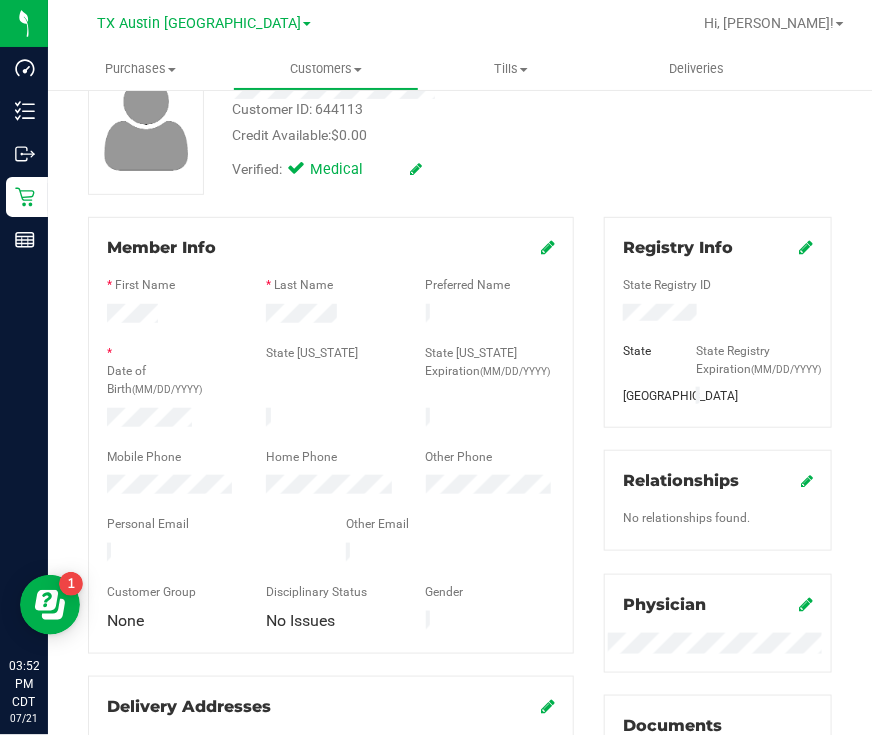 scroll, scrollTop: 0, scrollLeft: 0, axis: both 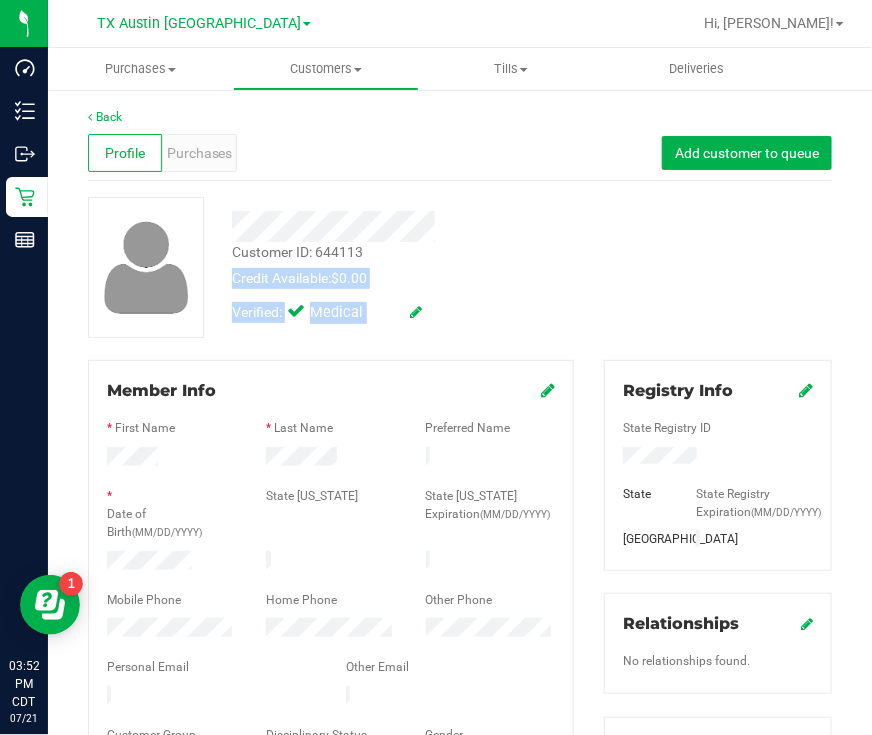 drag, startPoint x: 346, startPoint y: 242, endPoint x: 793, endPoint y: 295, distance: 450.1311 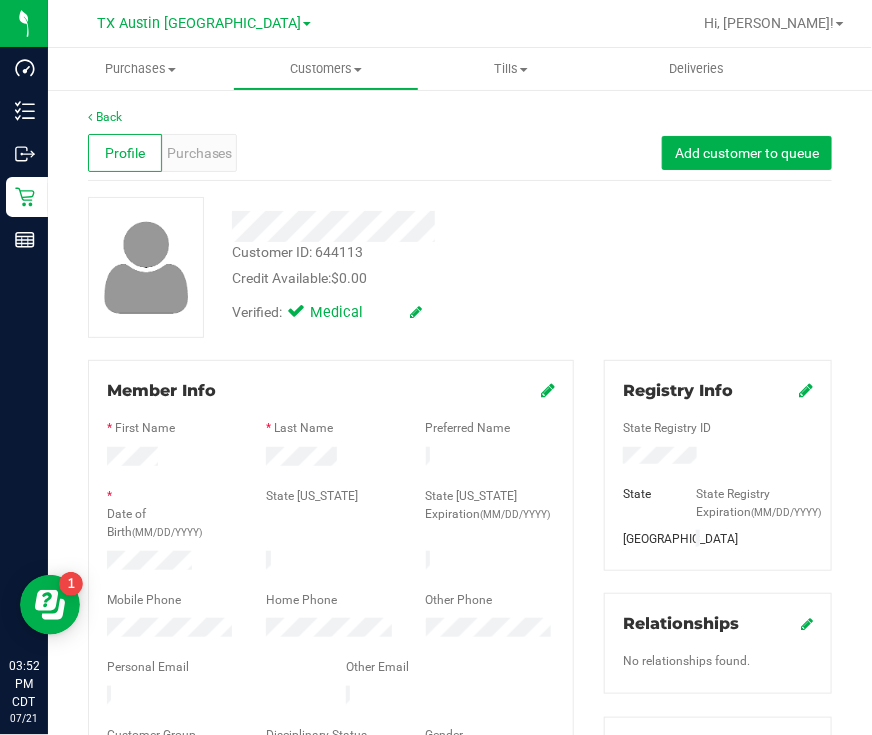 click at bounding box center (410, 226) 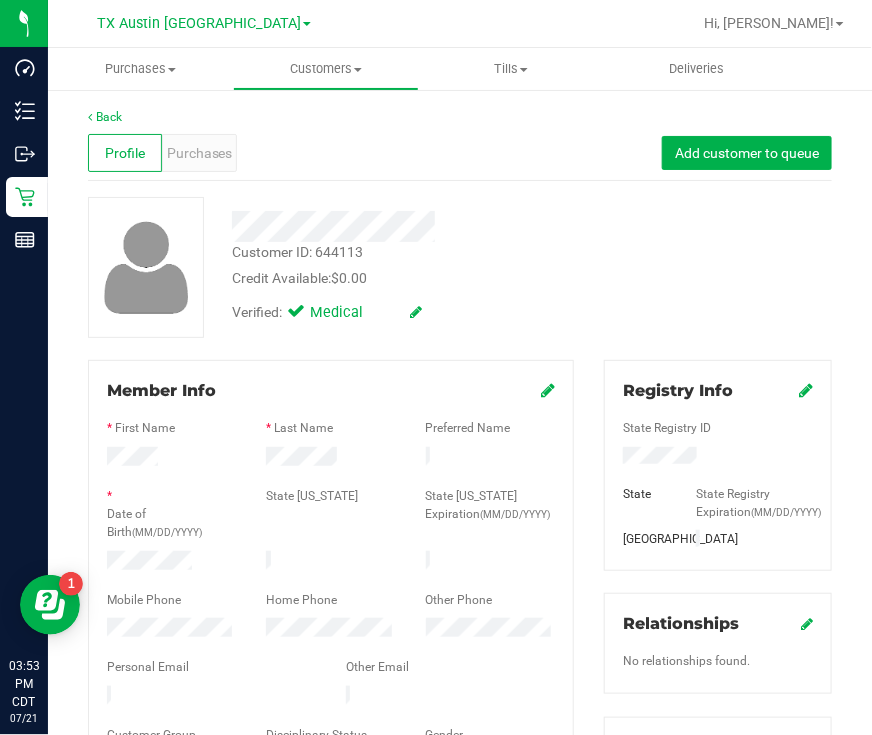 click at bounding box center (718, 458) 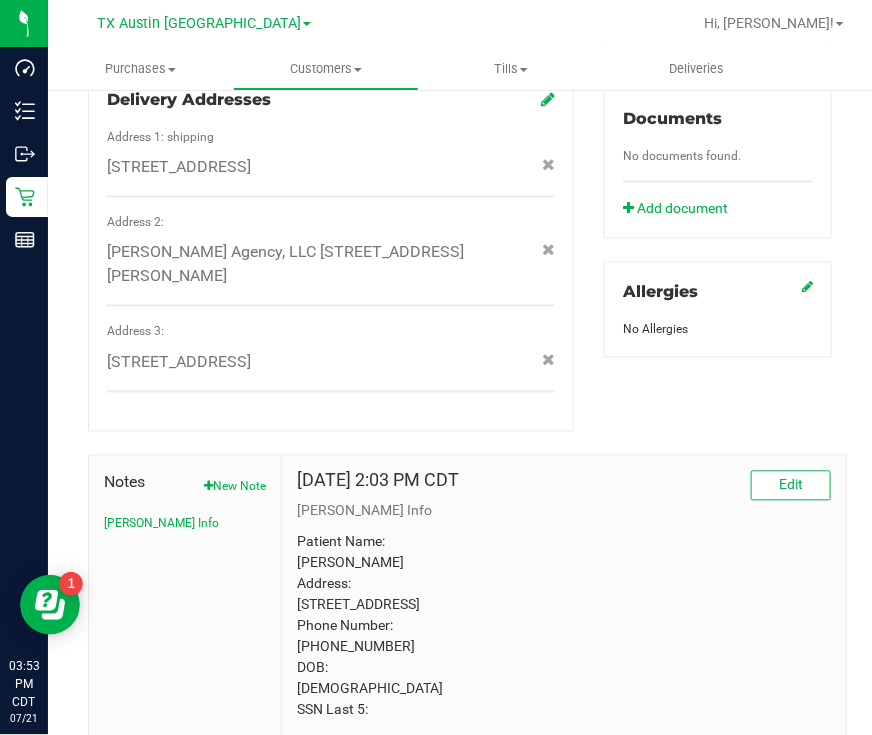 scroll, scrollTop: 625, scrollLeft: 0, axis: vertical 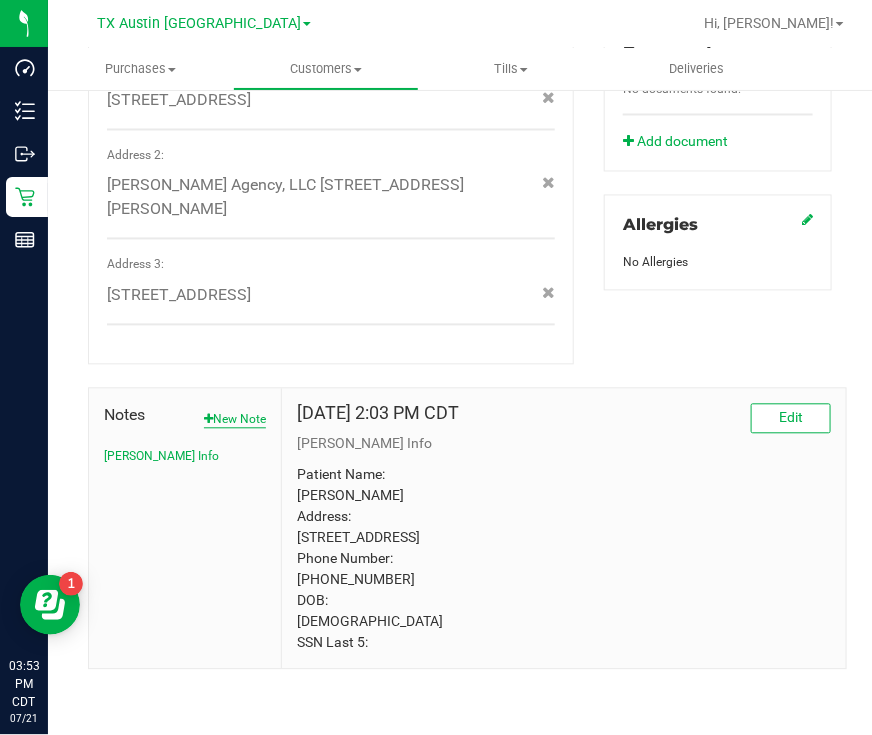 click on "New Note" at bounding box center [235, 420] 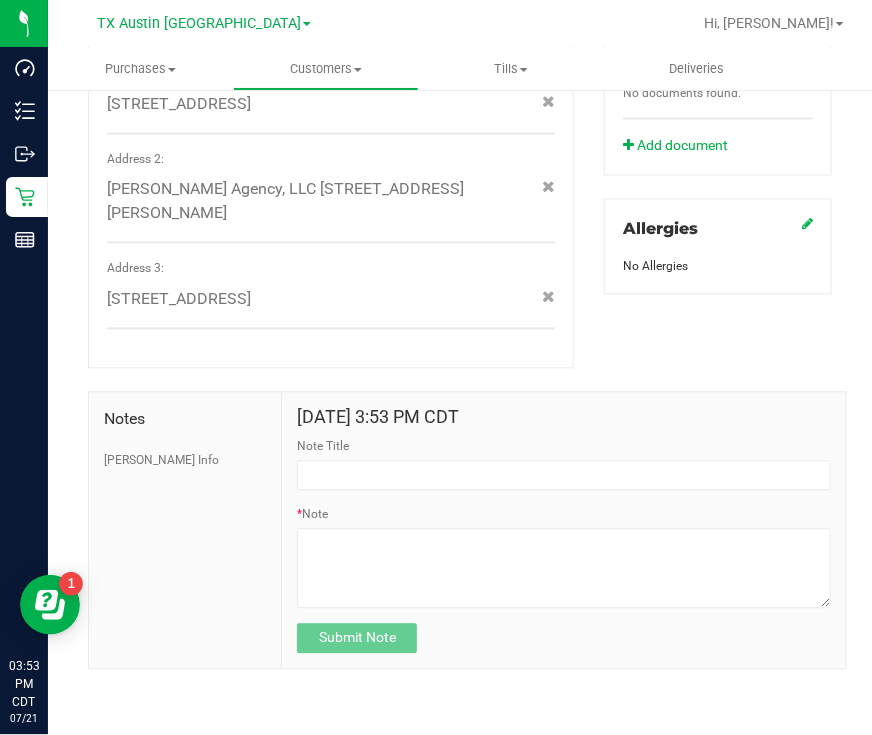 scroll, scrollTop: 797, scrollLeft: 0, axis: vertical 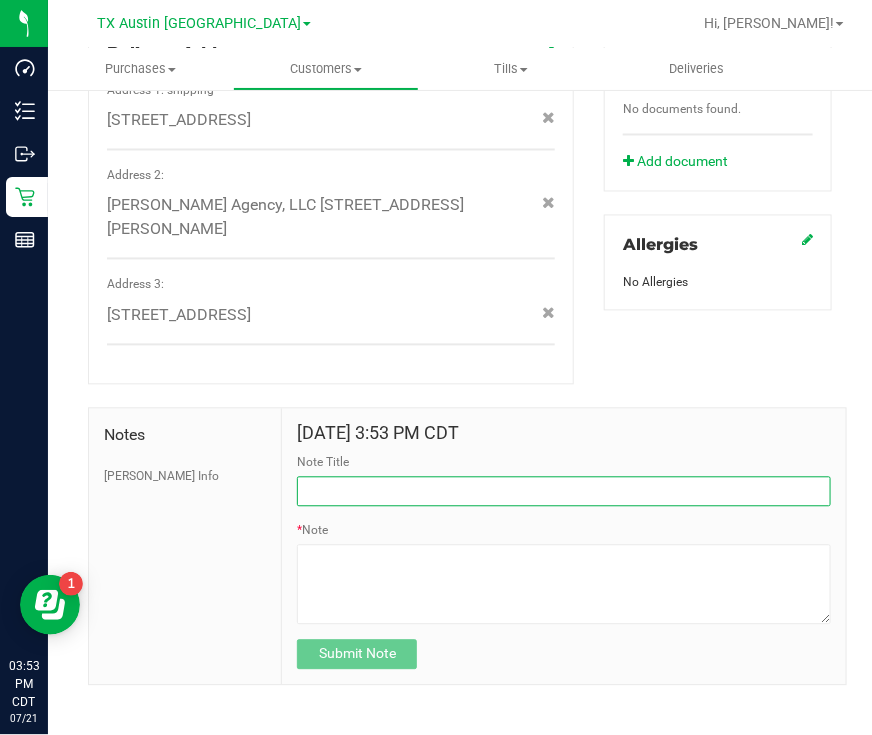click on "Note Title" at bounding box center [564, 492] 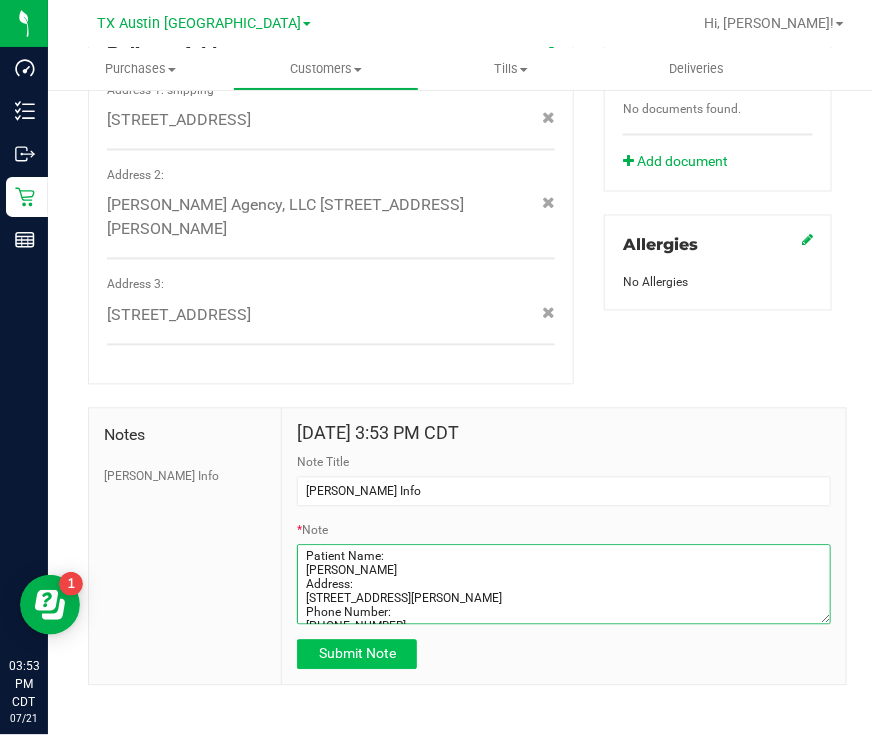 type on "Patient Name:
[PERSON_NAME]
Address:
[STREET_ADDRESS][PERSON_NAME]
Phone Number:
[PHONE_NUMBER]
DOB:
[DEMOGRAPHIC_DATA]
SSN Last 5:
75093" 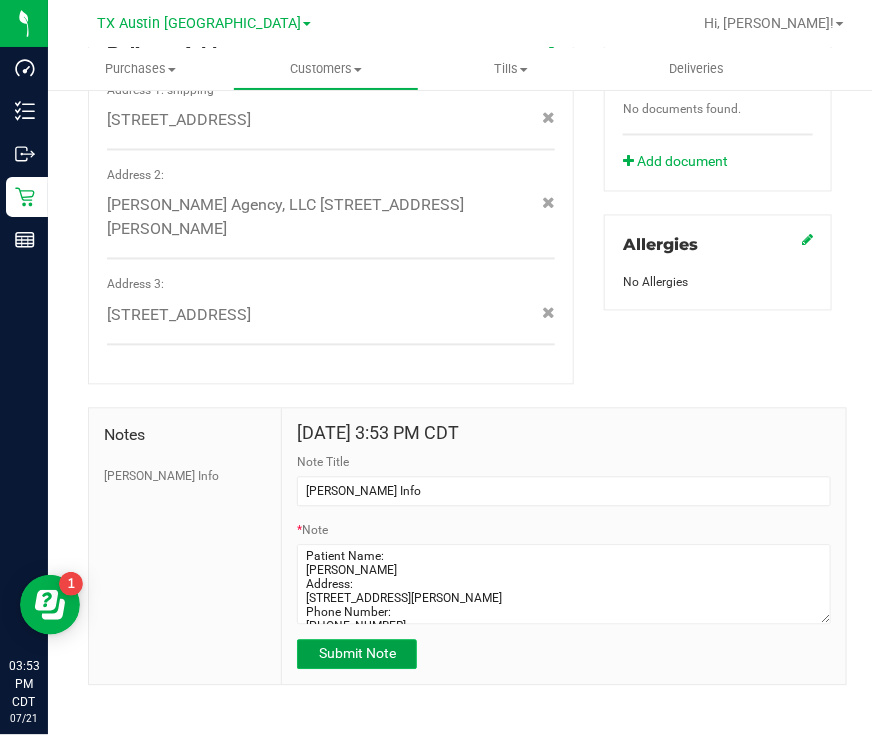 click on "Submit Note" at bounding box center [357, 654] 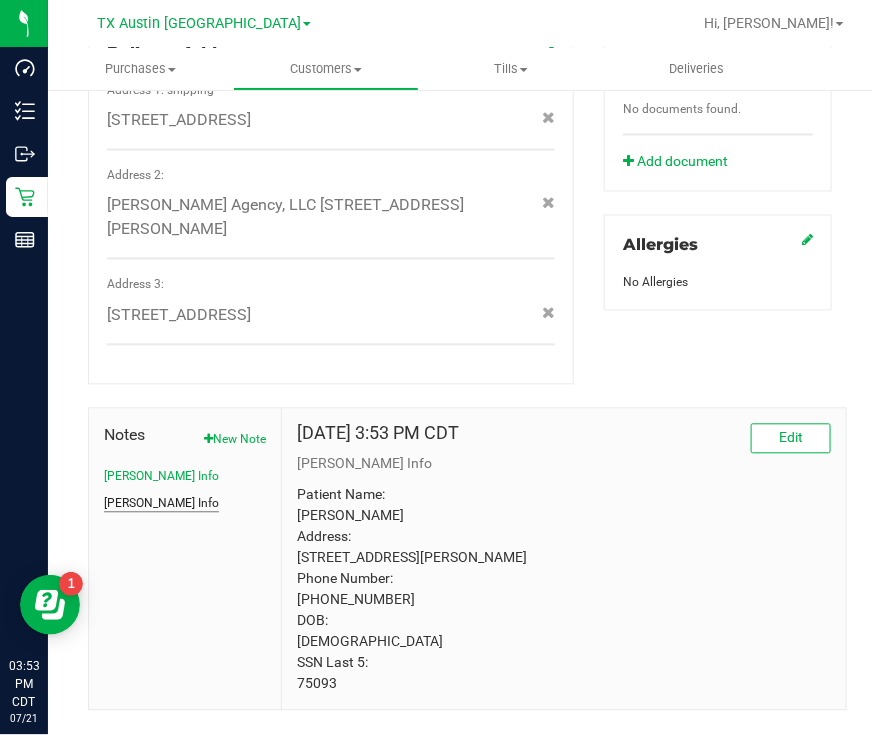 click on "[PERSON_NAME] Info" at bounding box center [161, 504] 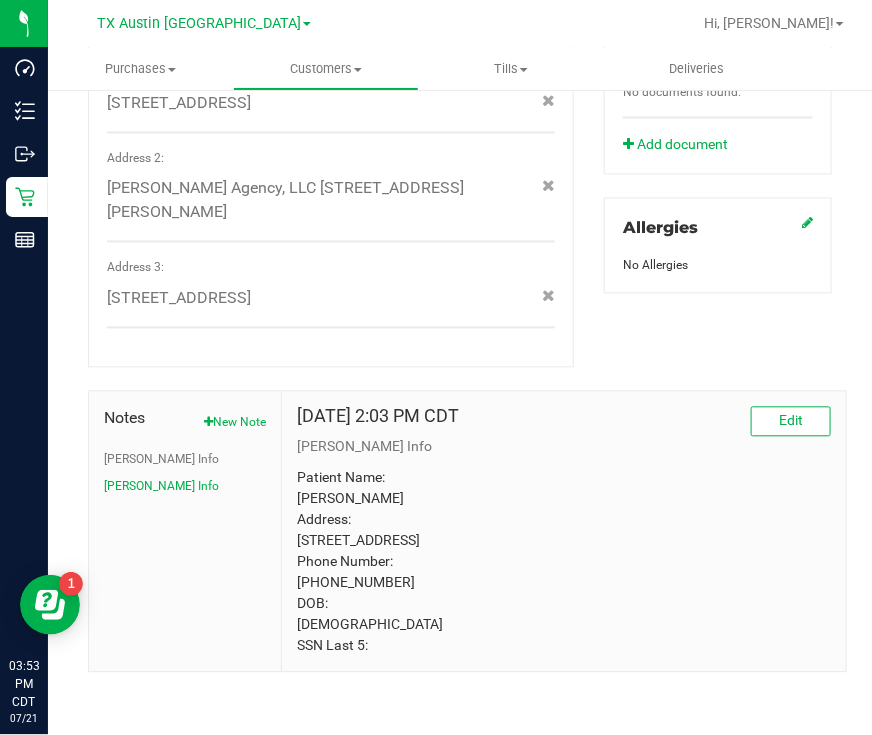 scroll, scrollTop: 817, scrollLeft: 0, axis: vertical 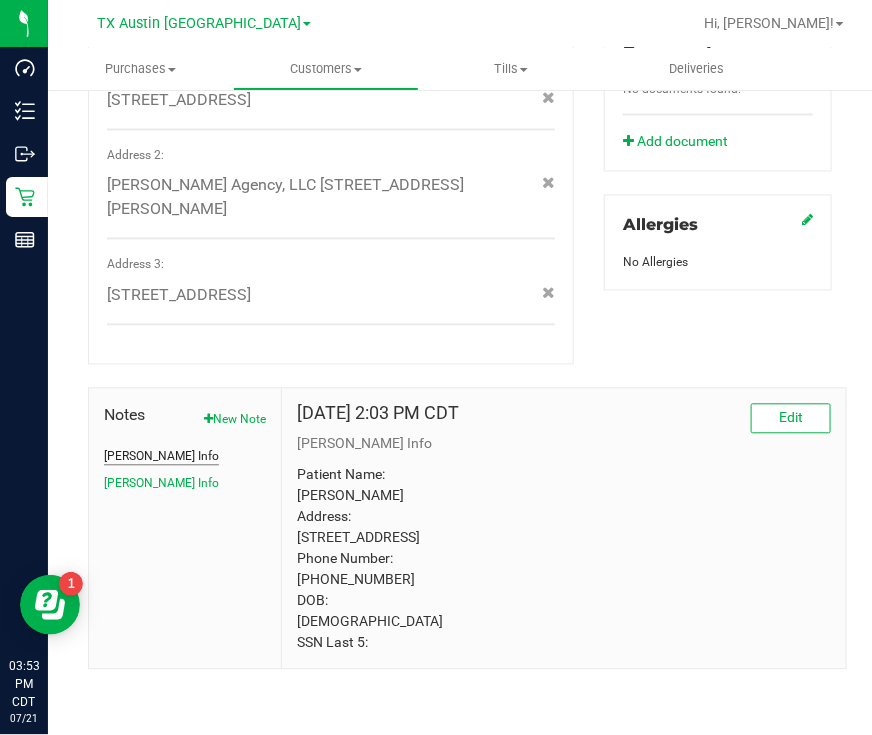 click on "[PERSON_NAME] Info" at bounding box center [161, 457] 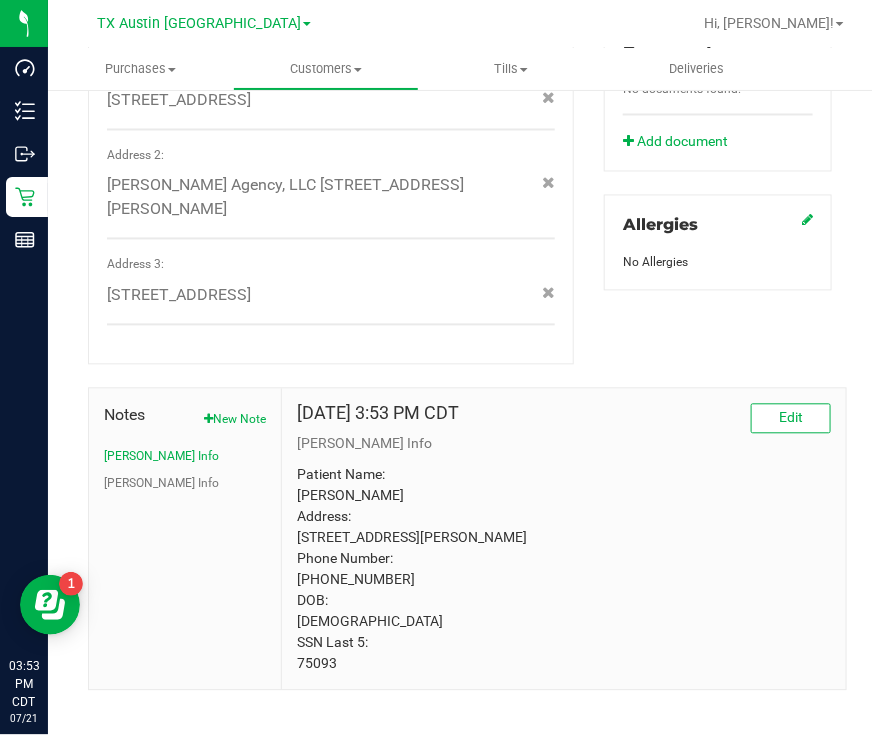 click on "Patient Name:
[PERSON_NAME]
Address:
[STREET_ADDRESS][PERSON_NAME]
Phone Number:
[PHONE_NUMBER]
DOB:
[DEMOGRAPHIC_DATA]
SSN Last 5:
75093" at bounding box center [564, 570] 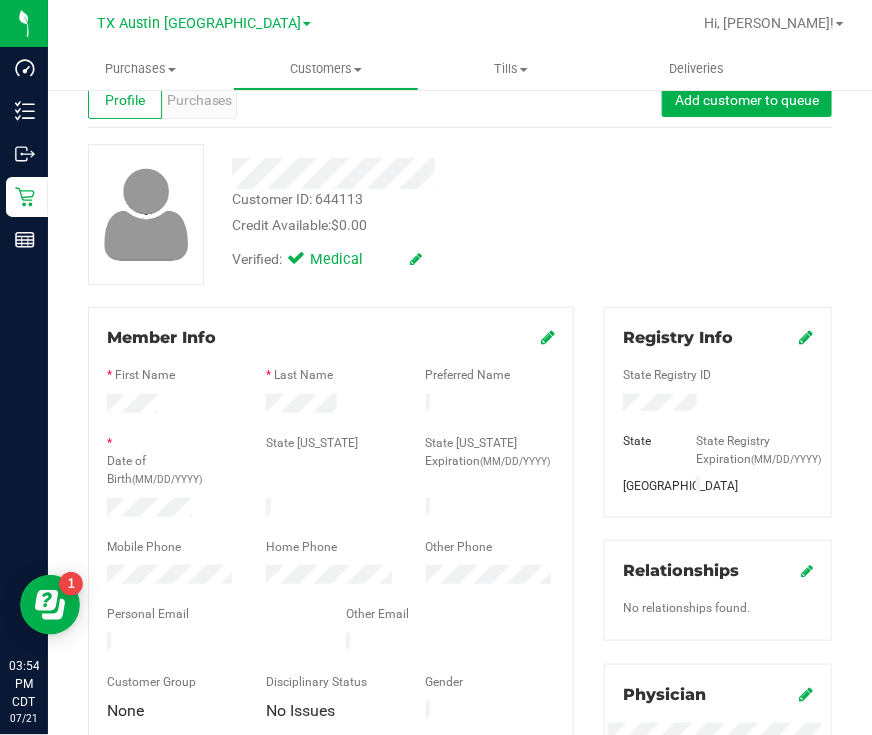 scroll, scrollTop: 0, scrollLeft: 0, axis: both 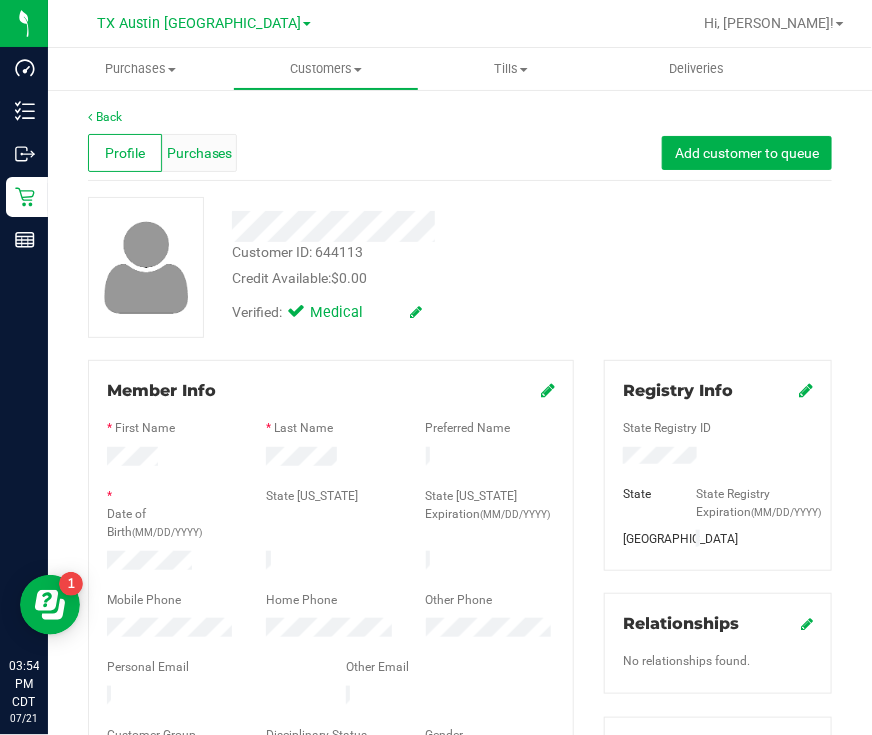 click on "Purchases" at bounding box center (200, 153) 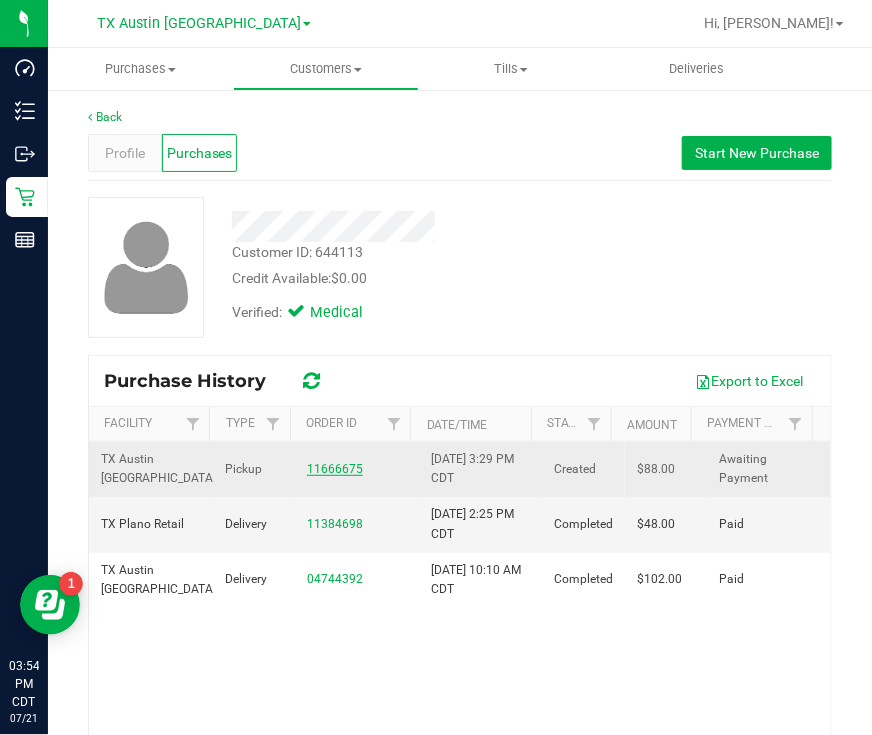 click on "11666675" at bounding box center [335, 469] 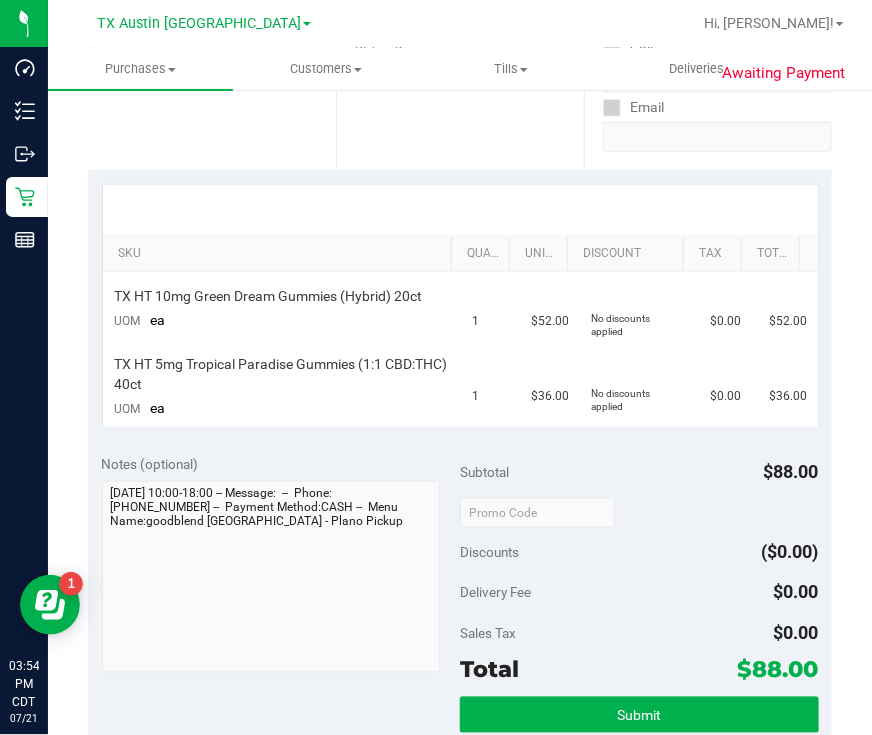 scroll, scrollTop: 0, scrollLeft: 0, axis: both 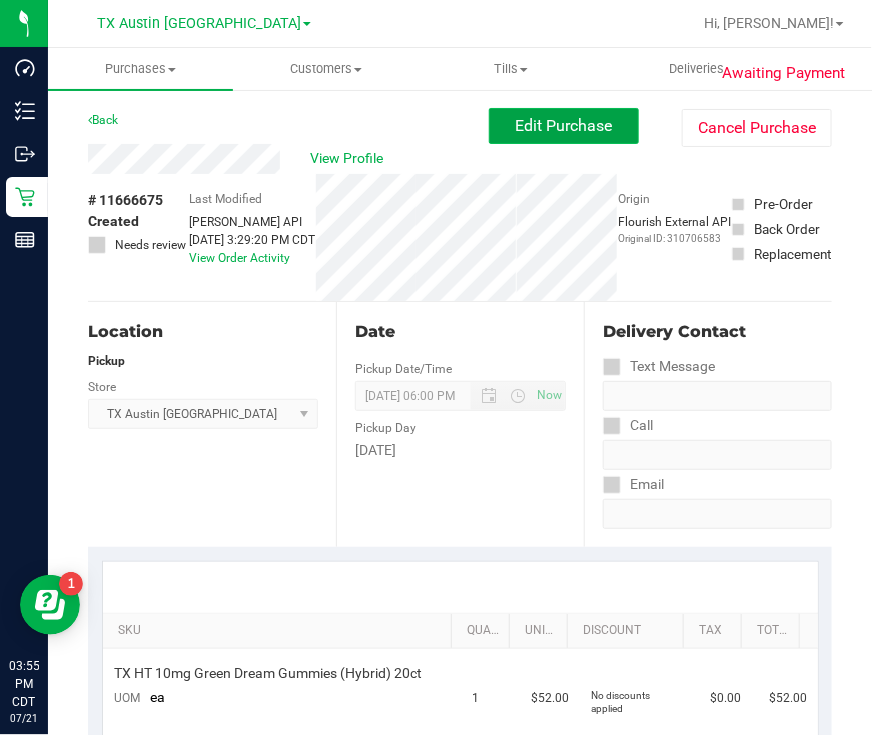 click on "Edit Purchase" at bounding box center [564, 125] 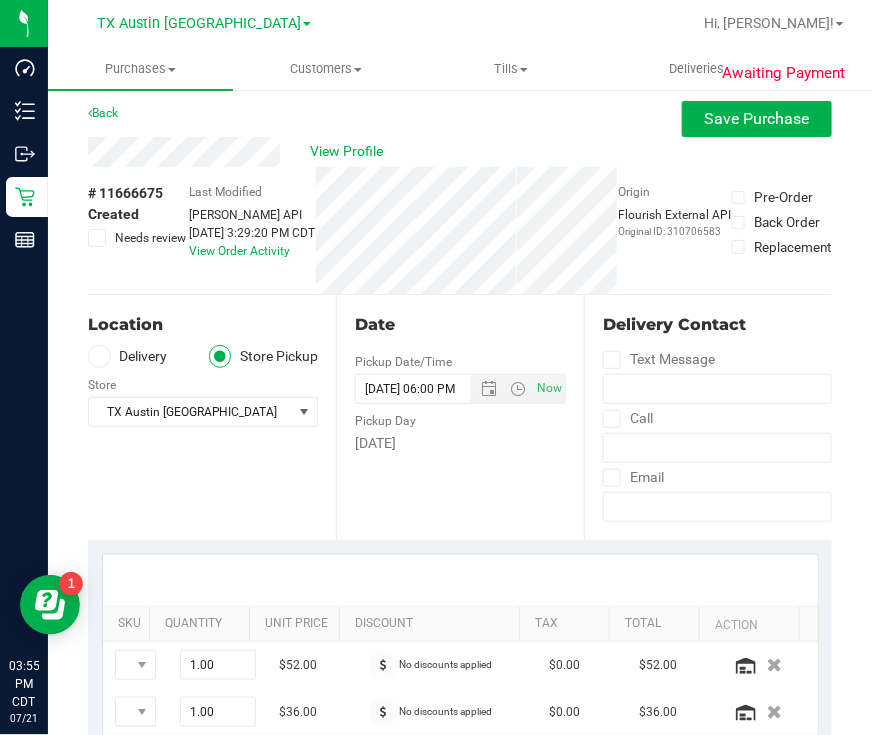 scroll, scrollTop: 0, scrollLeft: 0, axis: both 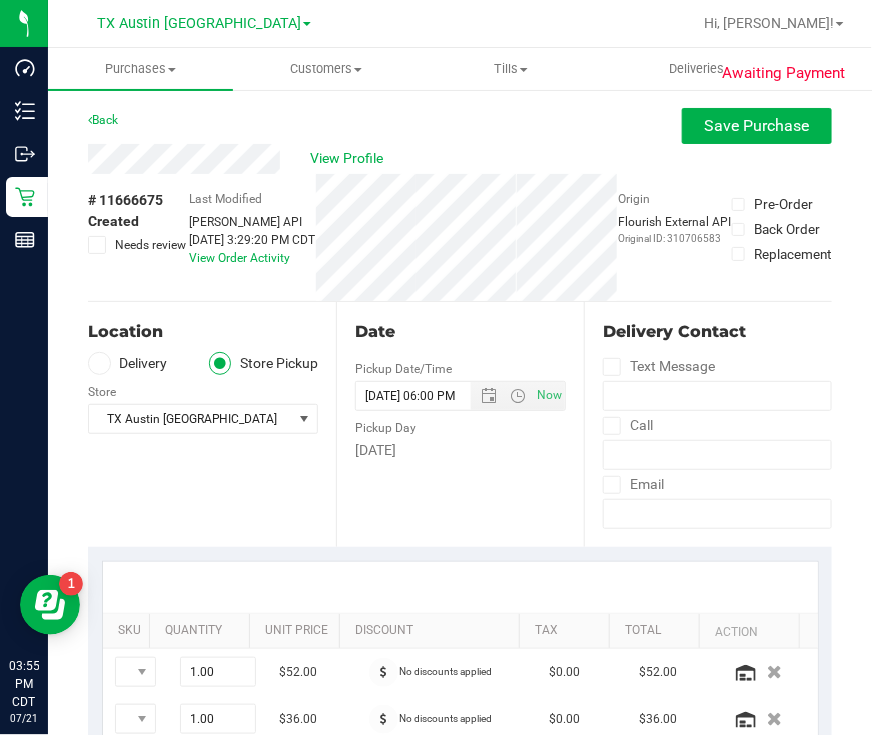 click on "Delivery" at bounding box center (128, 363) 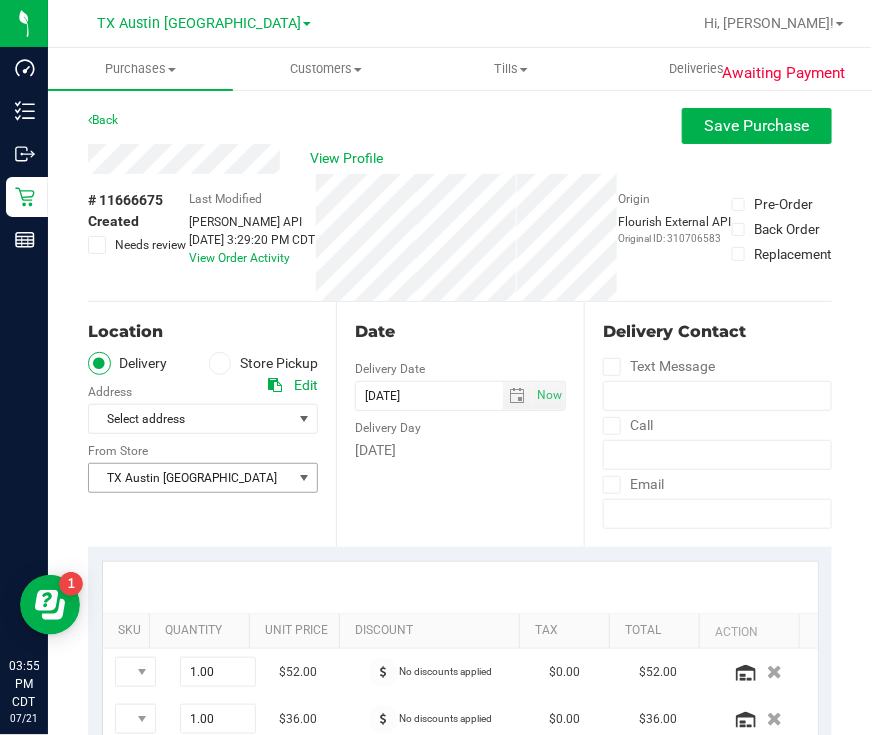 click on "TX Austin [GEOGRAPHIC_DATA]" at bounding box center (190, 478) 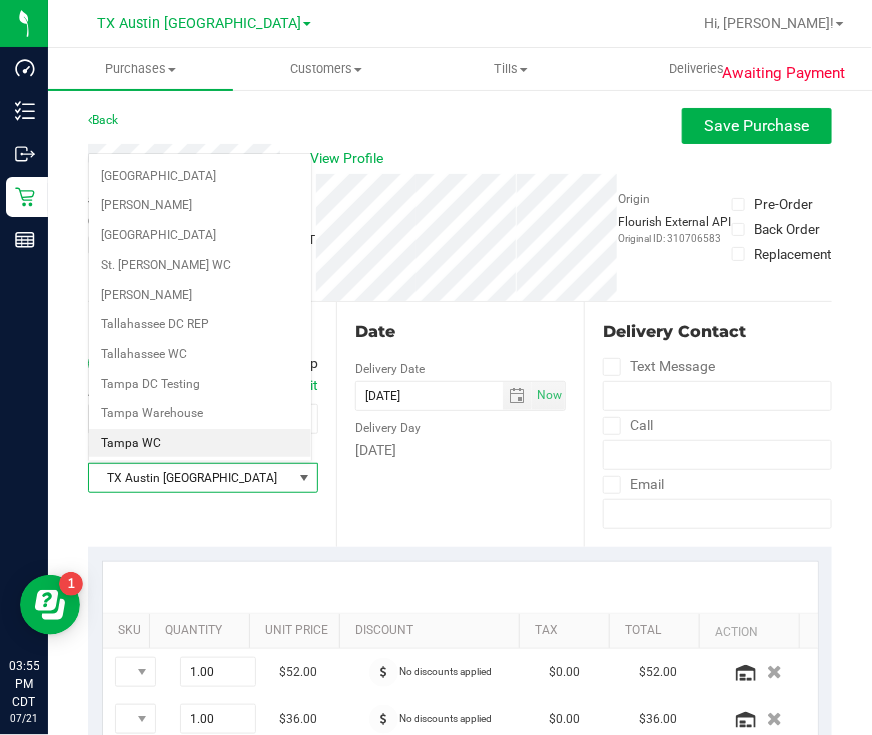 scroll, scrollTop: 1350, scrollLeft: 0, axis: vertical 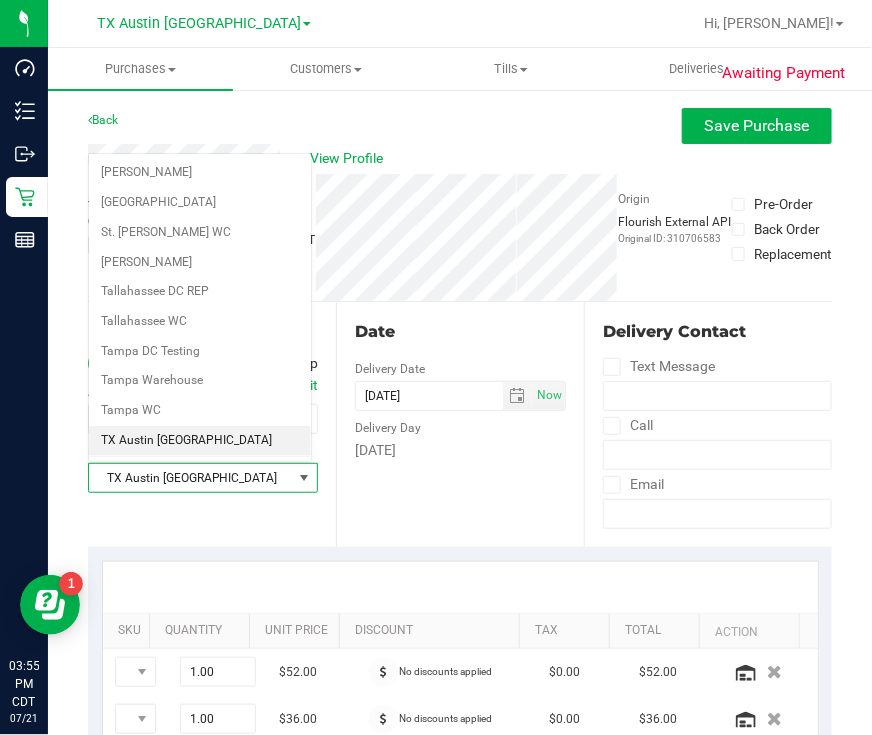 click on "TX Plano Retail" at bounding box center [200, 471] 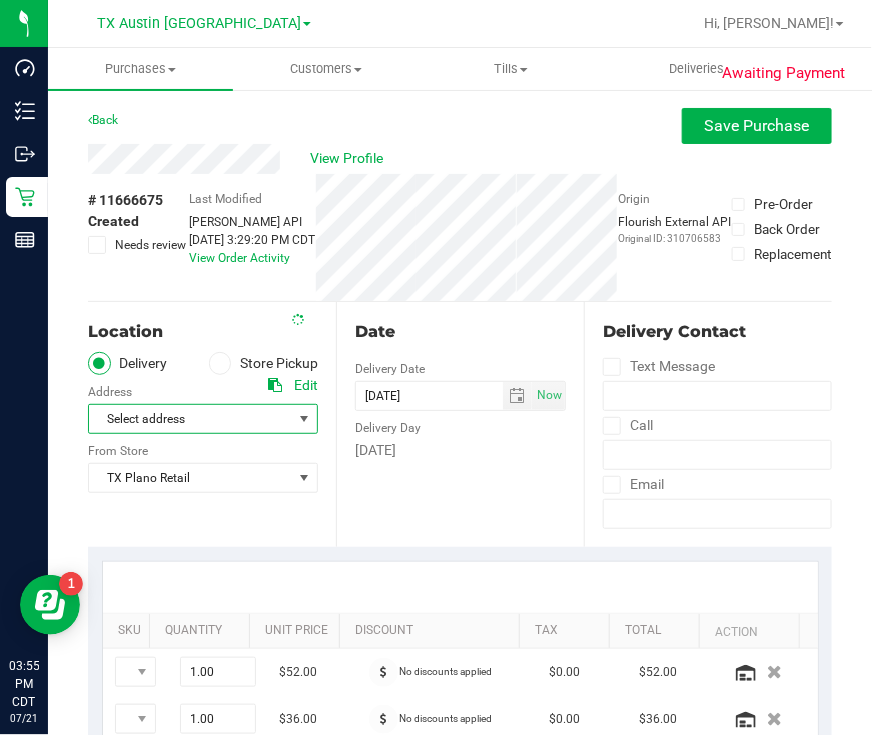 click on "Select address" at bounding box center [185, 419] 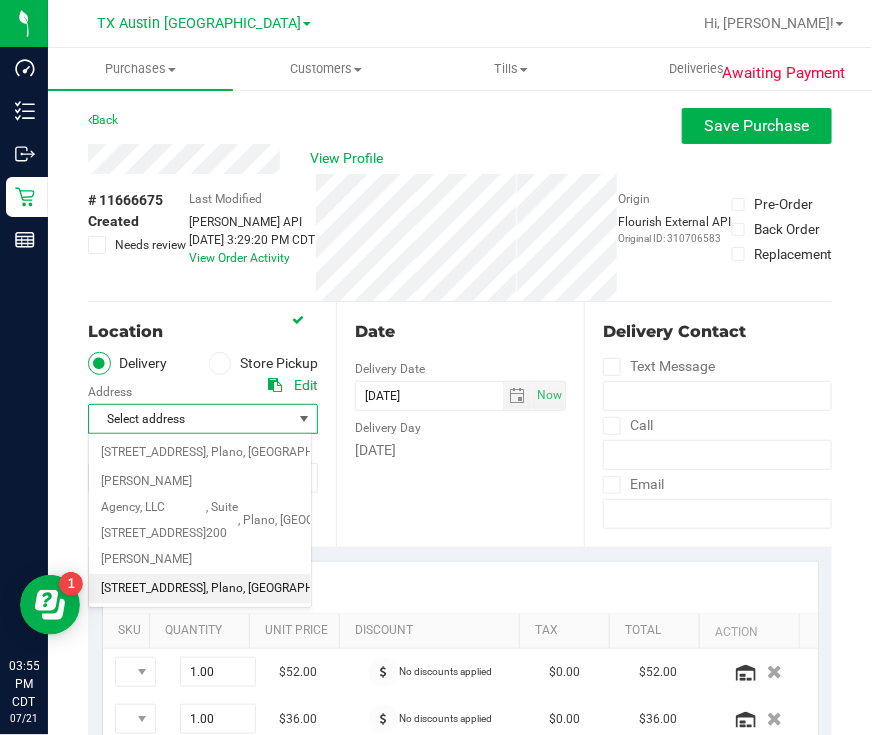 click on "[STREET_ADDRESS]" at bounding box center (153, 589) 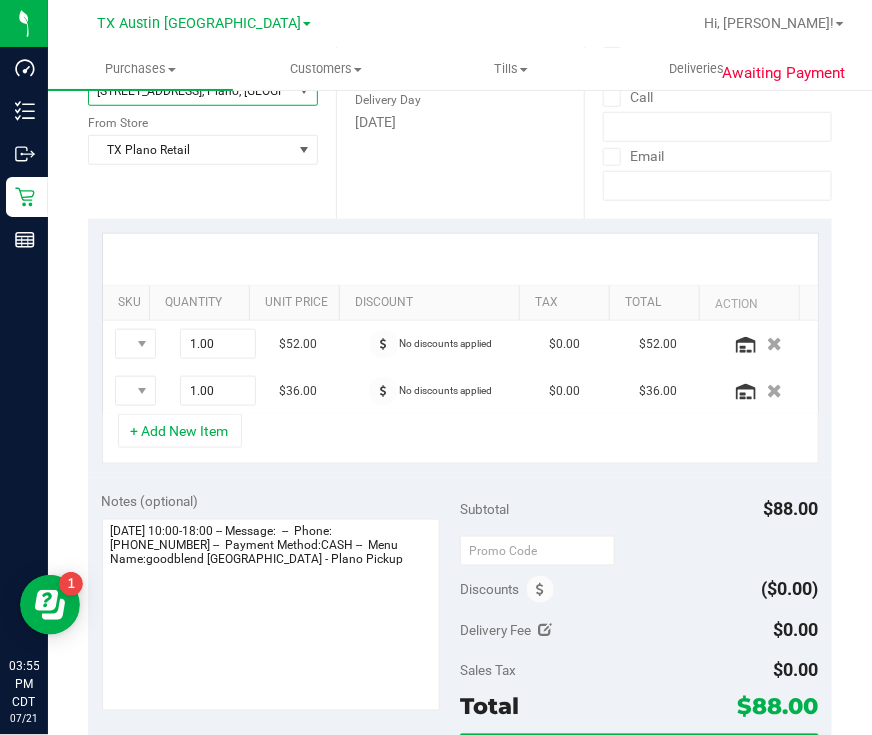 scroll, scrollTop: 375, scrollLeft: 0, axis: vertical 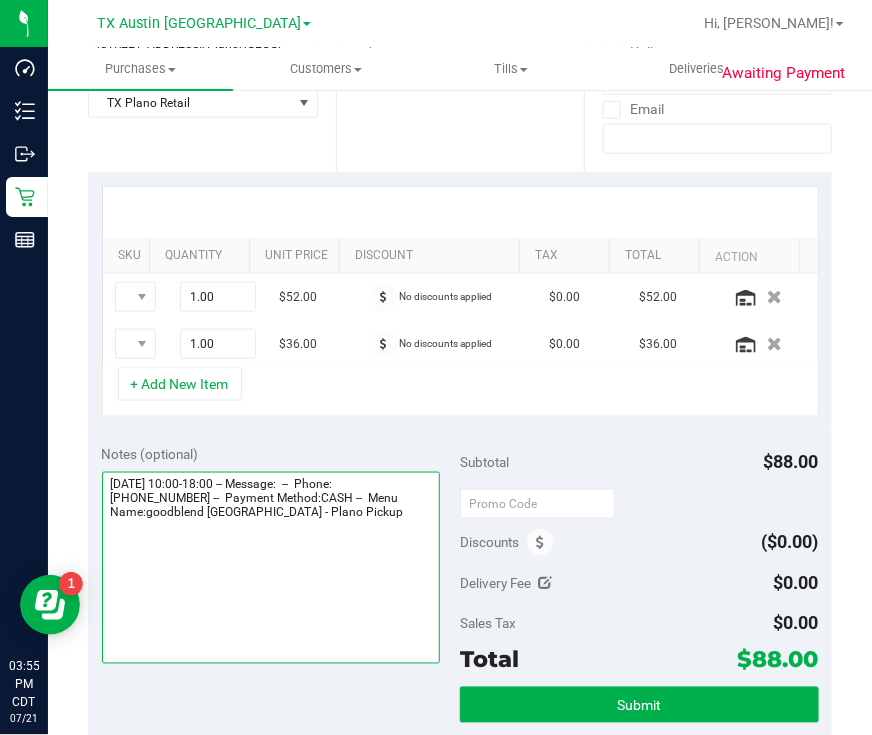 drag, startPoint x: 363, startPoint y: 541, endPoint x: 385, endPoint y: 527, distance: 26.076809 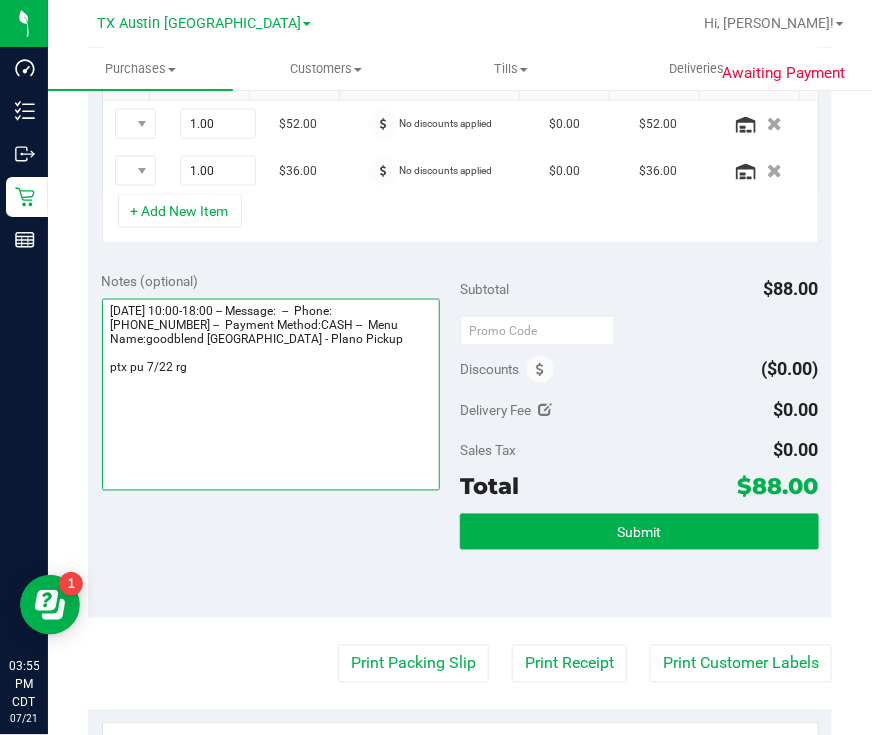 scroll, scrollTop: 625, scrollLeft: 0, axis: vertical 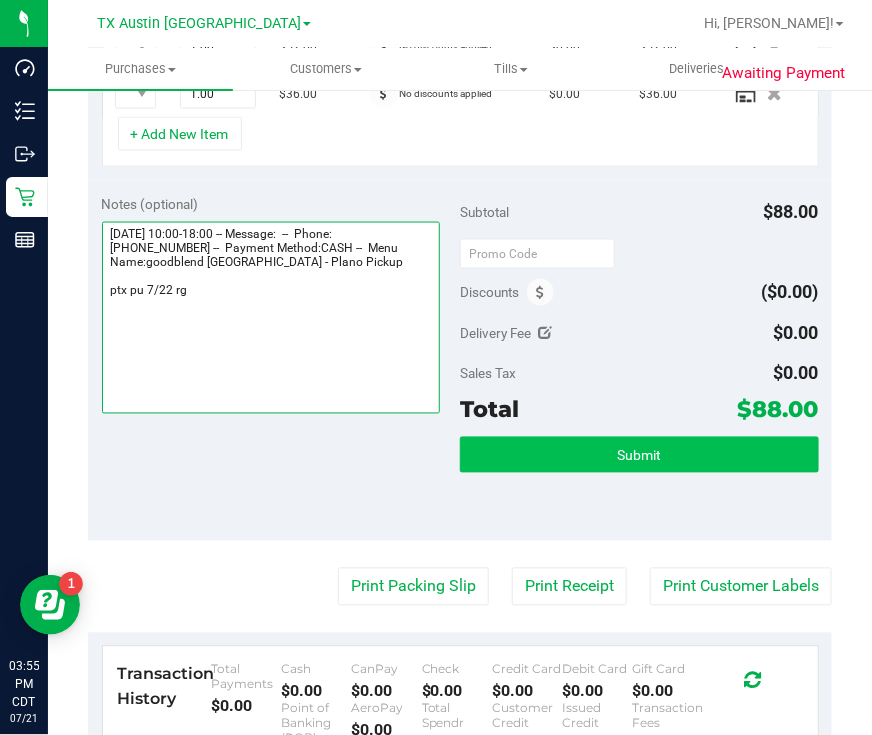 type on "[DATE] 10:00-18:00 -- Message:  --  Phone:[PHONE_NUMBER] --  Payment Method:CASH --  Menu Name:goodblend [GEOGRAPHIC_DATA] - Plano Pickup
ptx pu 7/22 rg" 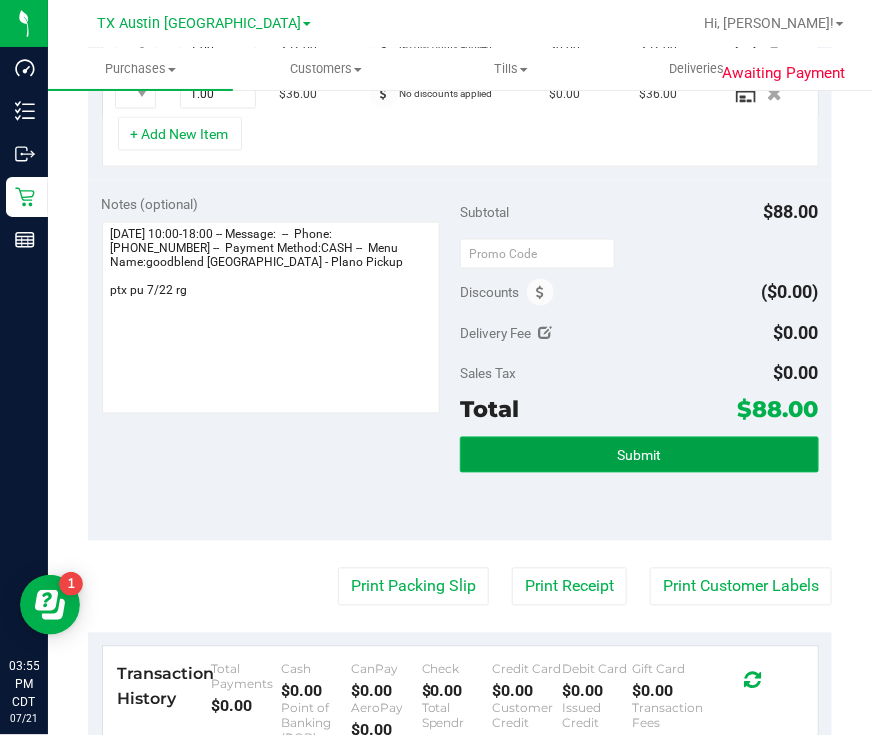 click on "Submit" at bounding box center (639, 456) 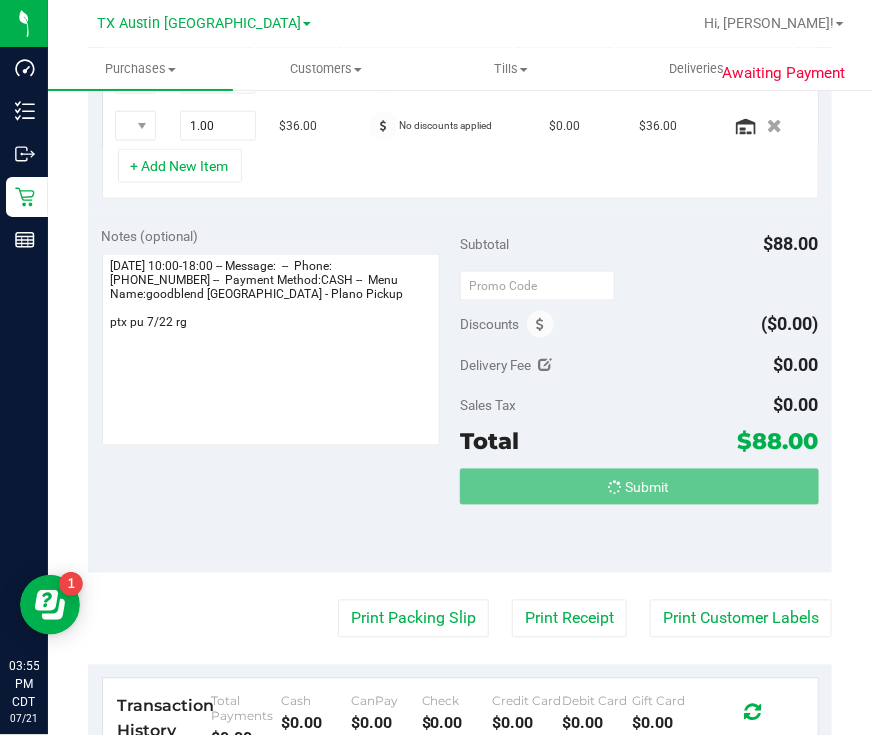 scroll, scrollTop: 218, scrollLeft: 0, axis: vertical 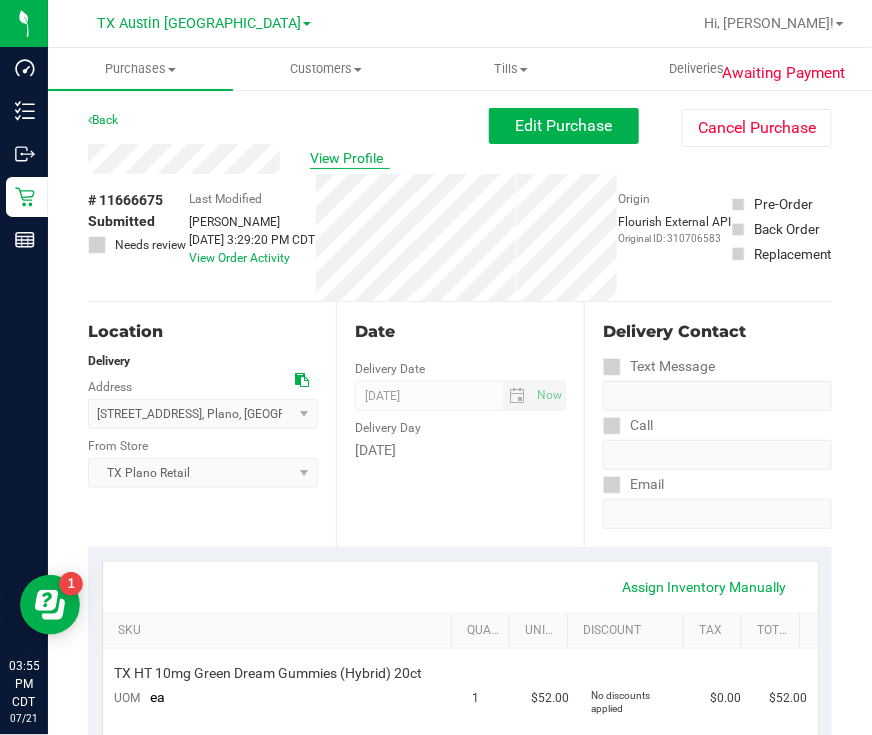click on "View Profile" at bounding box center [350, 158] 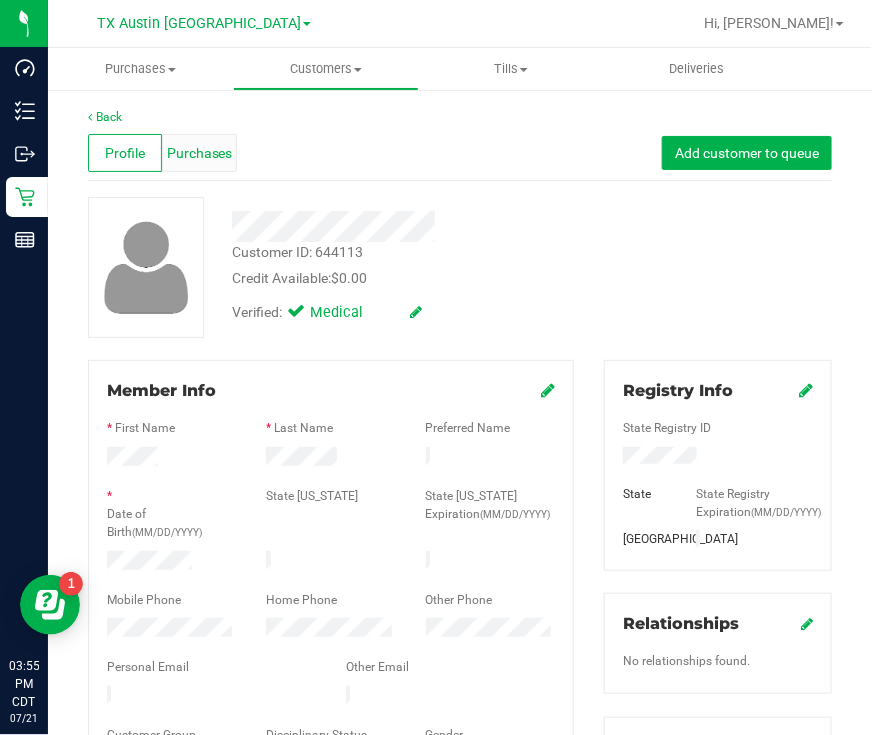 click on "Purchases" at bounding box center [200, 153] 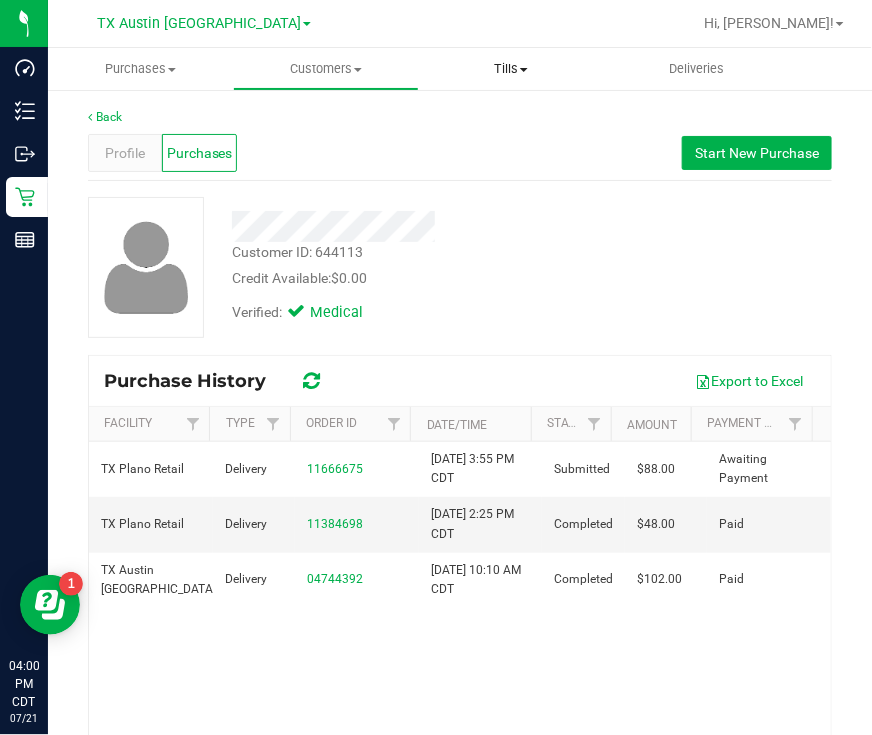 click on "Tills" at bounding box center (511, 69) 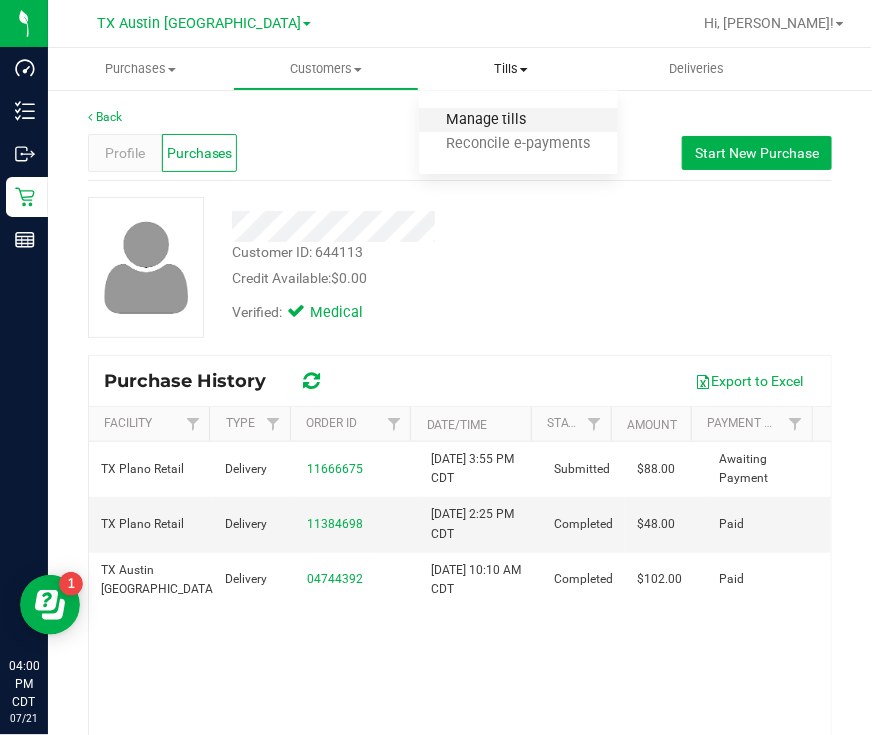 click on "Manage tills" at bounding box center [486, 120] 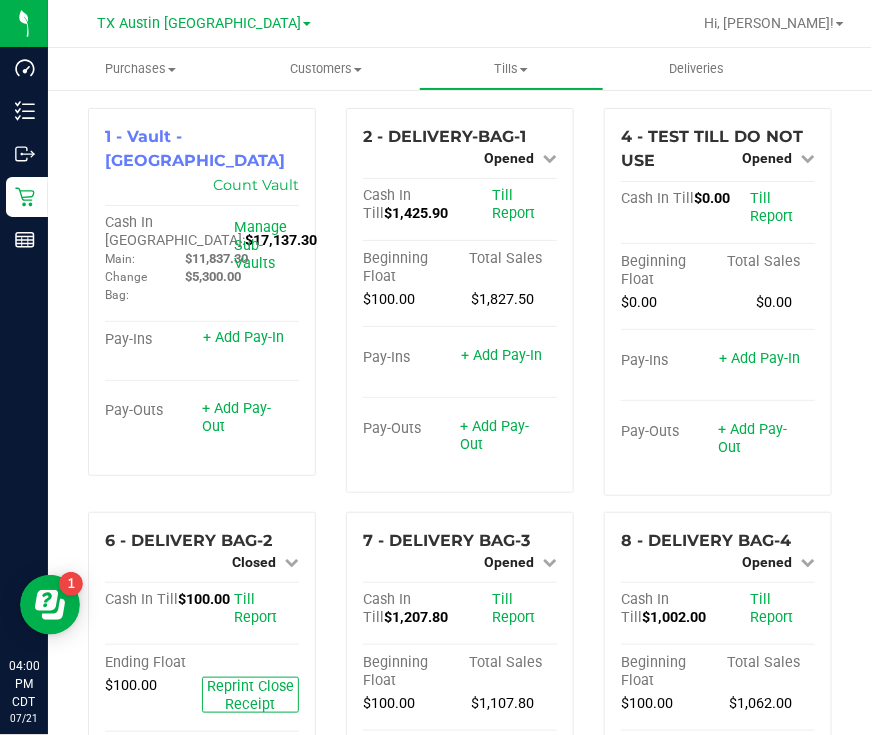 click on "[GEOGRAPHIC_DATA] [GEOGRAPHIC_DATA] [GEOGRAPHIC_DATA]   [GEOGRAPHIC_DATA] [GEOGRAPHIC_DATA] [GEOGRAPHIC_DATA]   [GEOGRAPHIC_DATA] [GEOGRAPHIC_DATA] Retail" at bounding box center [204, 23] 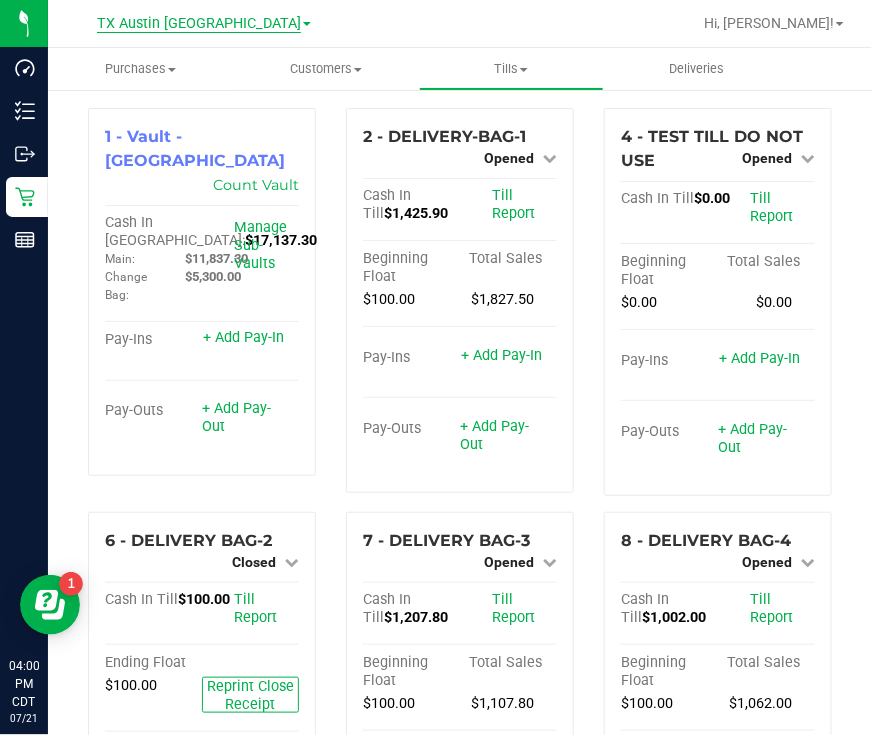click on "TX Austin [GEOGRAPHIC_DATA]" at bounding box center (199, 24) 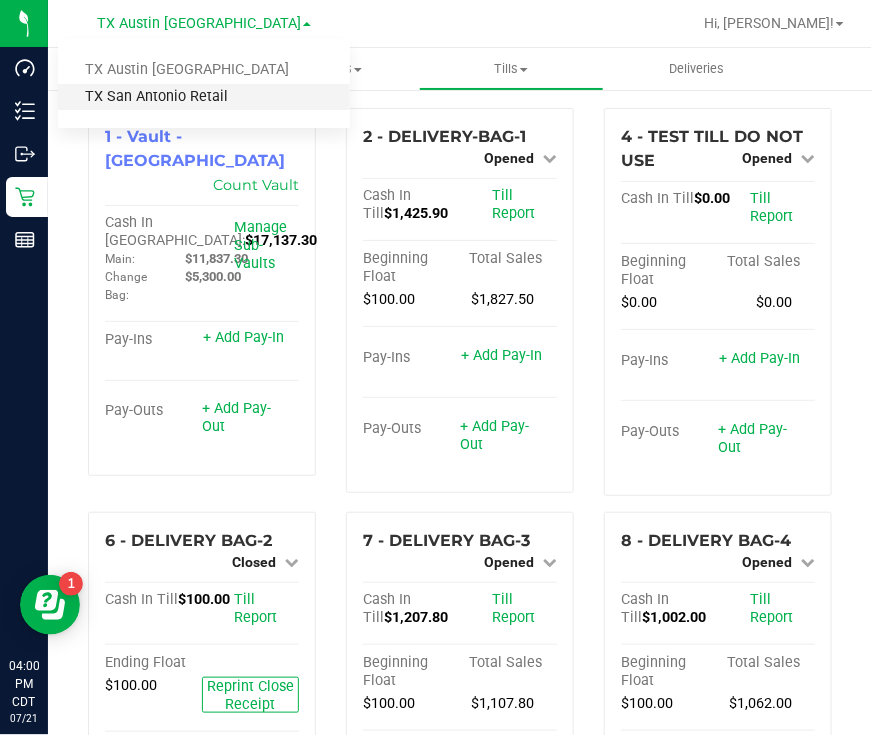 click on "TX San Antonio Retail" at bounding box center [204, 97] 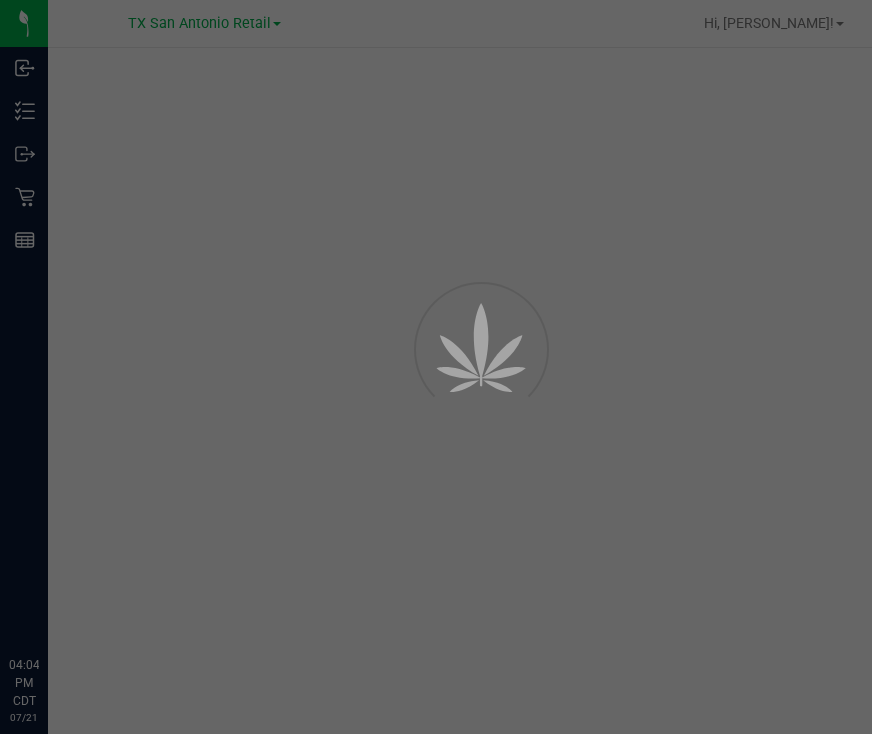 scroll, scrollTop: 0, scrollLeft: 0, axis: both 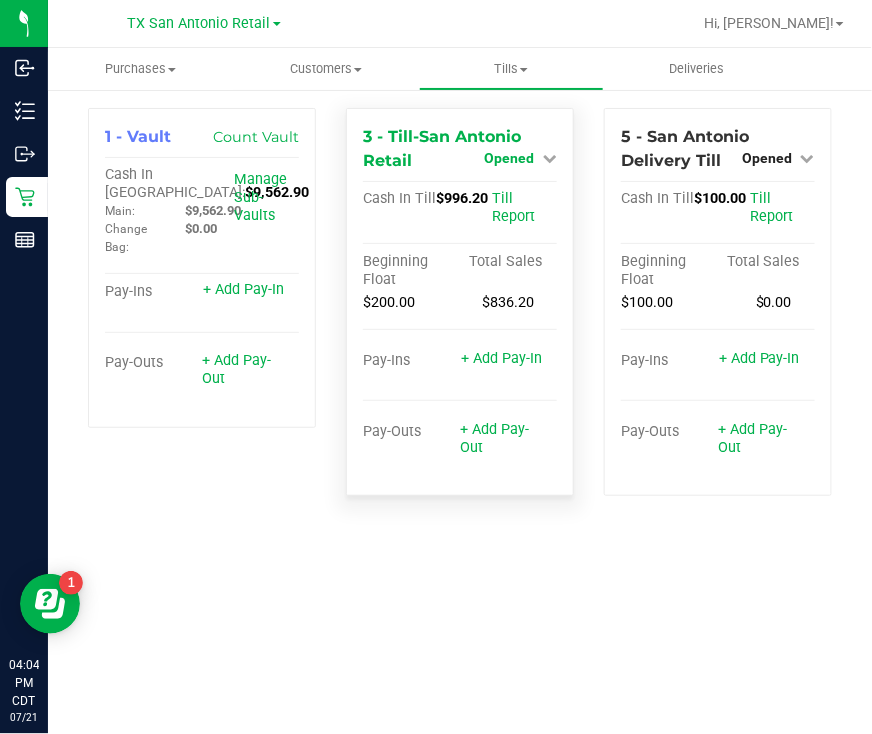 click on "Opened" at bounding box center [509, 158] 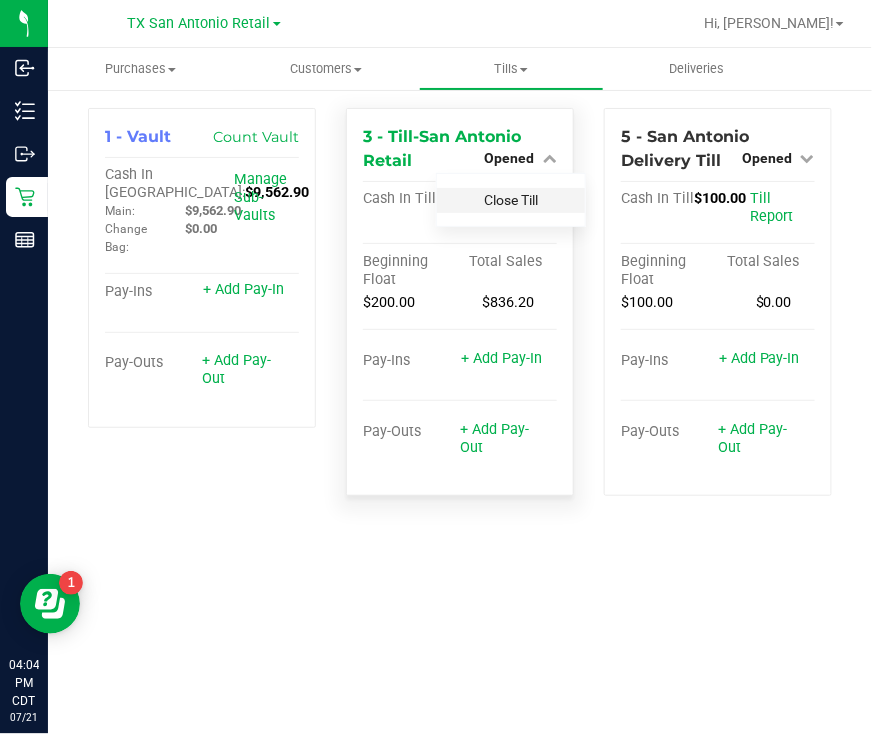 click on "Close Till" at bounding box center (511, 200) 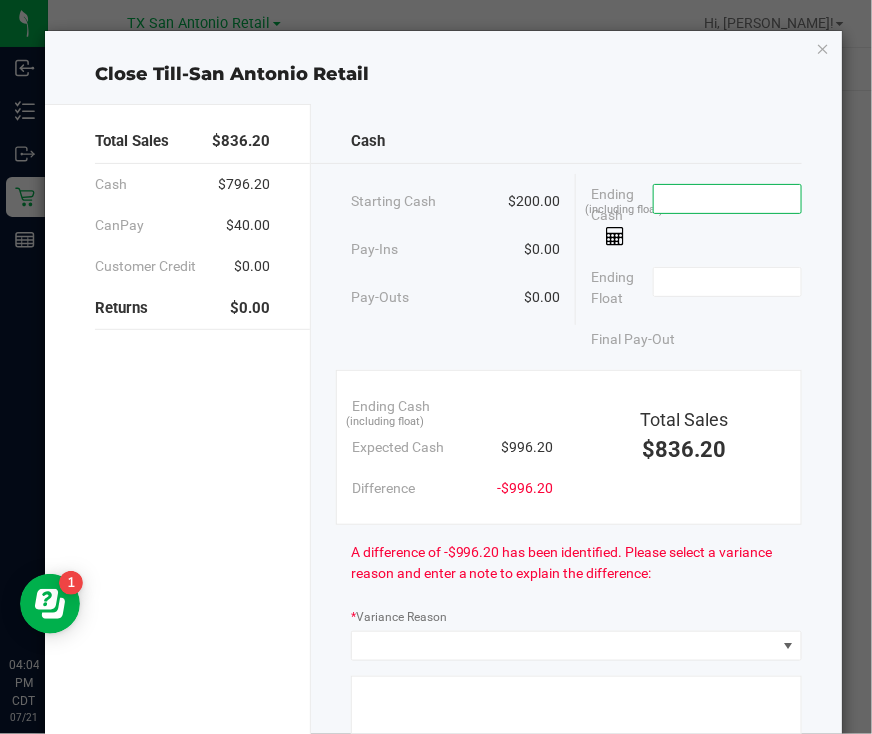 click at bounding box center [727, 199] 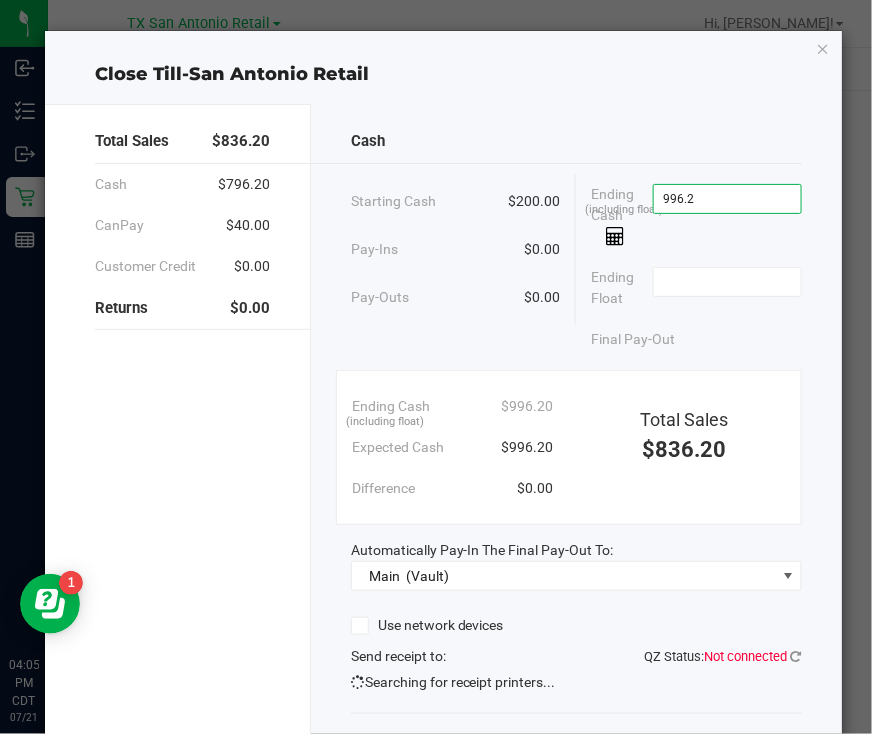 type on "$996.20" 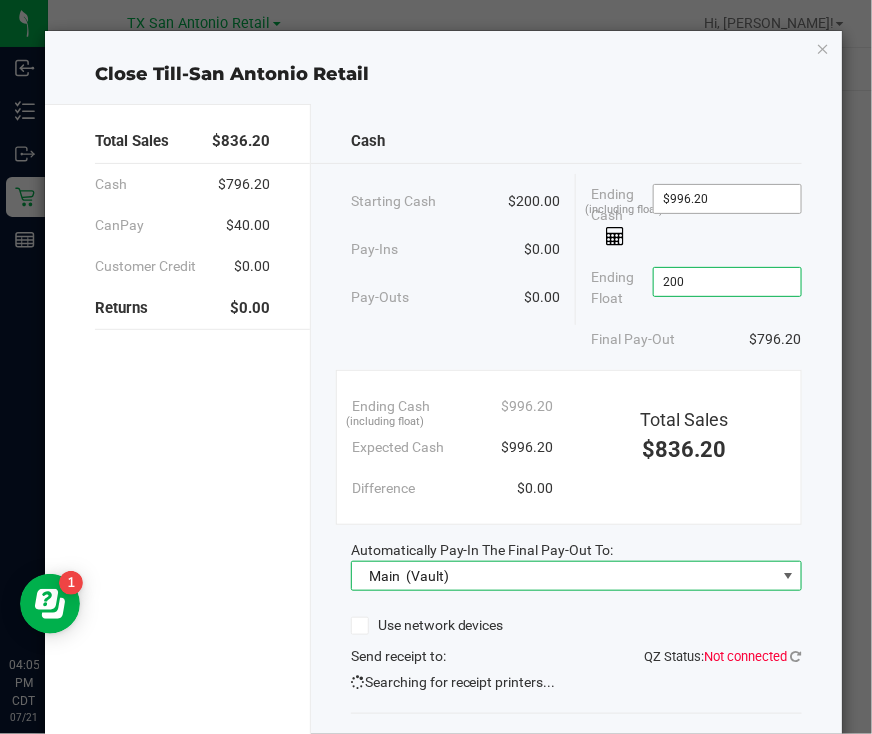 type on "$200.00" 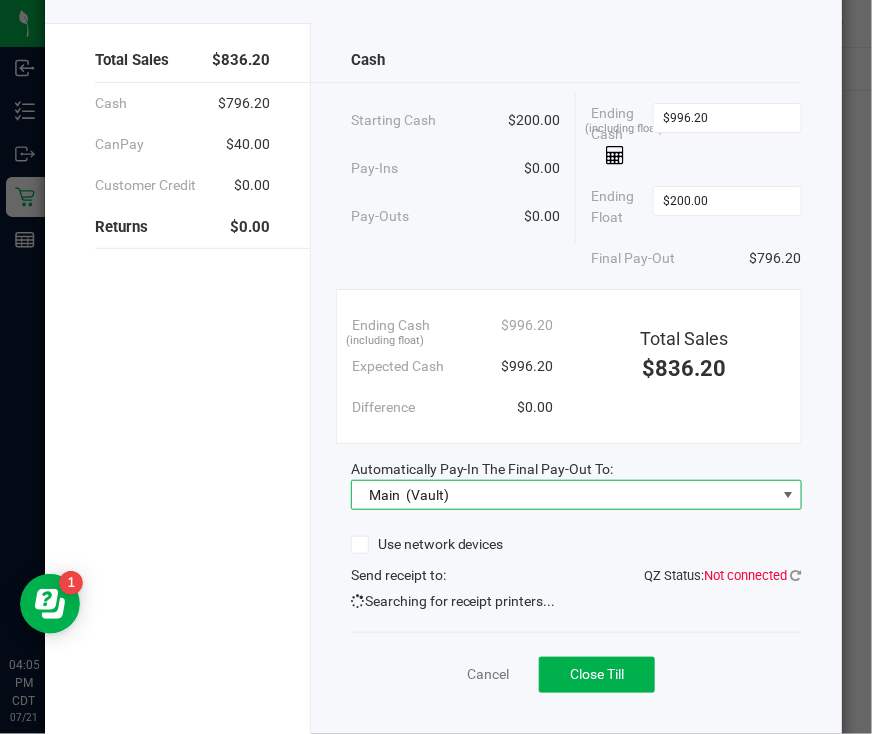 scroll, scrollTop: 119, scrollLeft: 0, axis: vertical 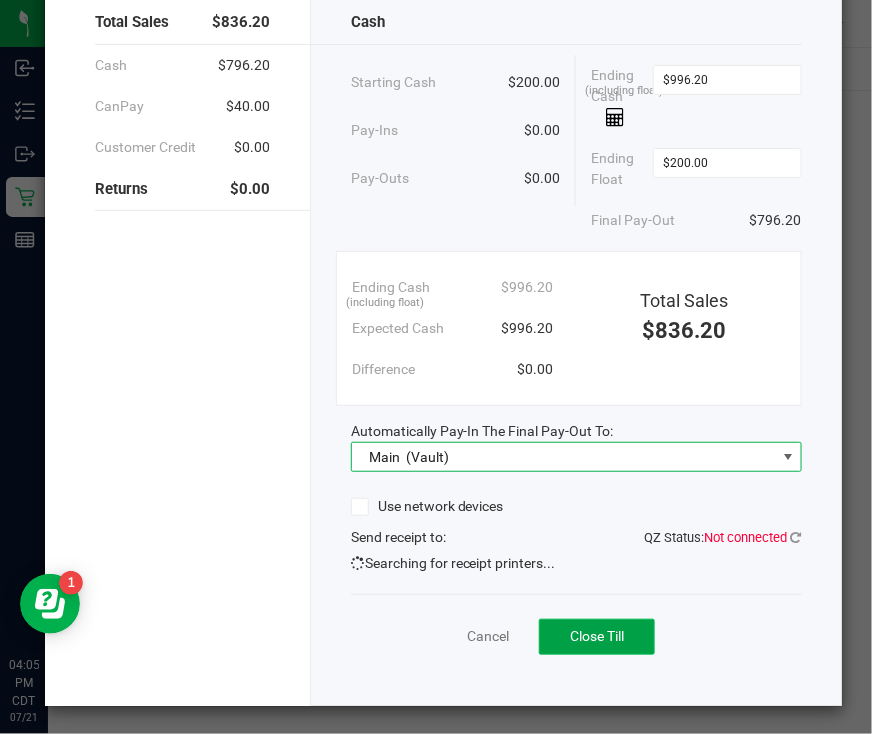 click on "Close Till" 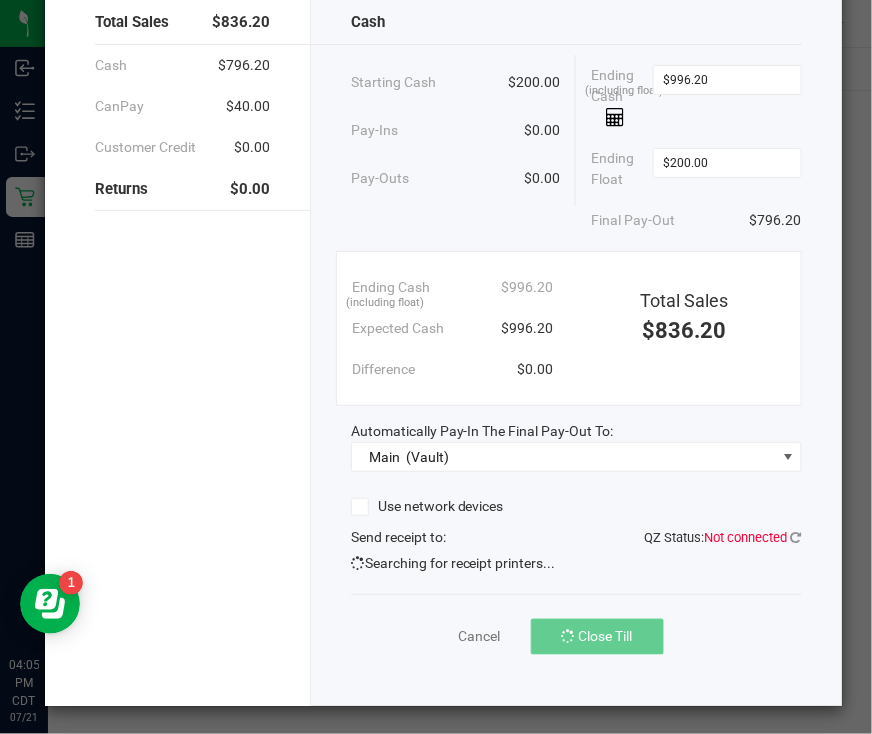 scroll, scrollTop: 104, scrollLeft: 0, axis: vertical 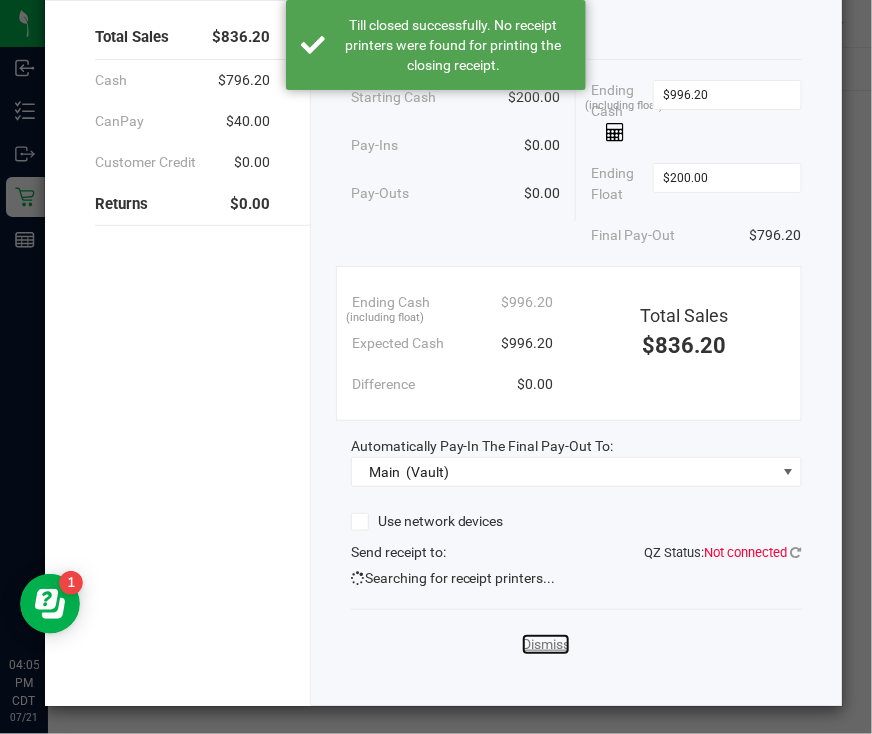 click on "Dismiss" 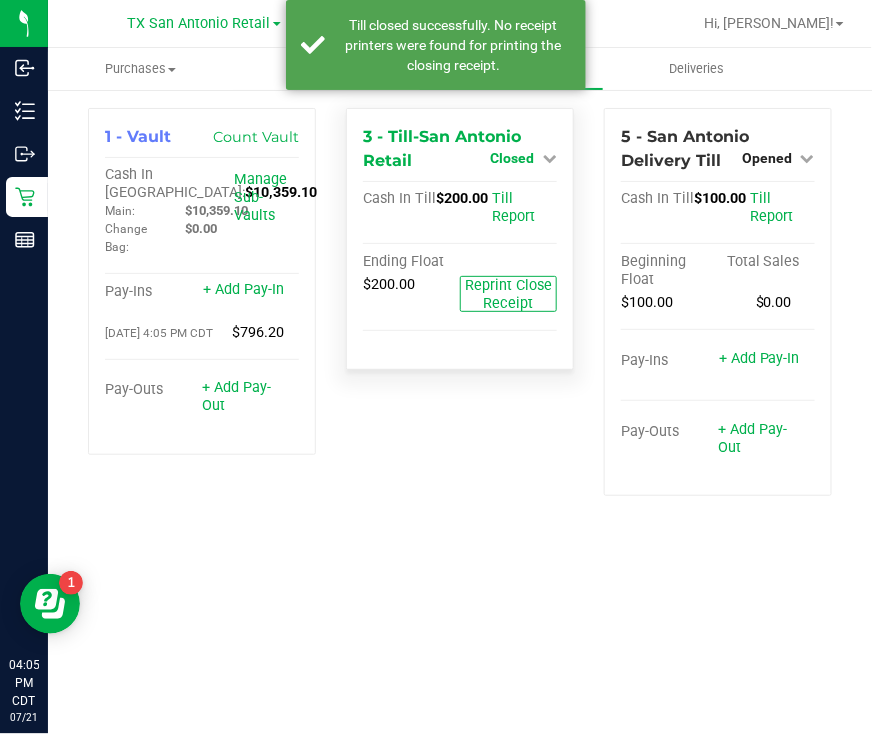click on "Closed" at bounding box center (512, 158) 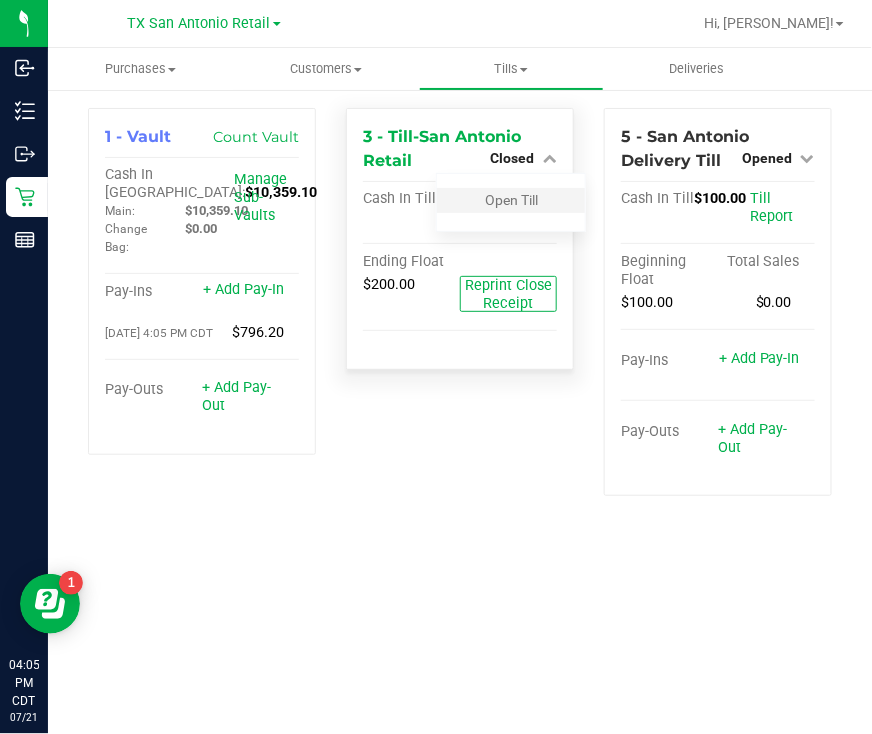 click on "Open Till" at bounding box center [511, 200] 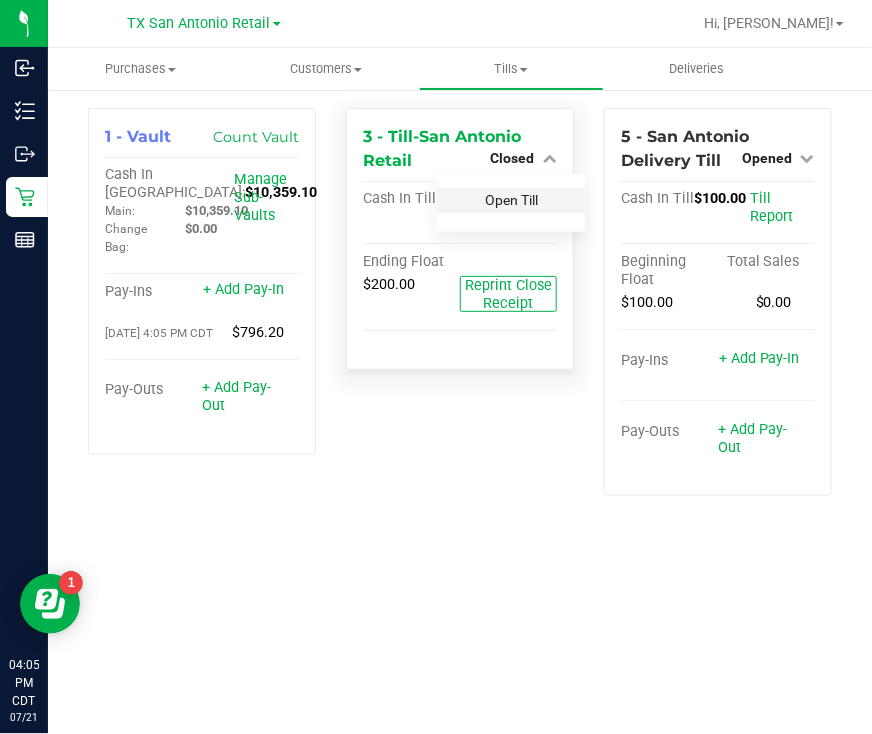 click on "Open Till" at bounding box center (511, 200) 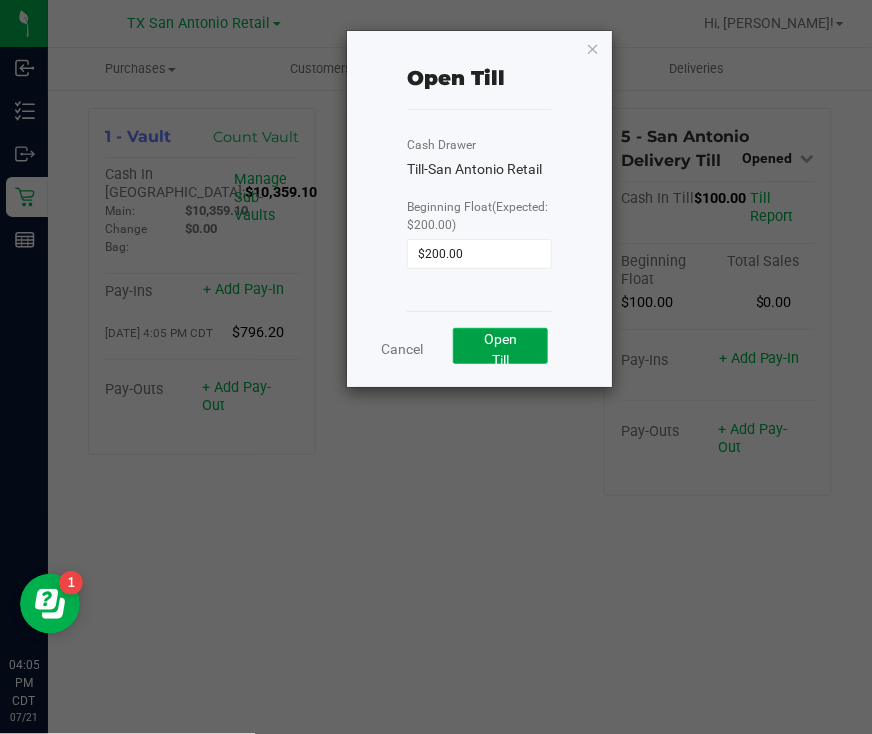 click on "Open Till" 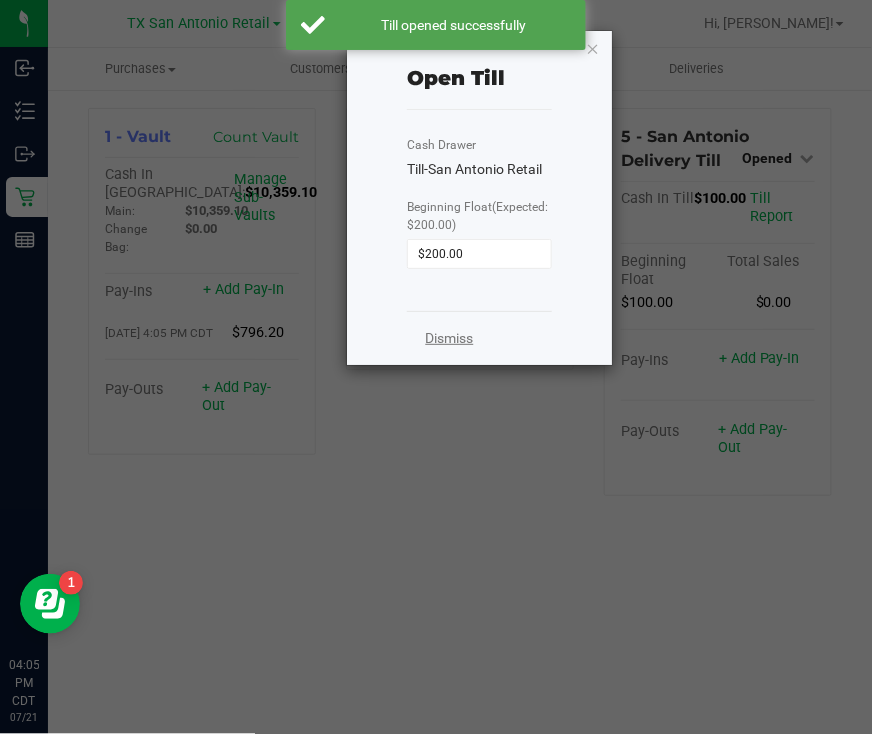 click on "Dismiss" 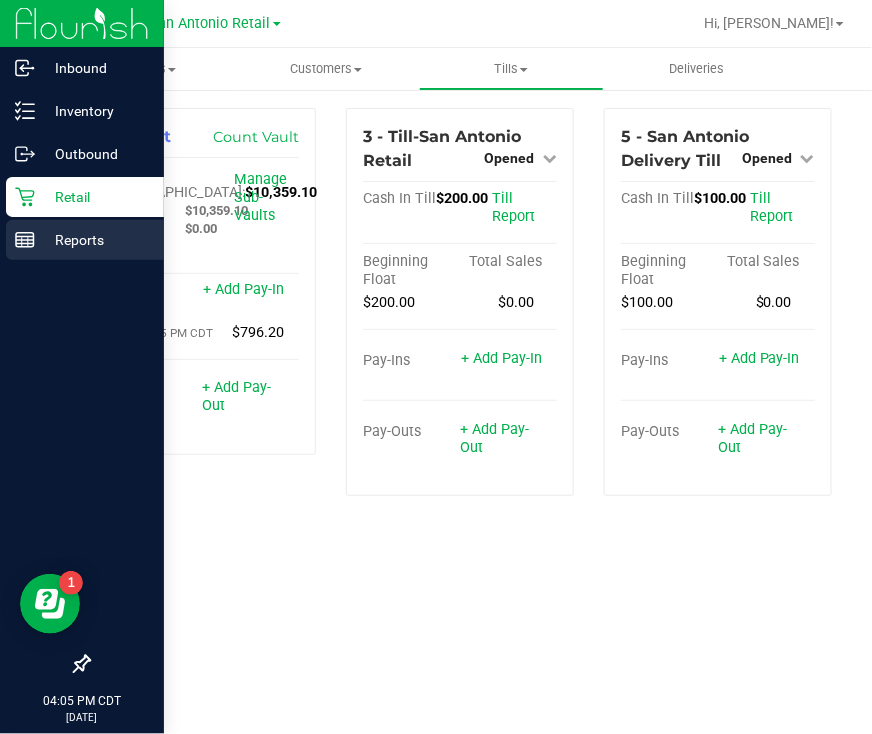 click on "Reports" at bounding box center (95, 240) 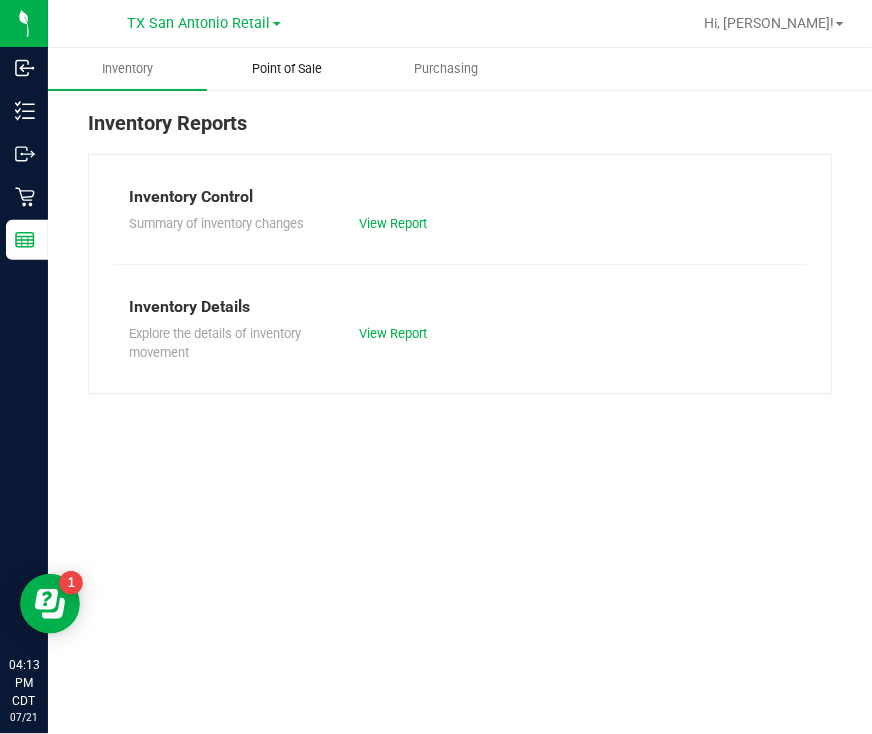 click on "Point of Sale" at bounding box center [286, 69] 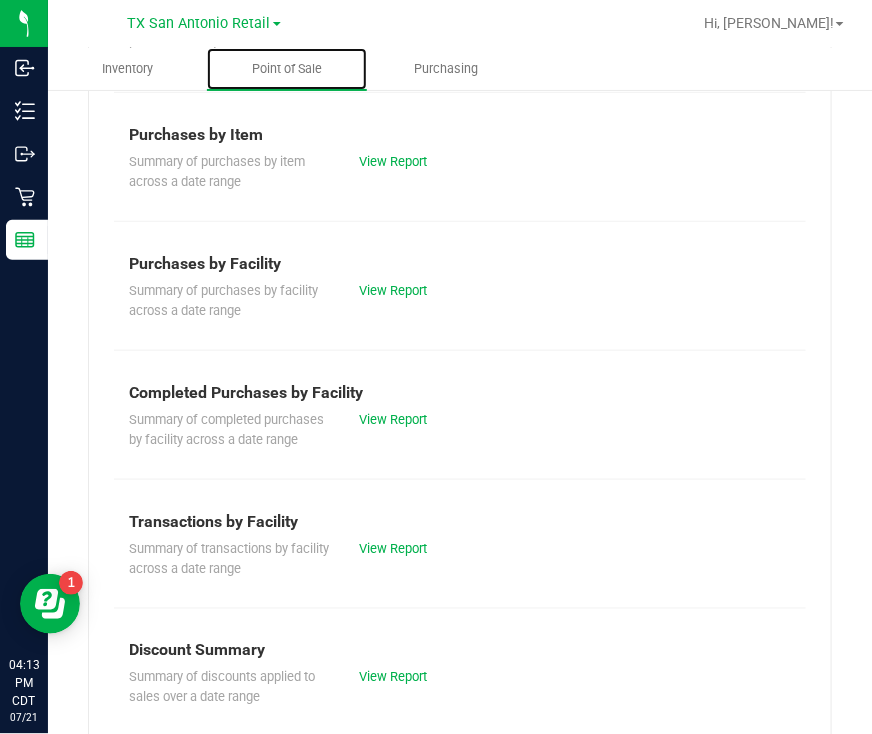 scroll, scrollTop: 375, scrollLeft: 0, axis: vertical 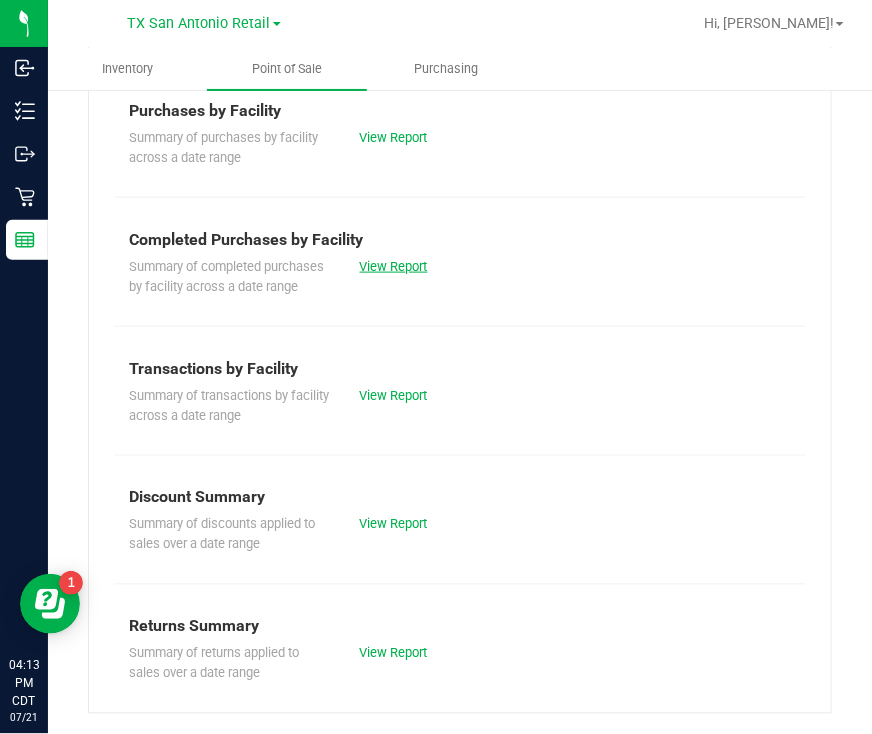 click on "View Report" at bounding box center (394, 266) 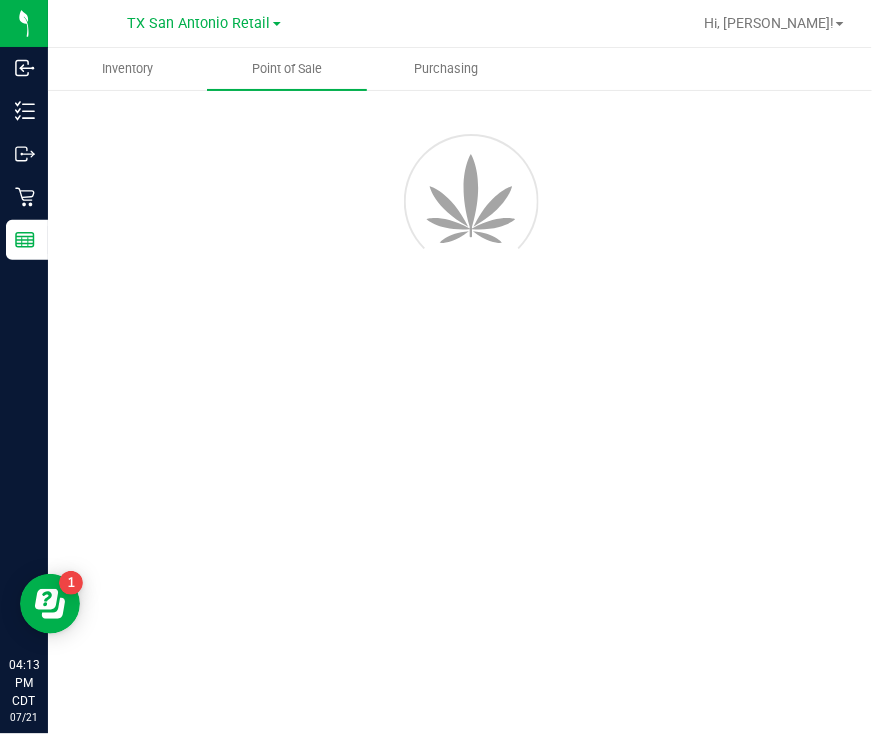 scroll, scrollTop: 0, scrollLeft: 0, axis: both 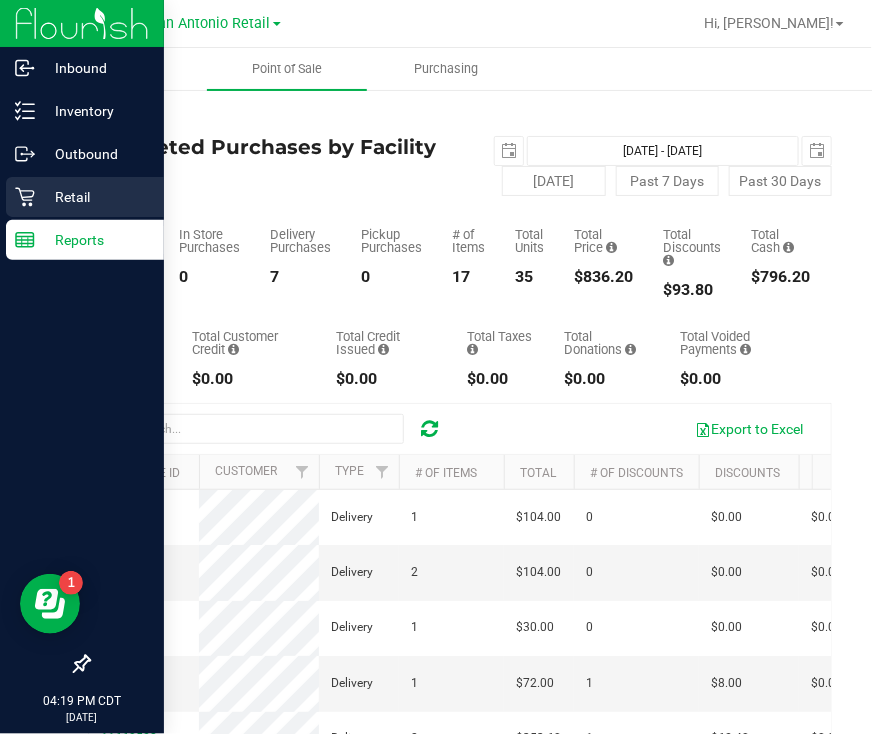 click on "Retail" at bounding box center [85, 197] 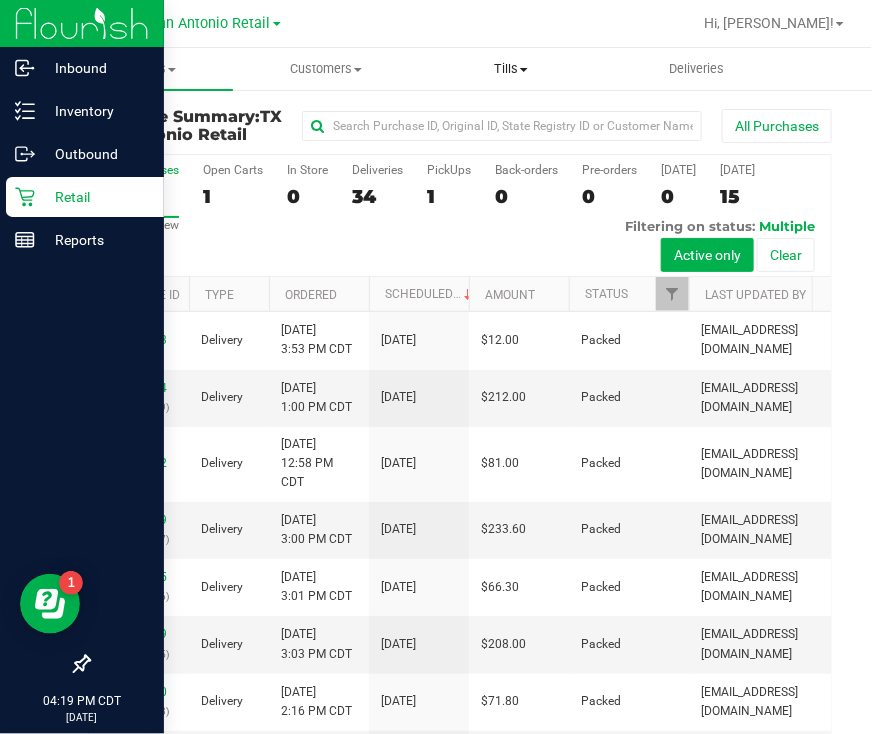 click on "Tills" at bounding box center [511, 69] 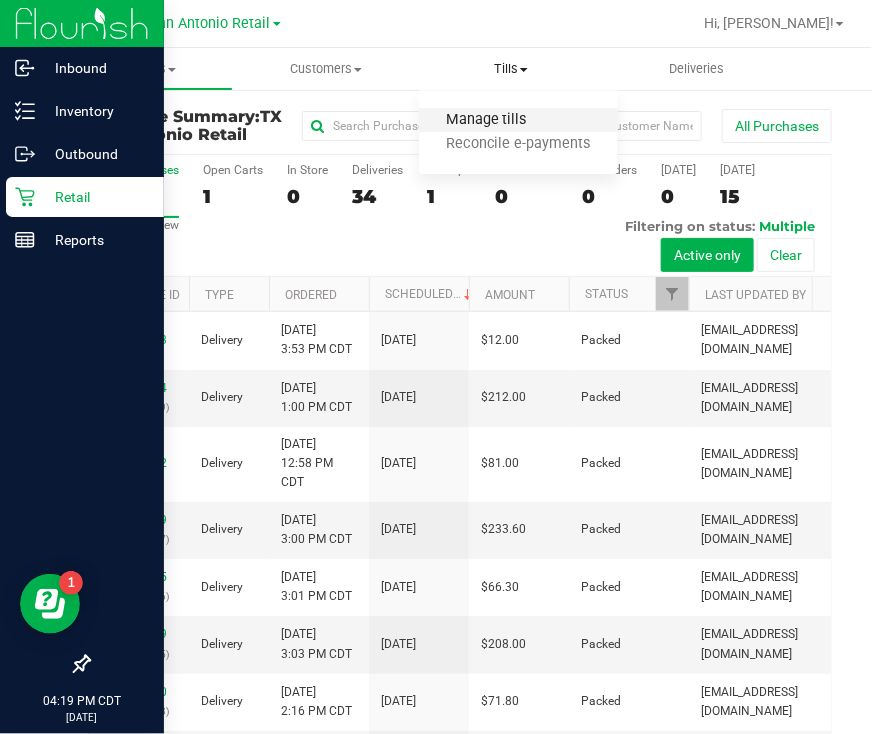 click on "Manage tills" at bounding box center [486, 120] 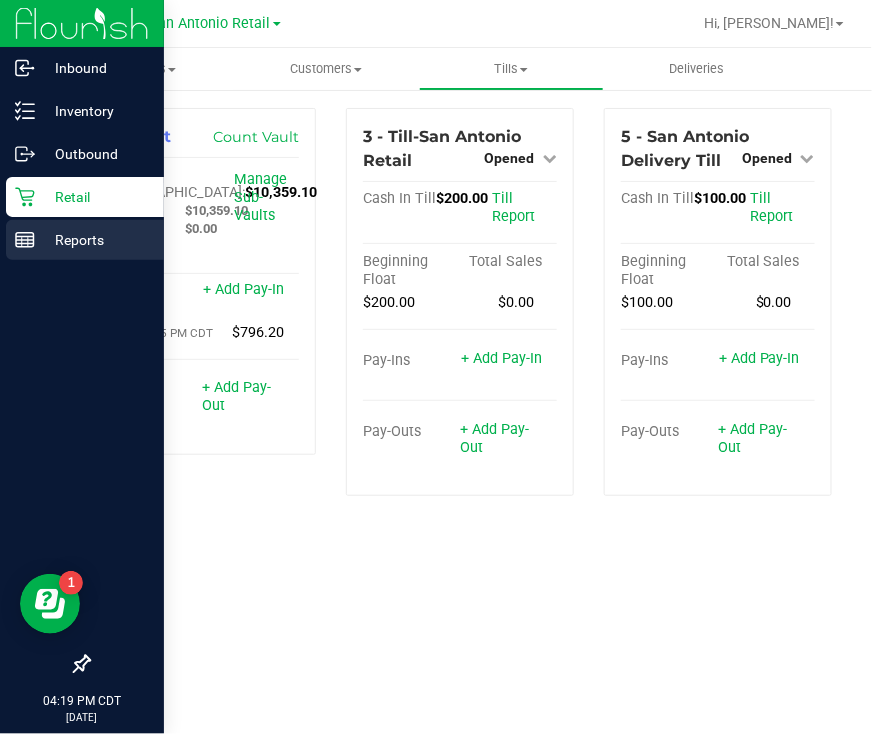 click on "Reports" at bounding box center [95, 240] 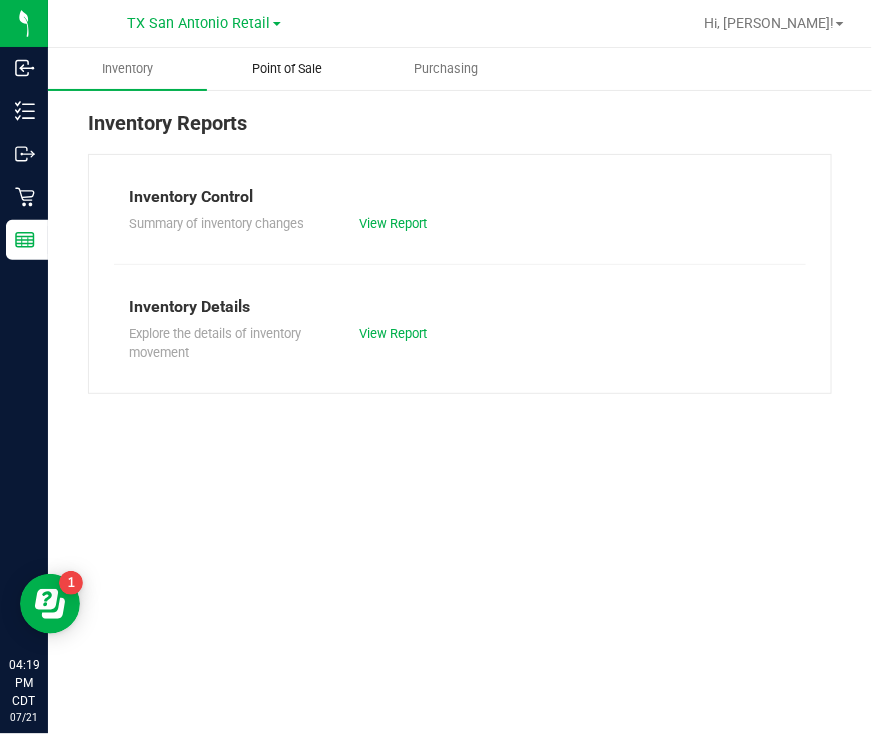 click on "Point of Sale" at bounding box center (287, 69) 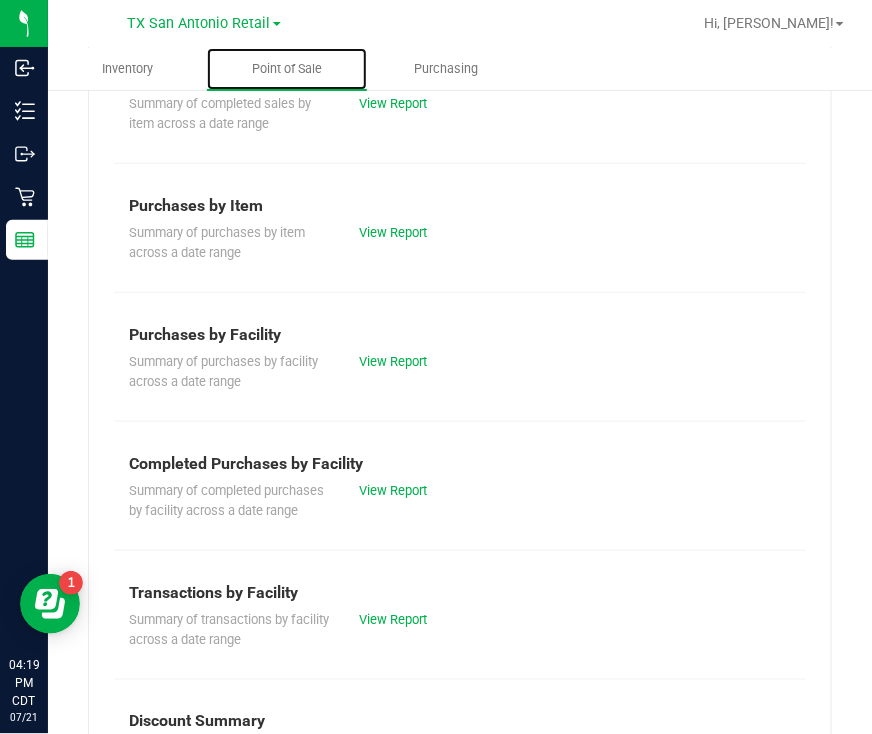 scroll, scrollTop: 249, scrollLeft: 0, axis: vertical 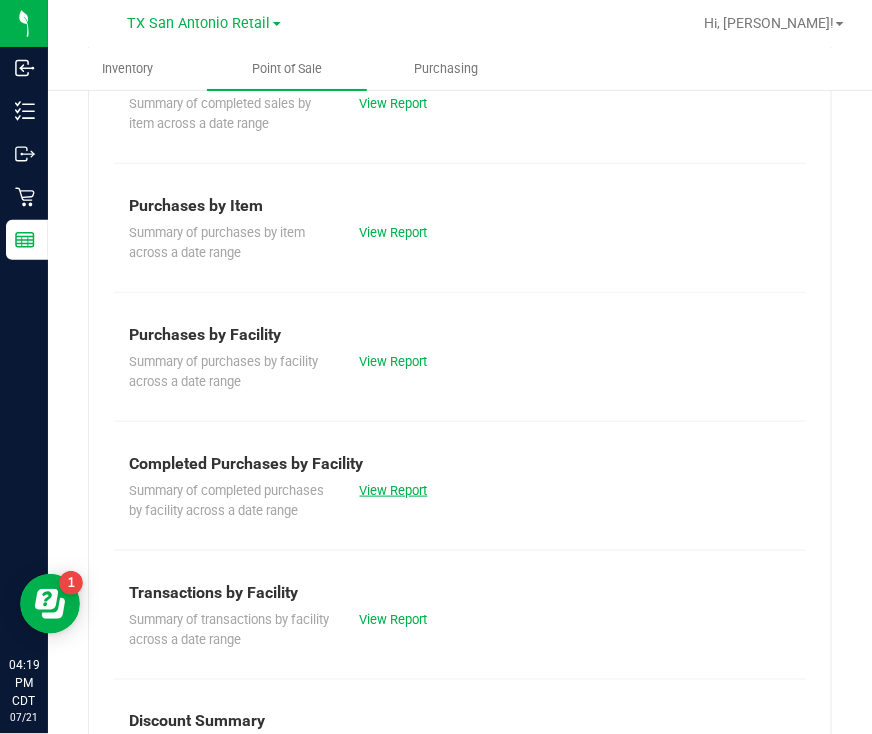 click on "View Report" at bounding box center [394, 490] 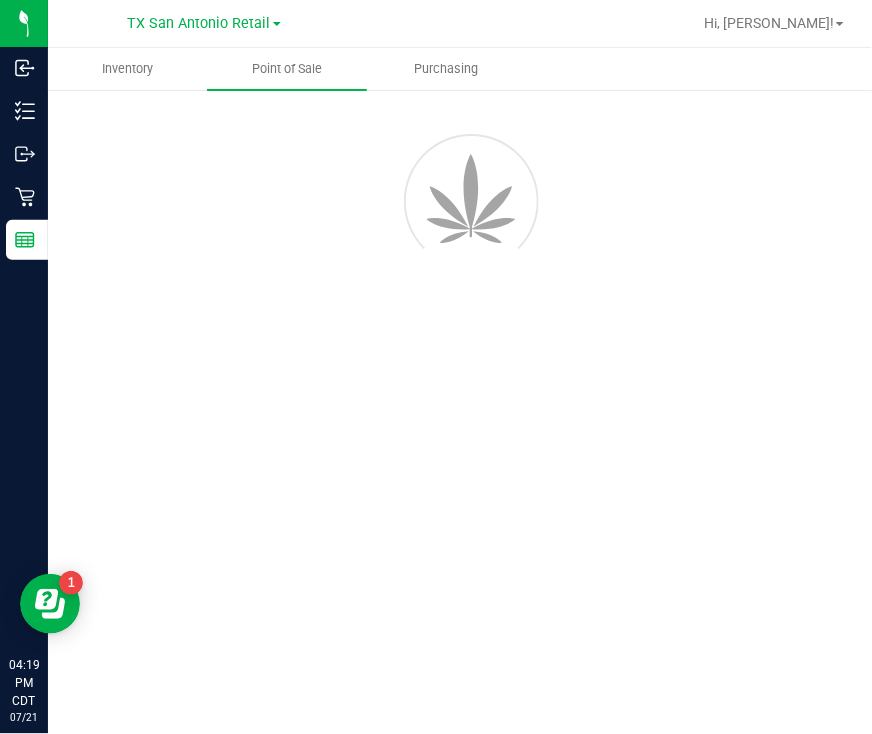 scroll, scrollTop: 0, scrollLeft: 0, axis: both 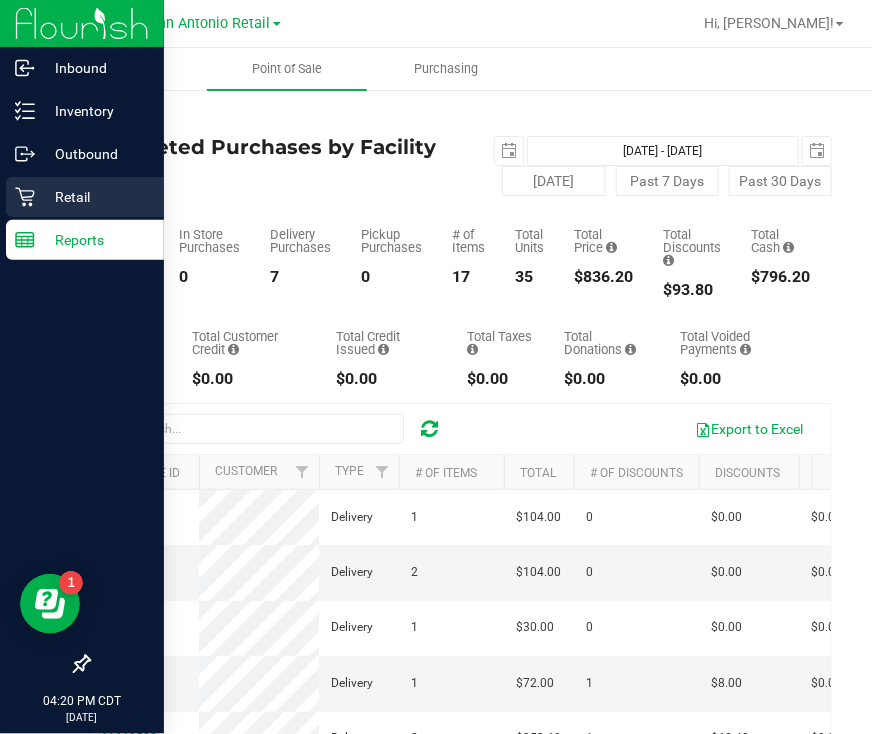 click on "Retail" at bounding box center [95, 197] 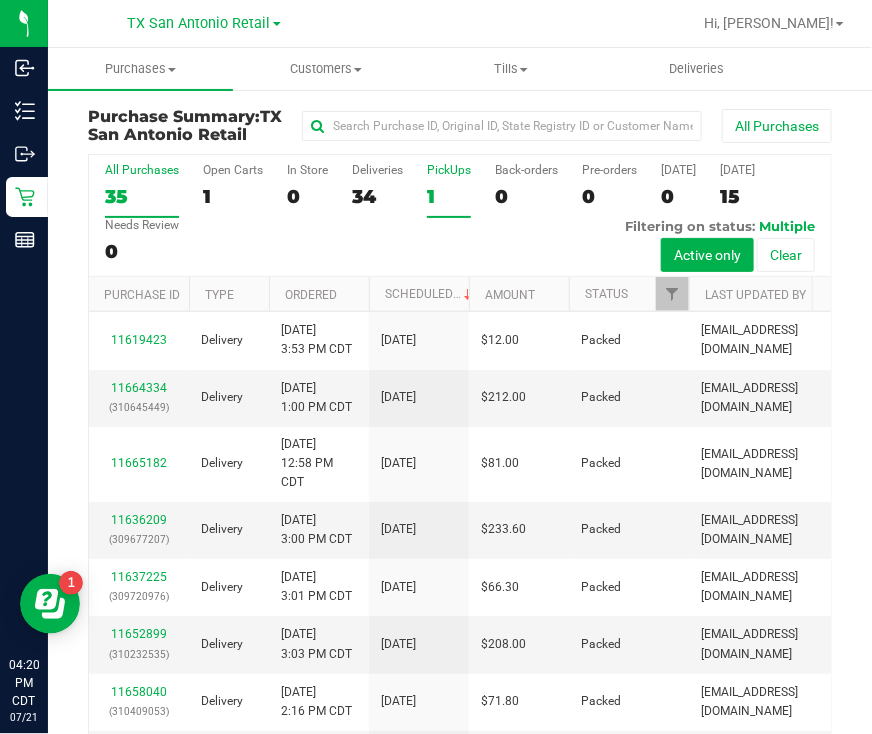 click on "PickUps
1" at bounding box center [449, 190] 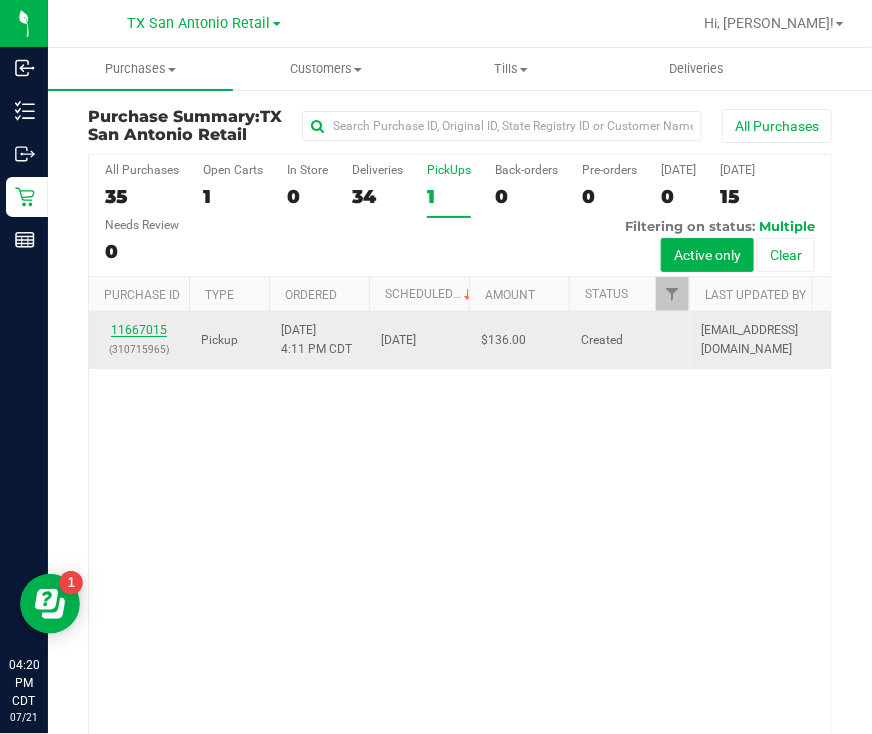 click on "11667015" at bounding box center (139, 330) 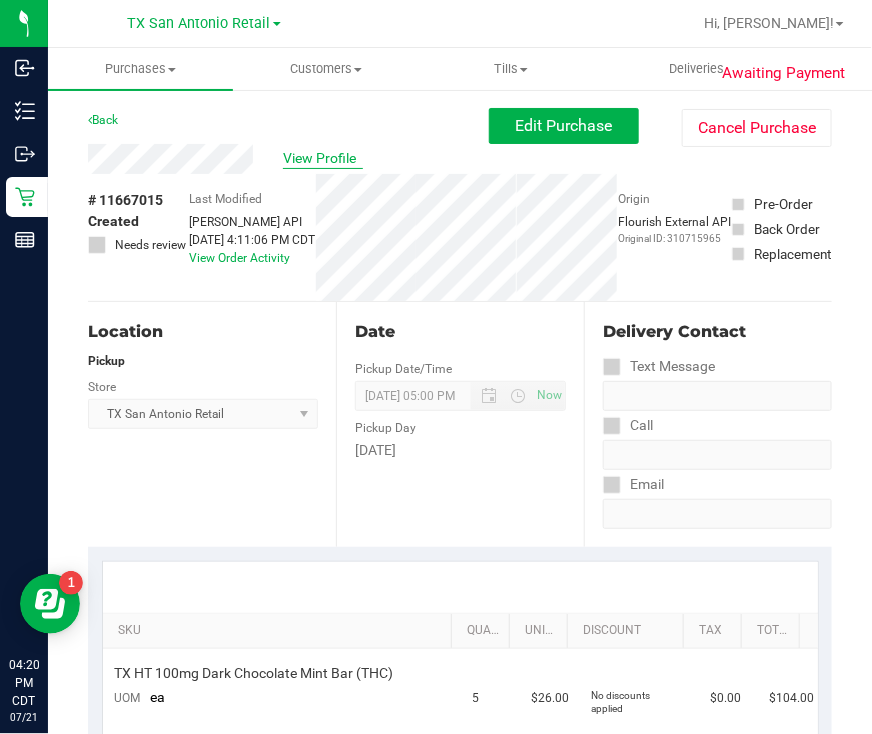 click on "View Profile" at bounding box center (323, 158) 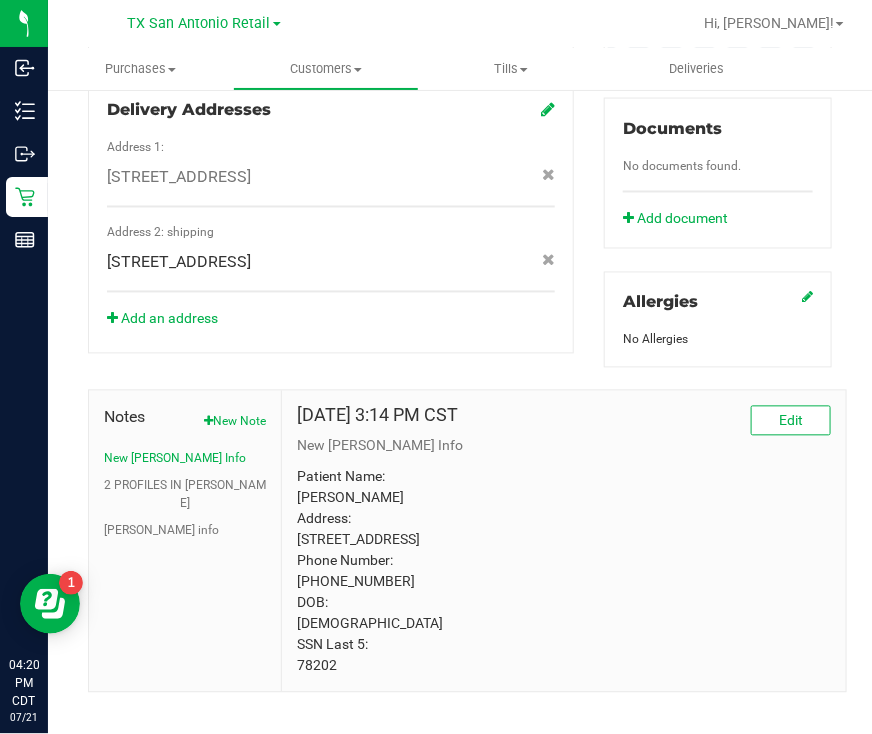 scroll, scrollTop: 750, scrollLeft: 0, axis: vertical 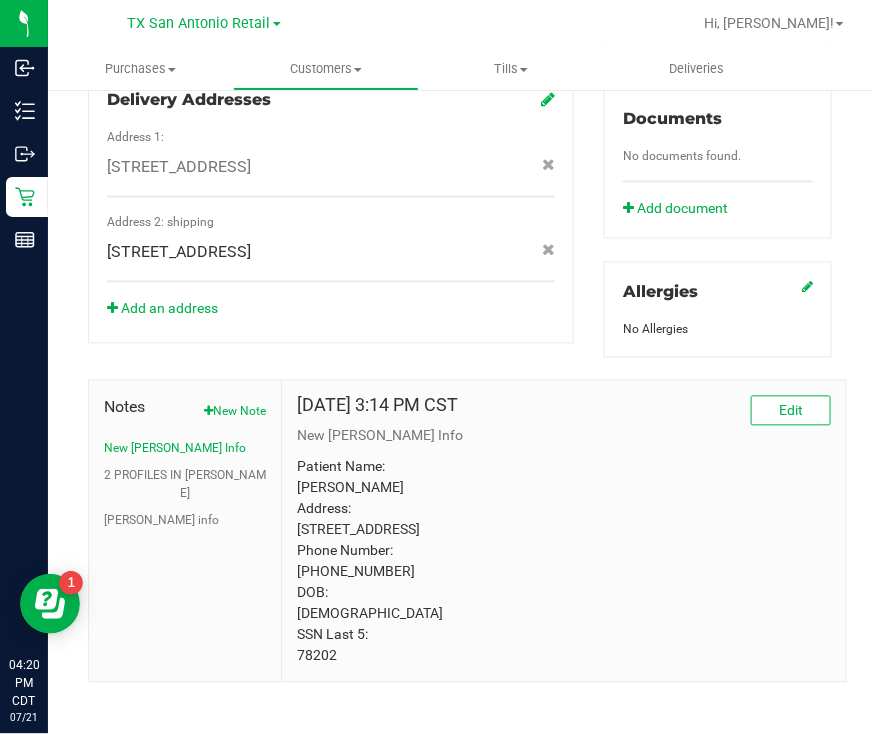 click on "Patient Name:
Kristopher Rich
Address:
426 Belmont
San Antonio, TX, 78202
Phone Number:
(210) 748-6717
DOB:
01/09/1991
SSN Last 5:
78202" at bounding box center [564, 562] 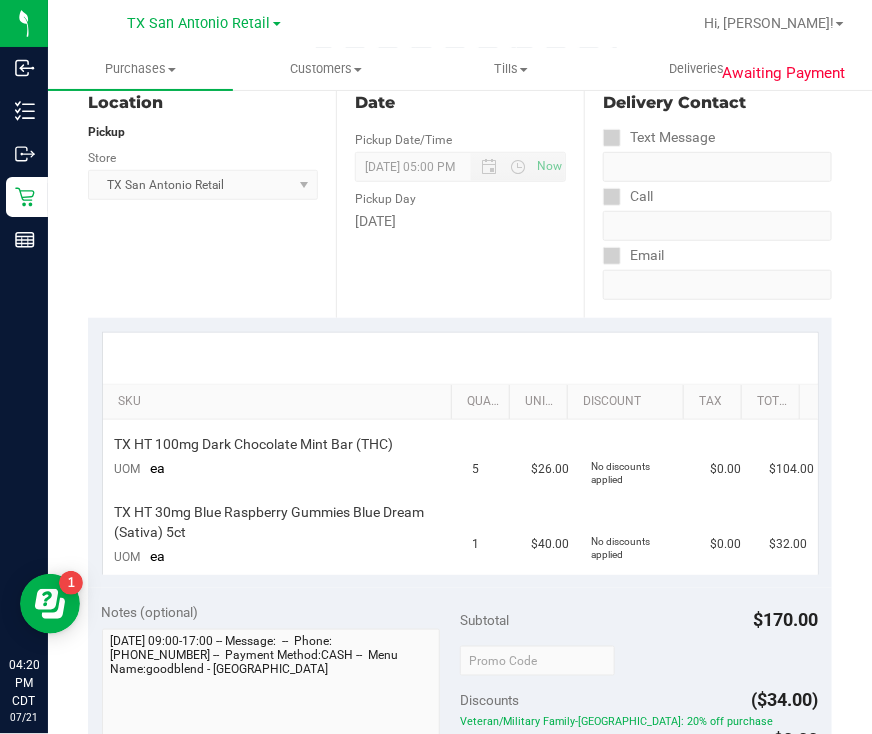 scroll, scrollTop: 0, scrollLeft: 0, axis: both 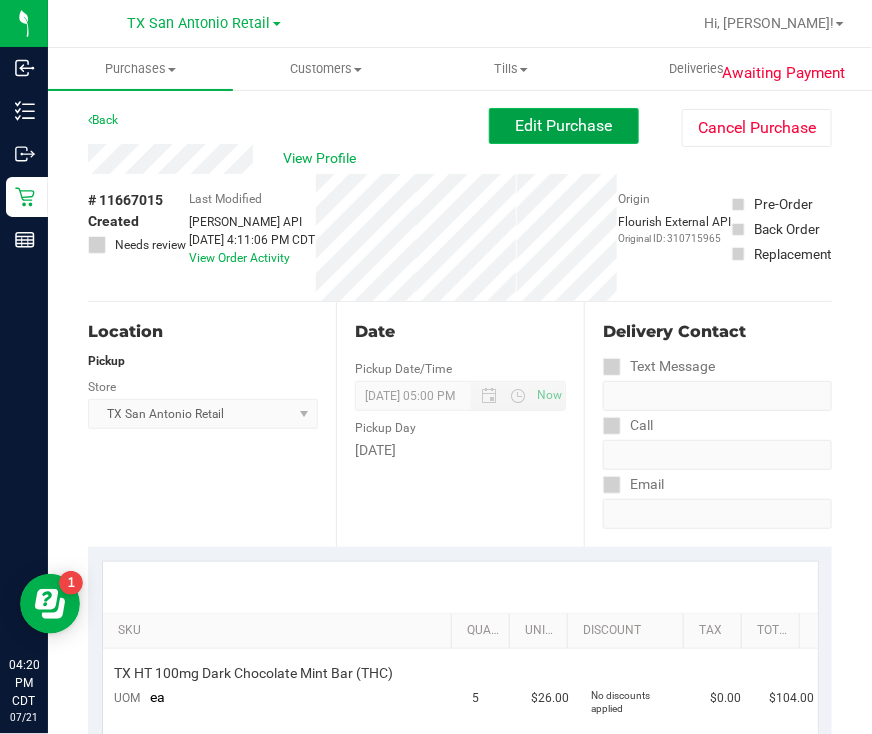click on "Edit Purchase" at bounding box center [564, 125] 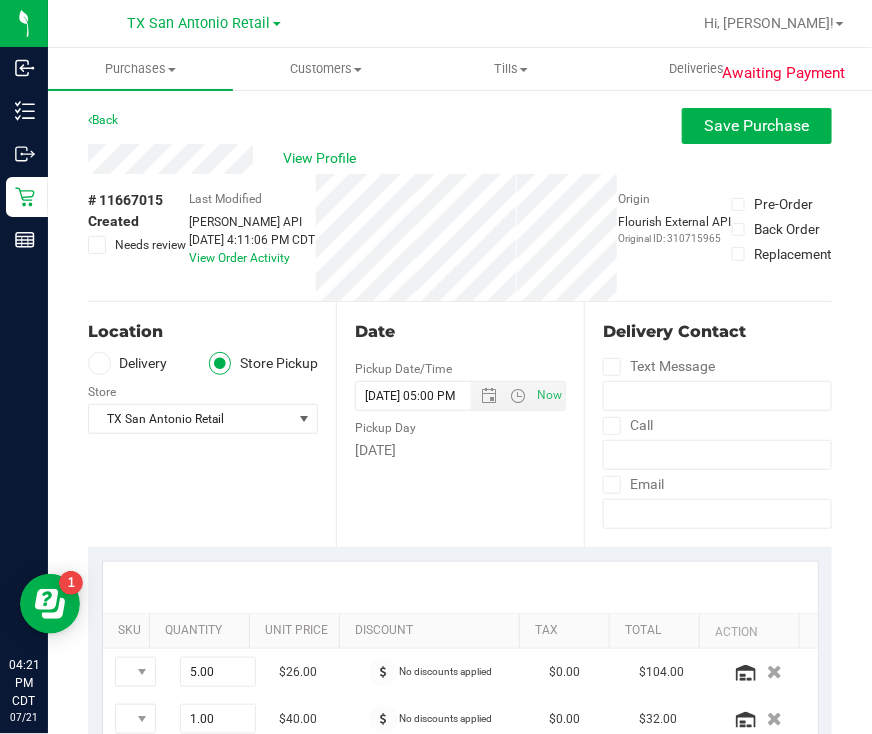 click on "Delivery" at bounding box center (128, 363) 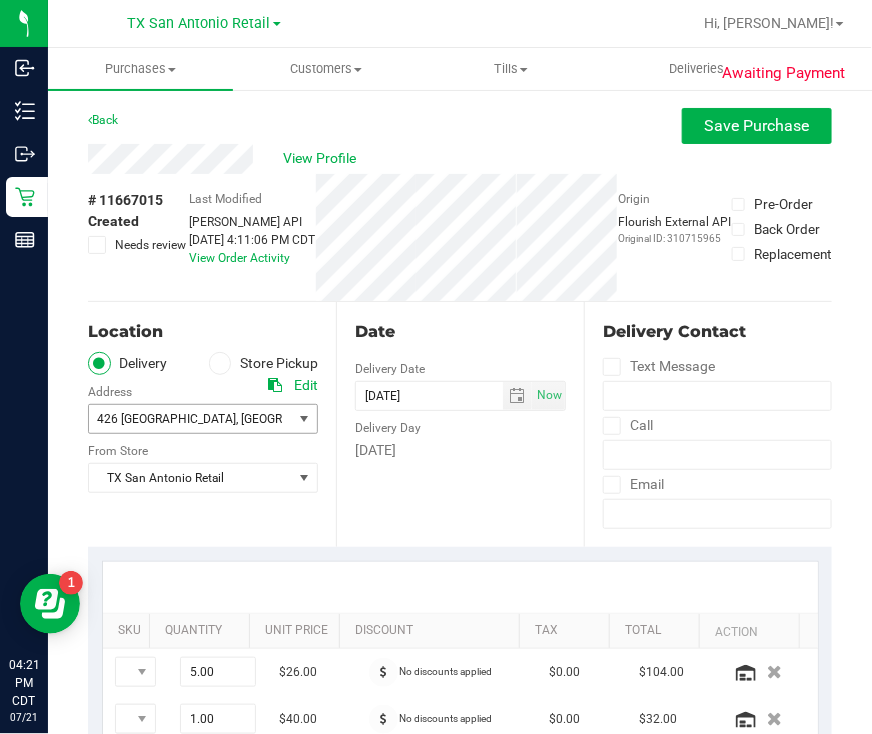 click on ", [GEOGRAPHIC_DATA]" at bounding box center [296, 419] 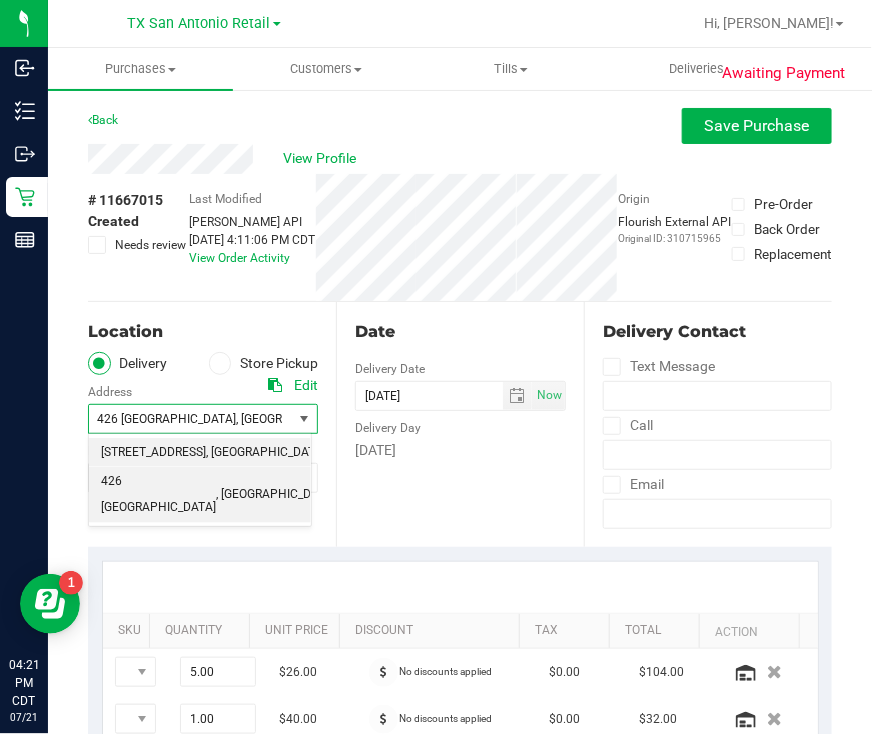 click on "18720 Stone Oak PKWY" at bounding box center [153, 453] 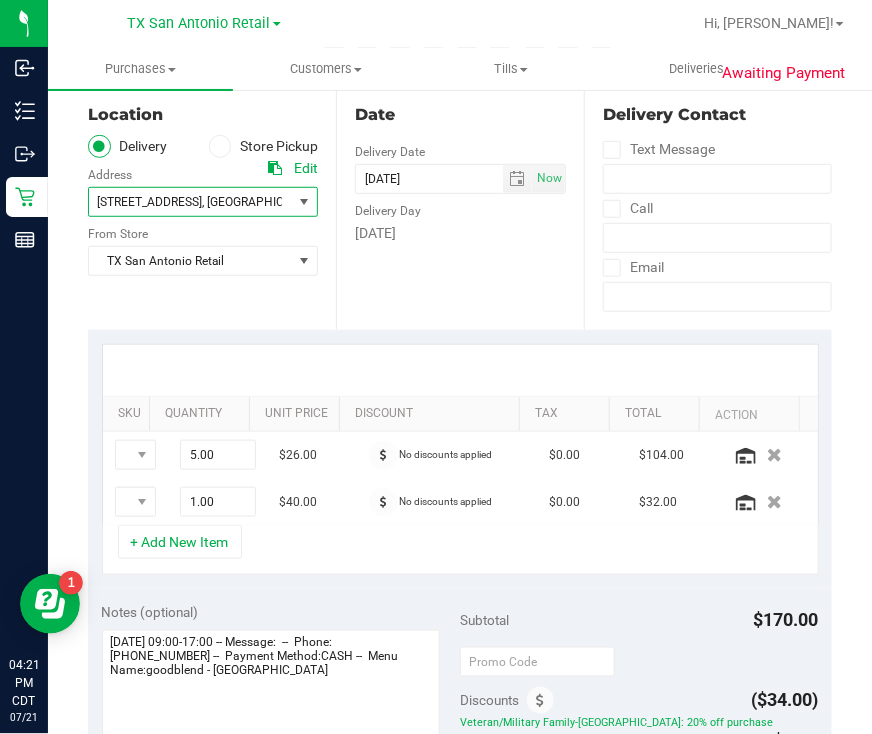 scroll, scrollTop: 499, scrollLeft: 0, axis: vertical 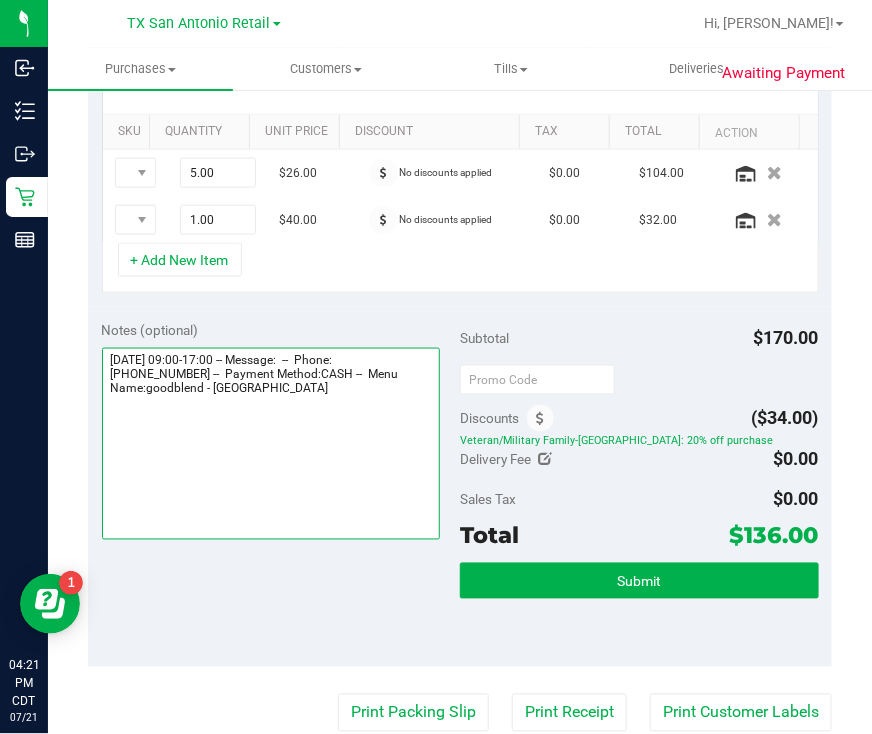 click at bounding box center (271, 444) 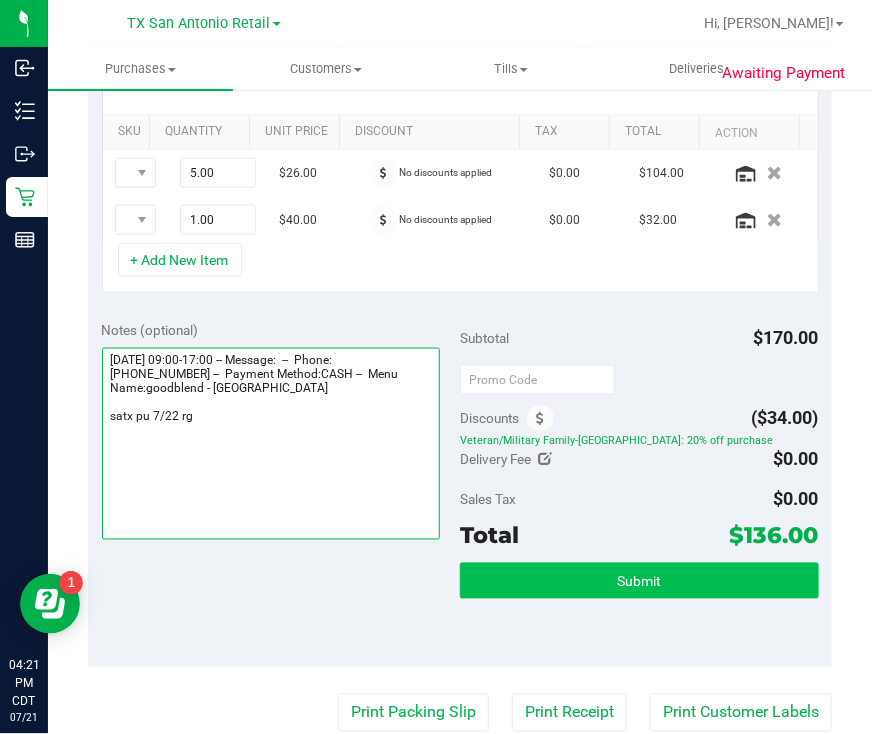 type on "Tuesday 07/22/2025 09:00-17:00 -- Message:  --  Phone:2107486717 --  Payment Method:CASH --  Menu Name:goodblend - San Antonio
satx pu 7/22 rg" 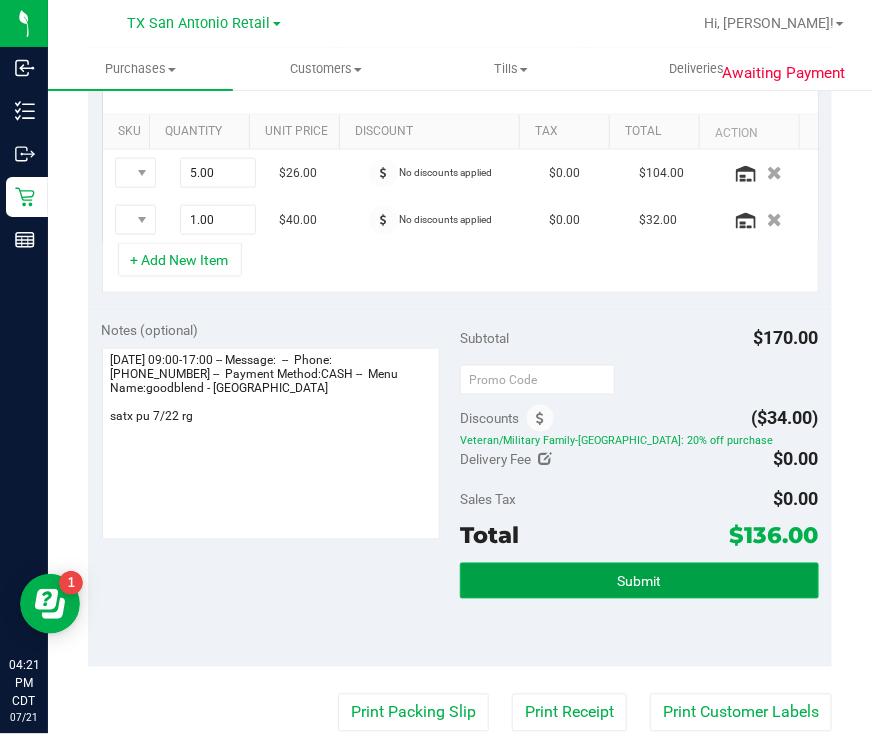 click on "Submit" at bounding box center [639, 581] 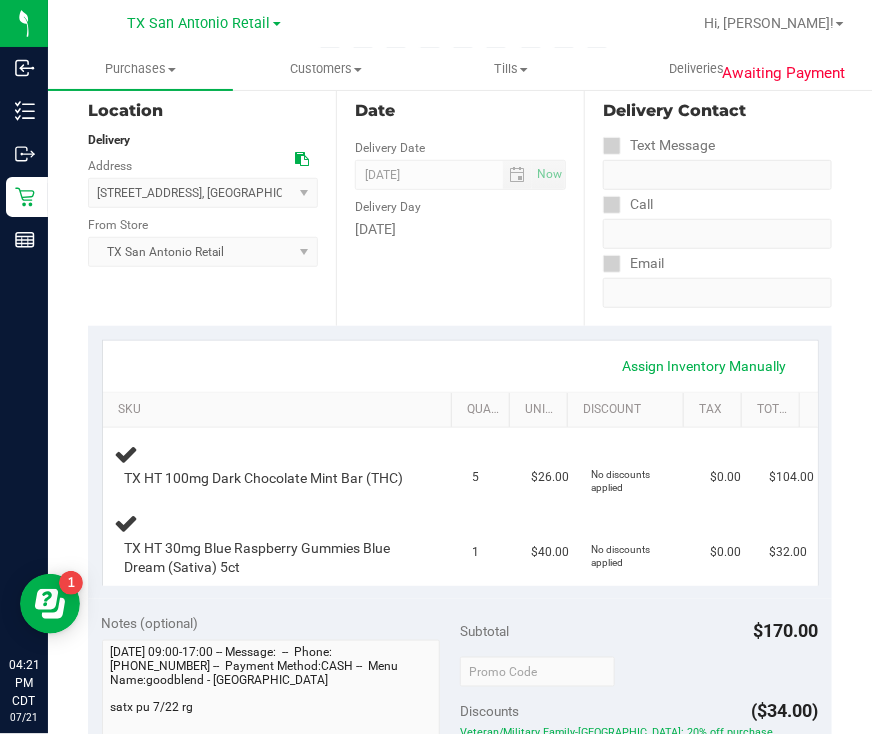 scroll, scrollTop: 0, scrollLeft: 0, axis: both 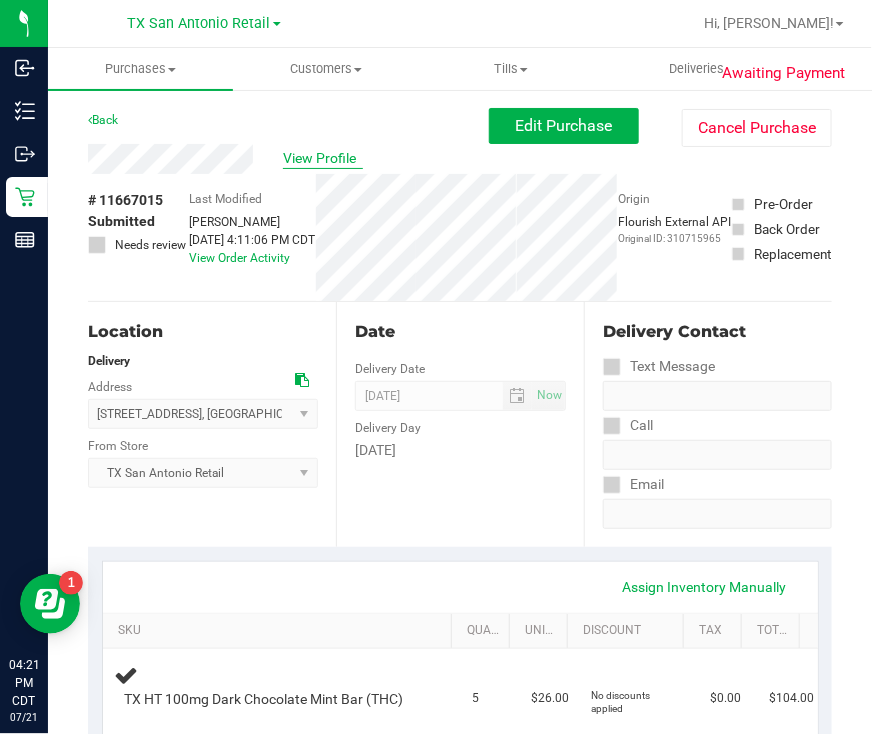 click on "View Profile" at bounding box center (323, 158) 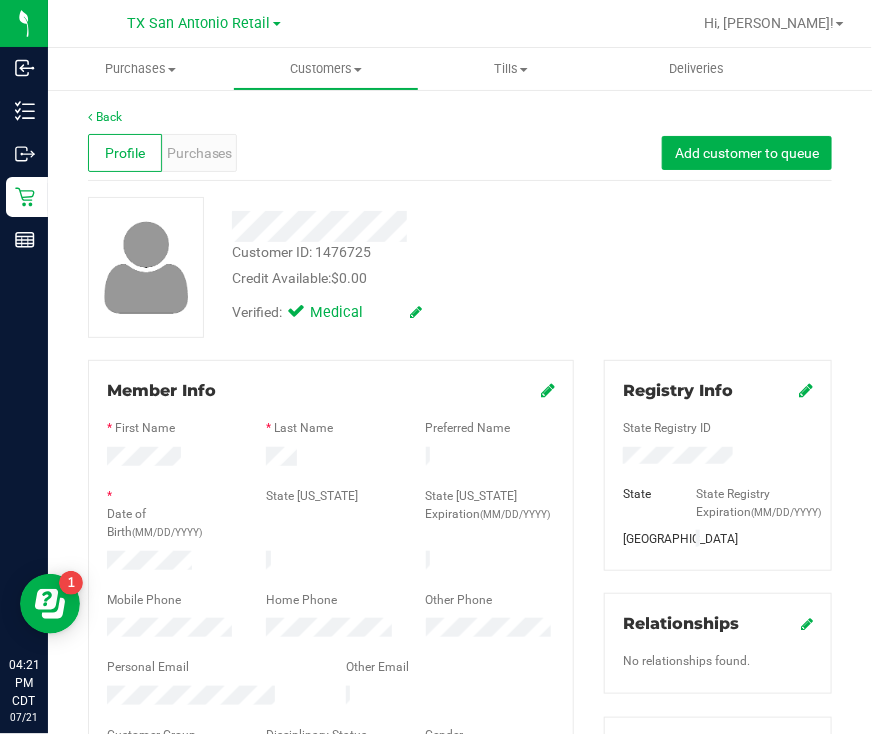 click on "Personal Email" at bounding box center [211, 669] 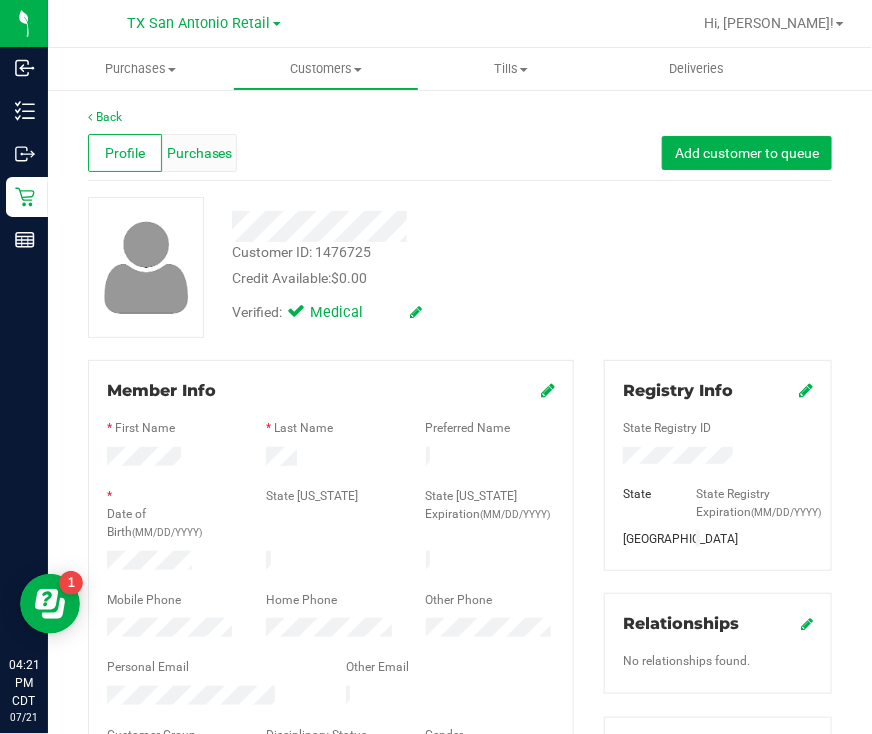 click on "Purchases" at bounding box center (200, 153) 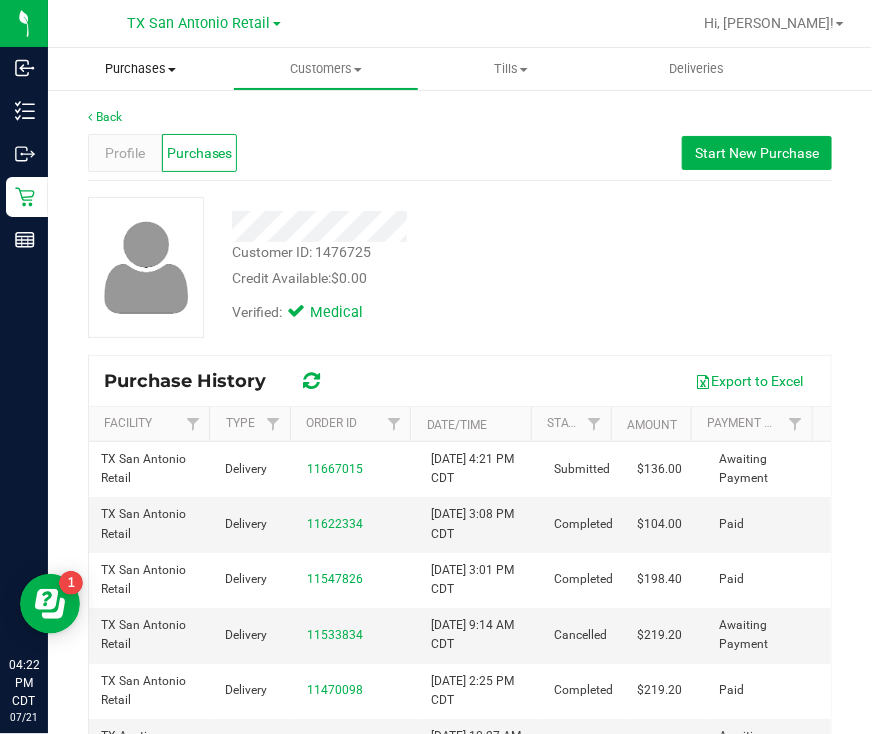 click on "Purchases" at bounding box center [140, 69] 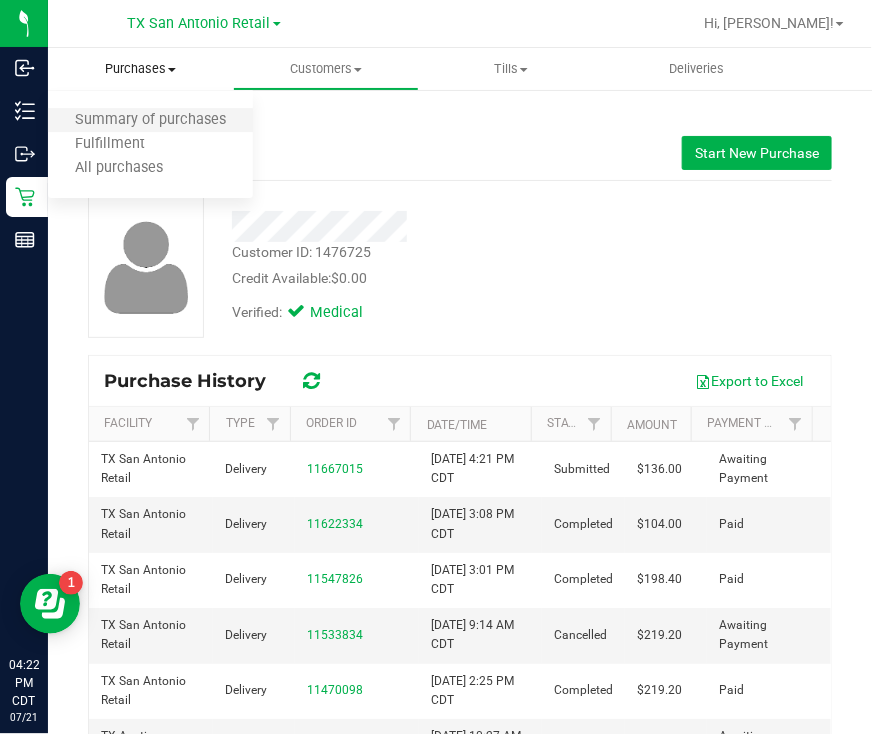 click on "Summary of purchases" at bounding box center (150, 121) 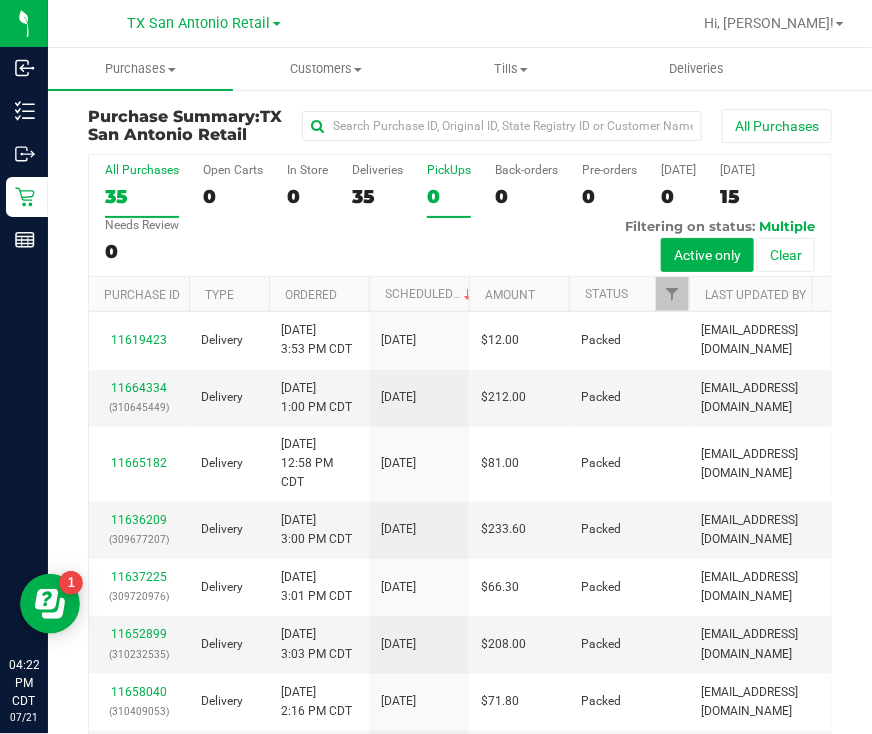 click on "0" at bounding box center (449, 196) 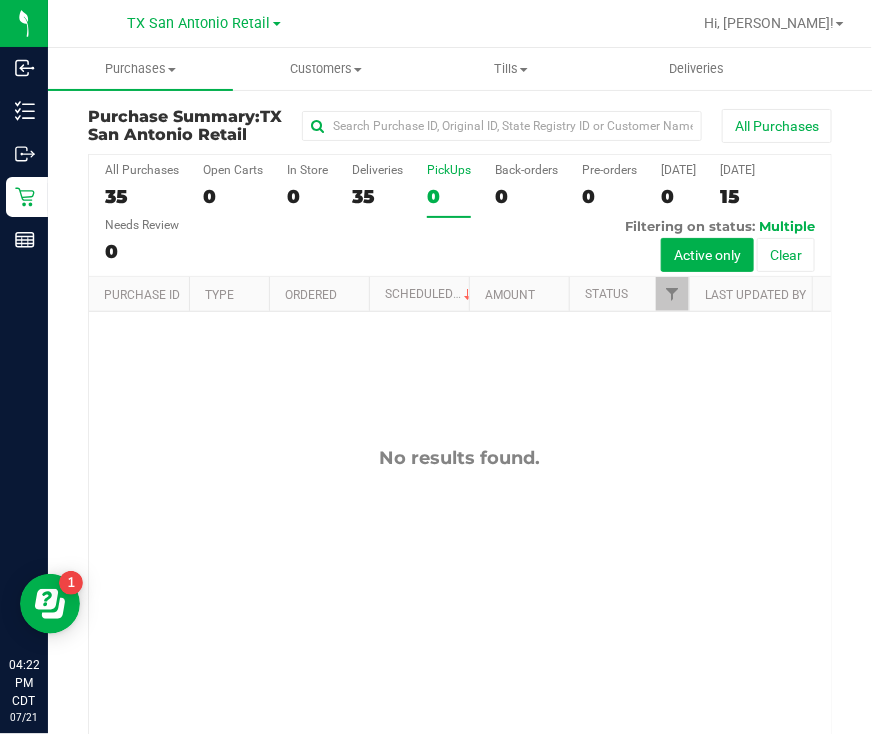 click on "TX San Antonio Retail" at bounding box center [204, 23] 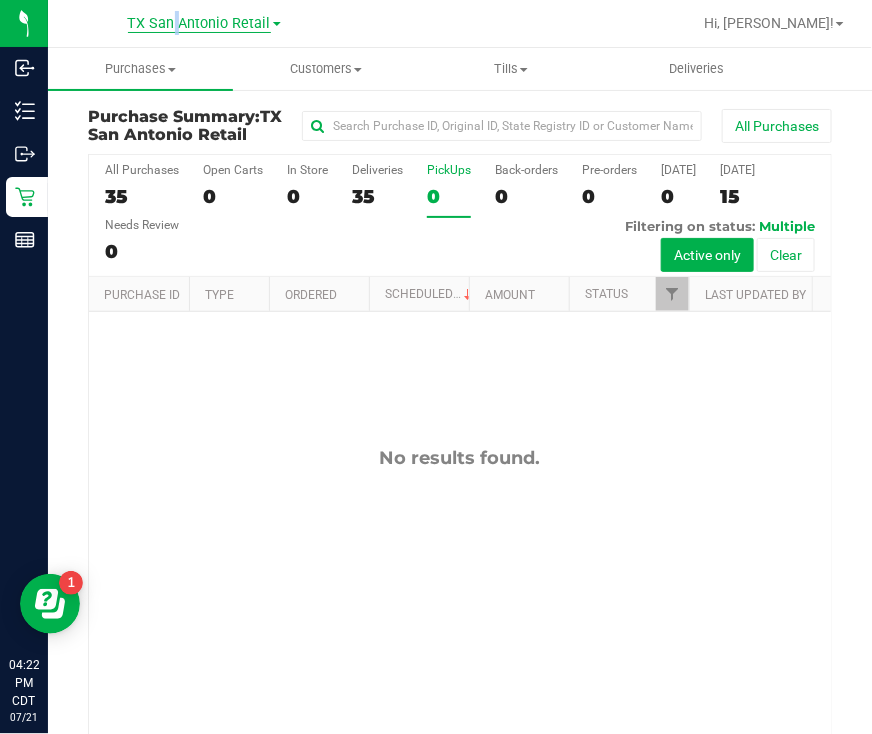 click on "TX San Antonio Retail" at bounding box center (199, 24) 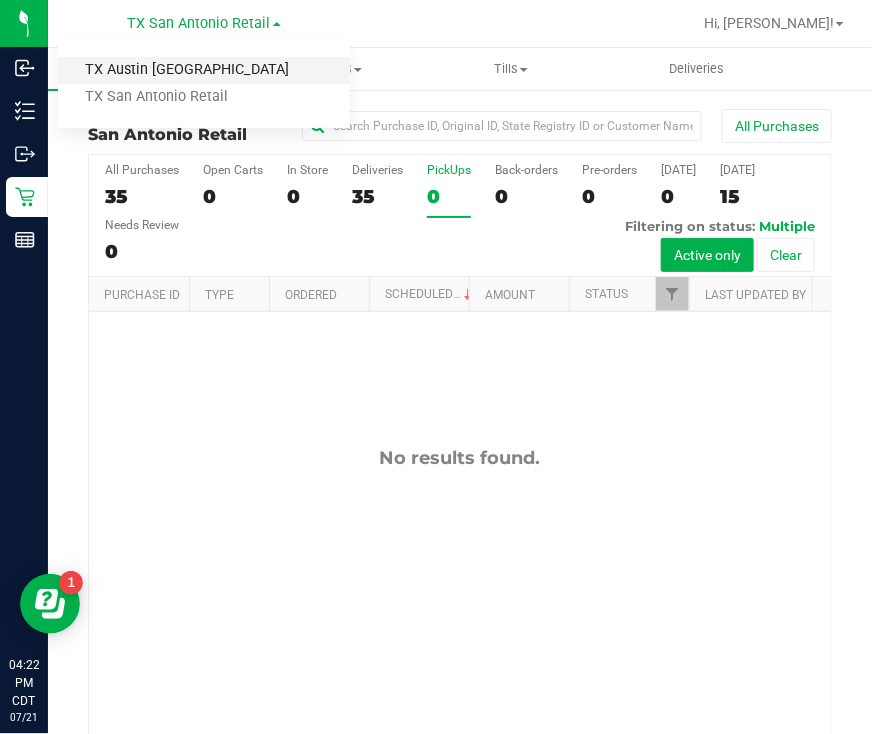 drag, startPoint x: 173, startPoint y: 32, endPoint x: 145, endPoint y: 71, distance: 48.010414 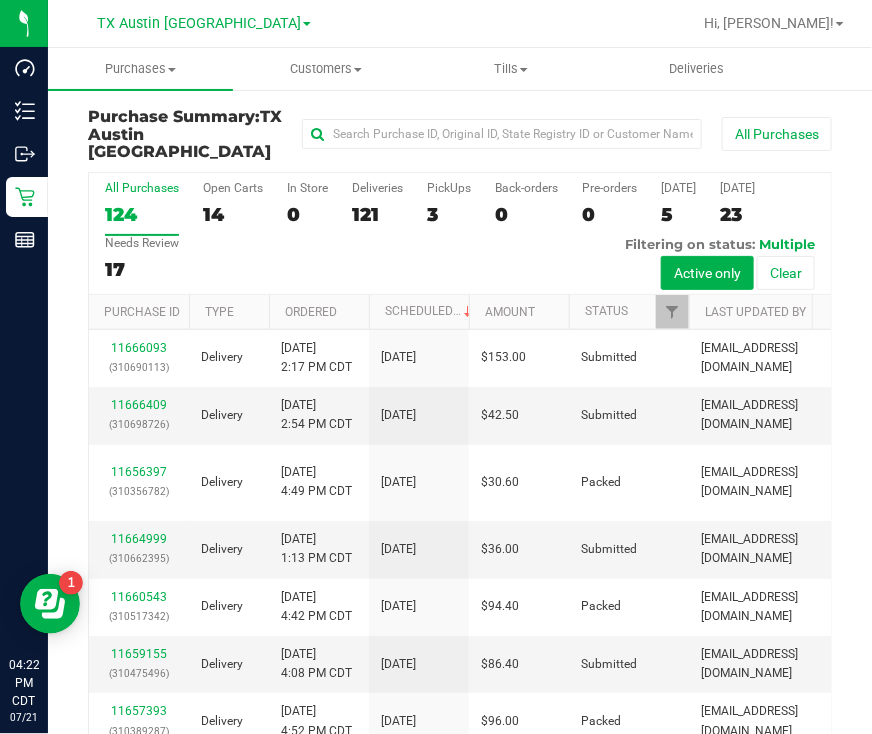 click on "3" at bounding box center [449, 214] 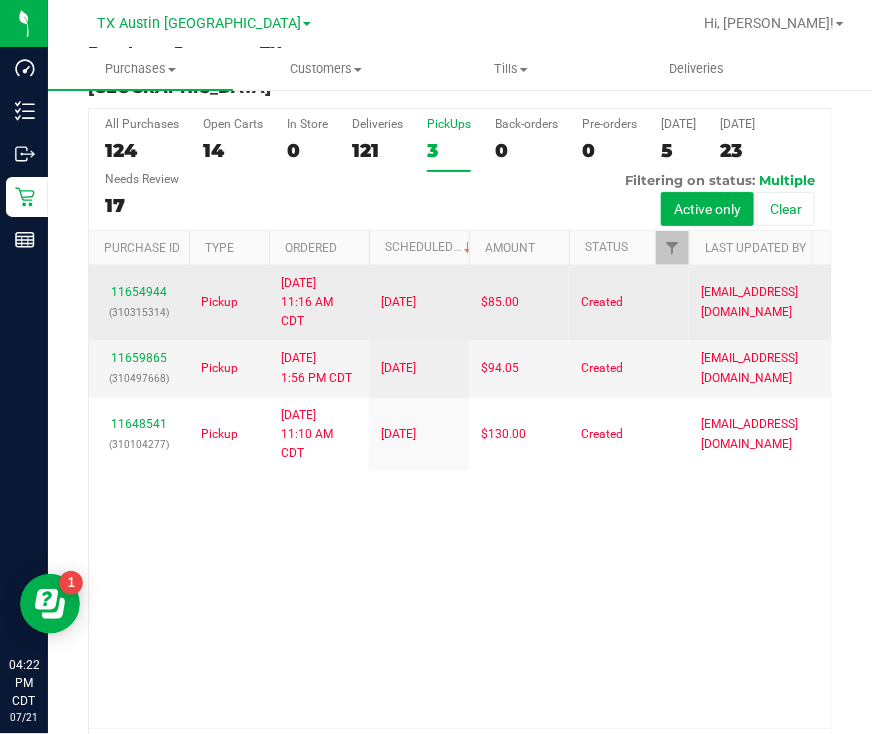scroll, scrollTop: 113, scrollLeft: 0, axis: vertical 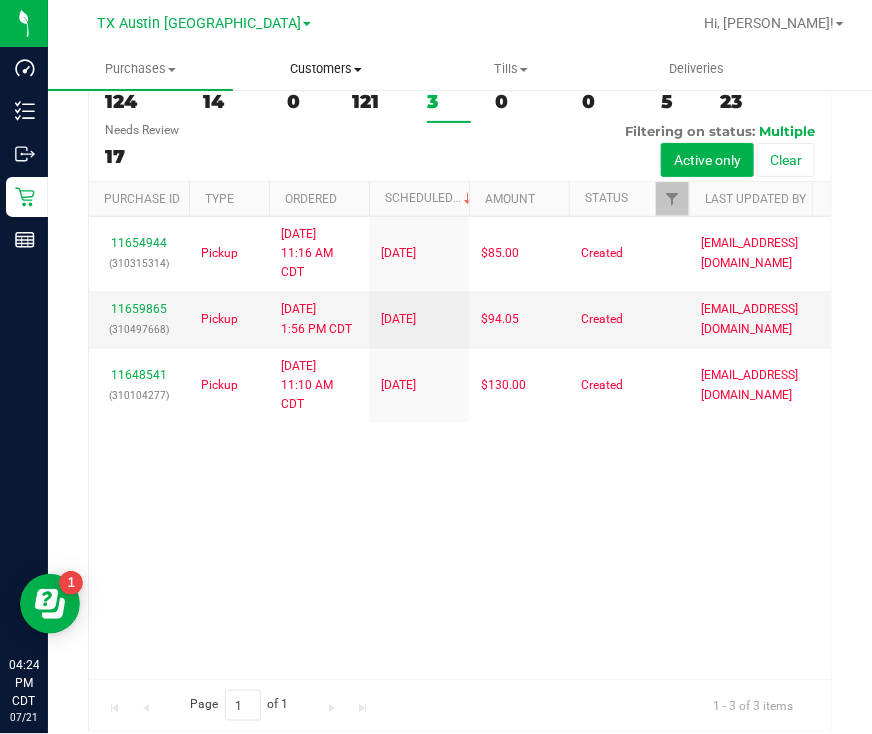 click on "Customers" at bounding box center (325, 69) 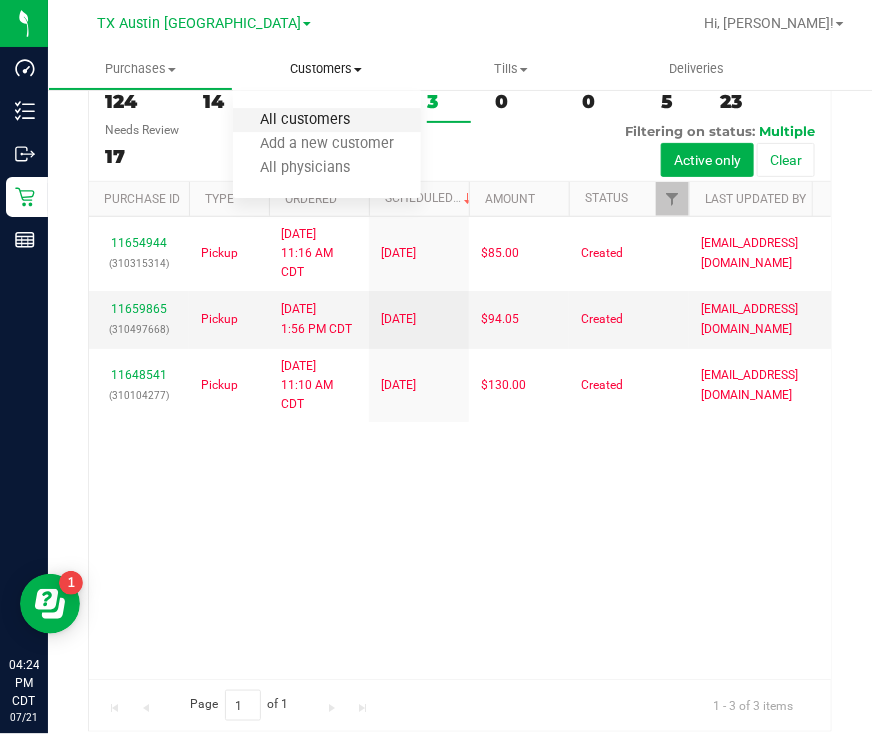 click on "All customers" at bounding box center [305, 120] 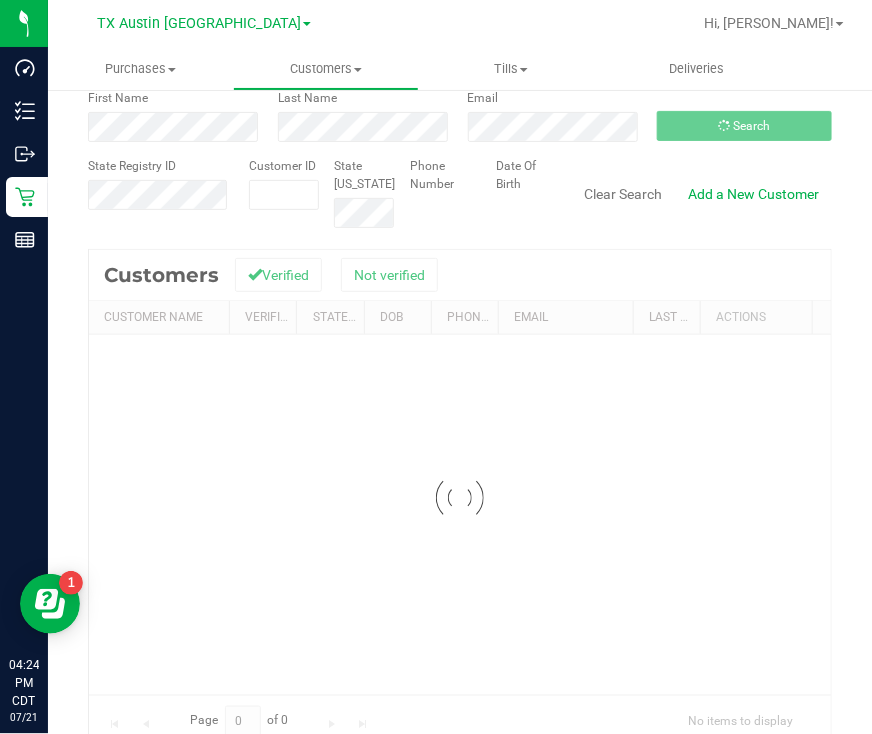 scroll, scrollTop: 0, scrollLeft: 0, axis: both 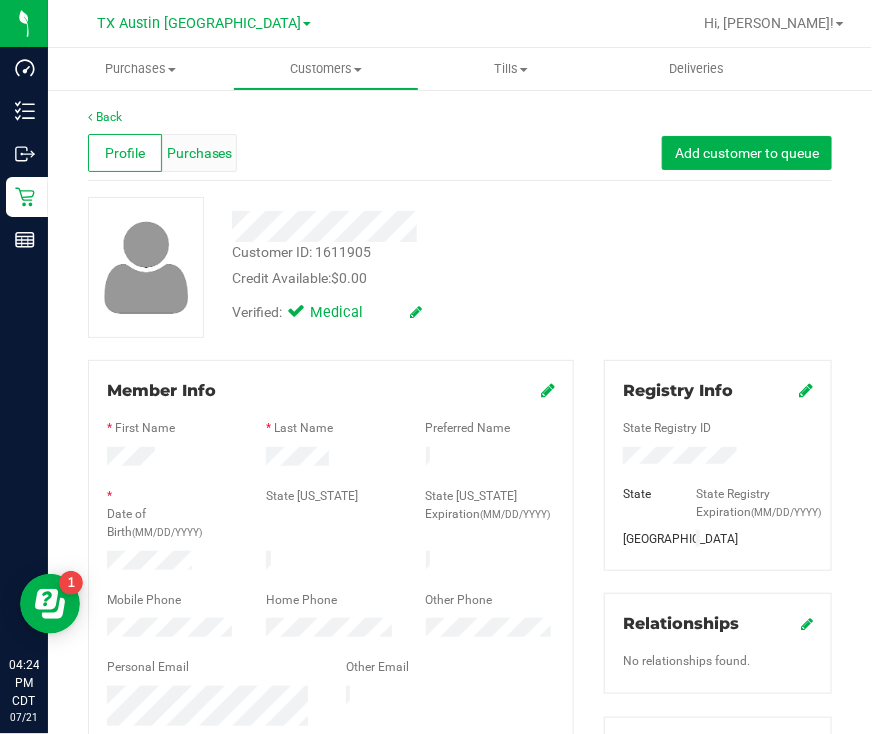 click on "Purchases" at bounding box center [200, 153] 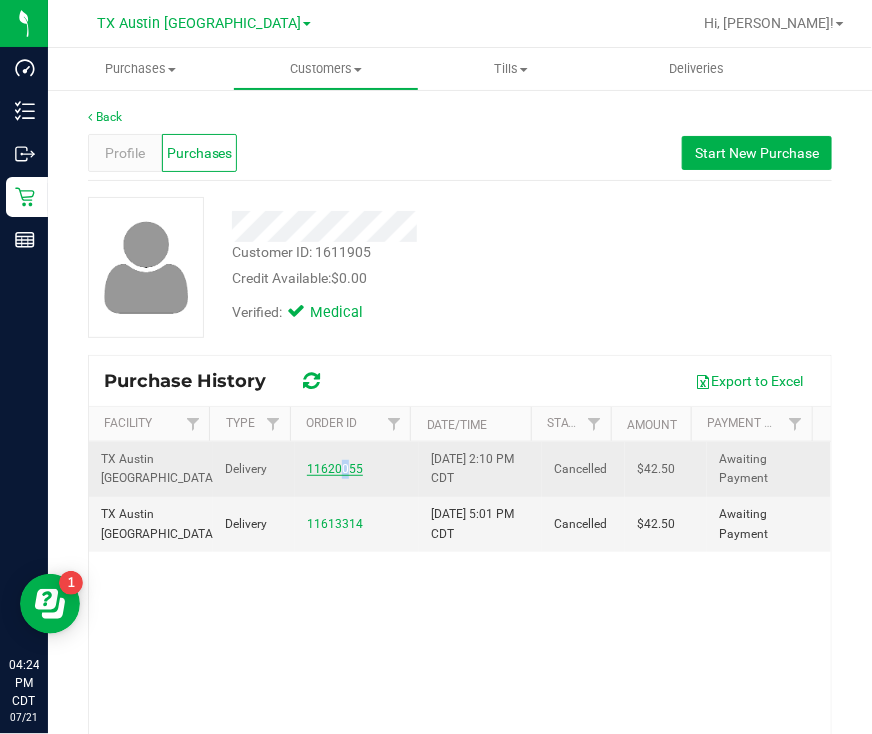 click on "11620055" at bounding box center (357, 469) 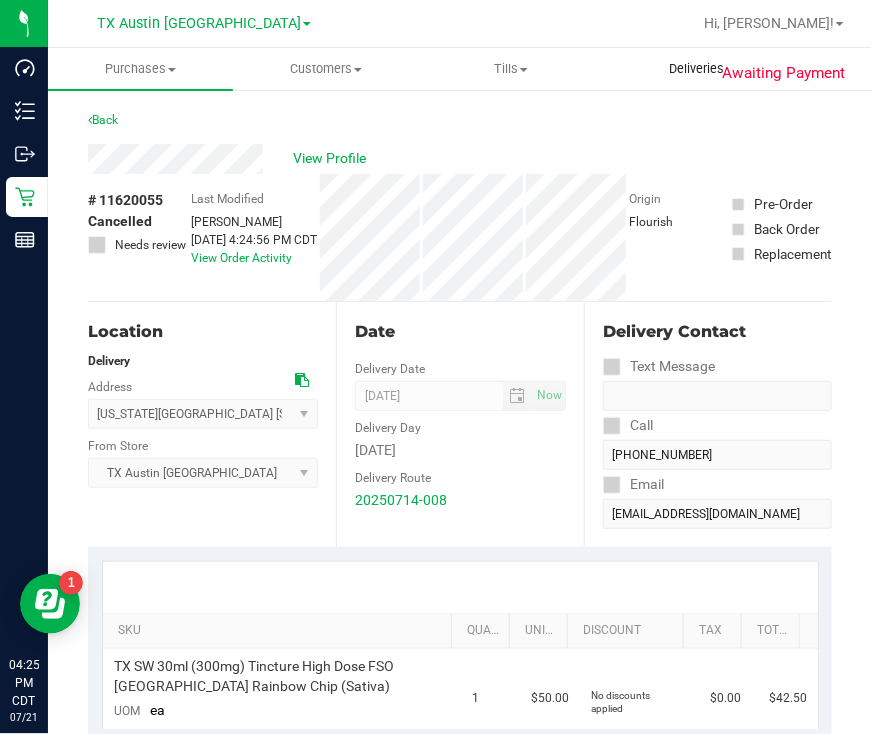 click on "Deliveries" at bounding box center (696, 69) 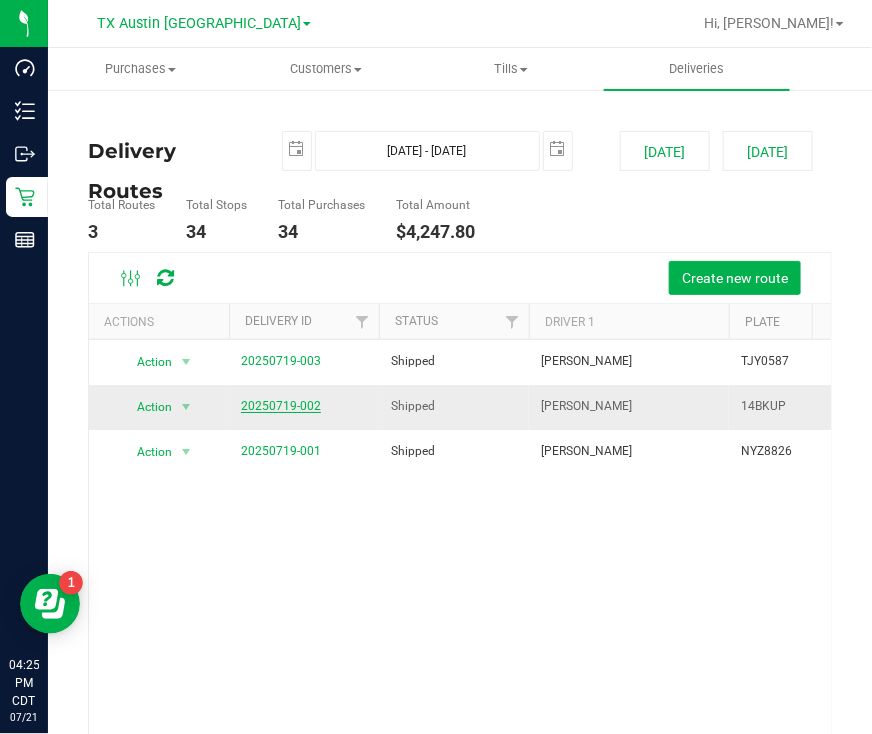 click on "20250719-002" at bounding box center (281, 406) 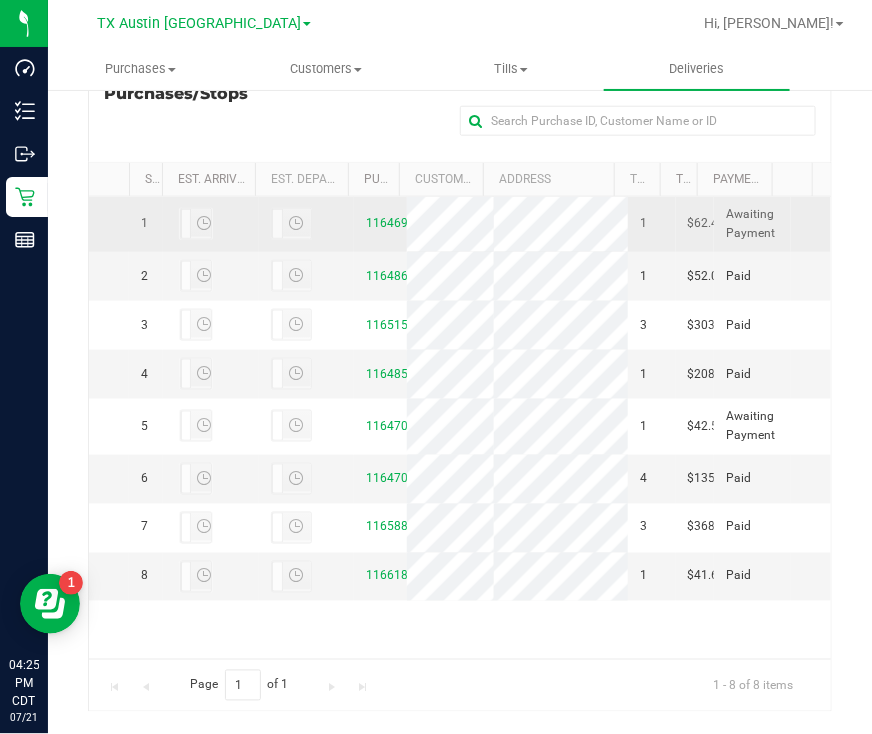 scroll, scrollTop: 466, scrollLeft: 0, axis: vertical 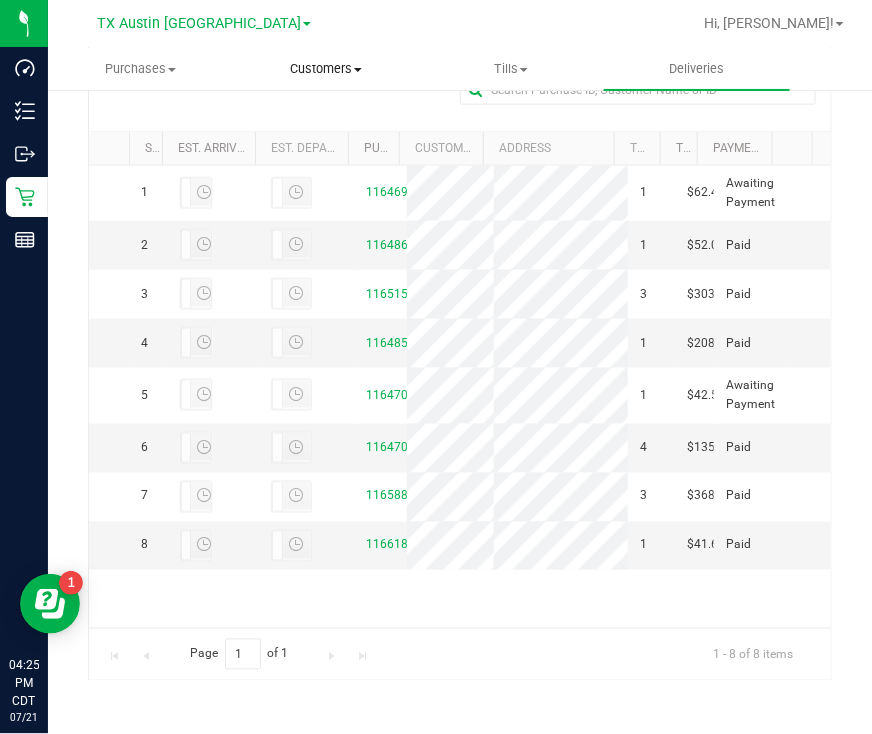 click on "Customers" at bounding box center [325, 69] 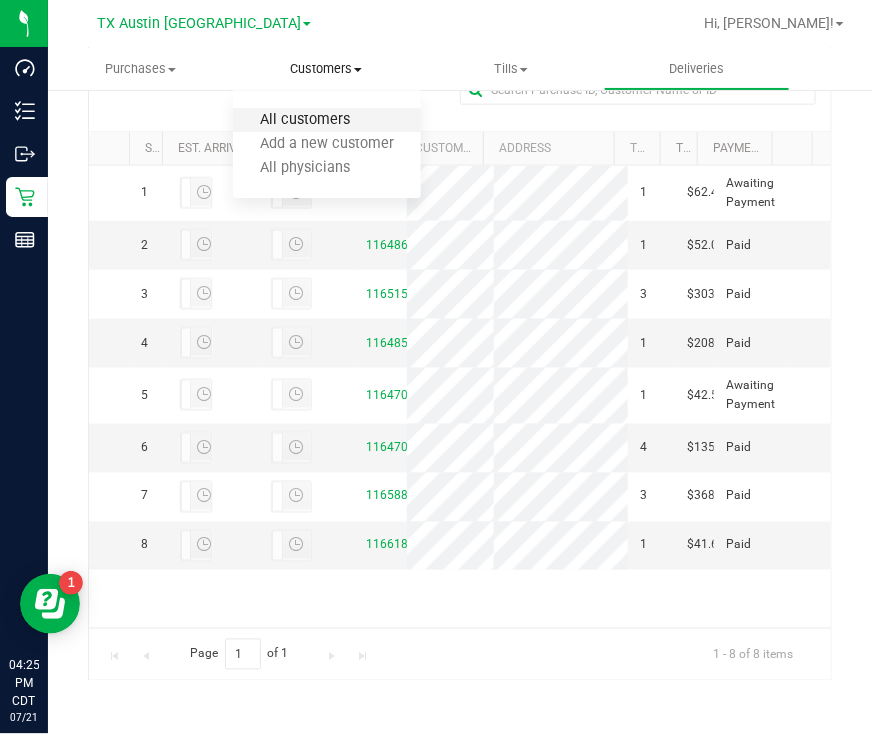 click on "All customers" at bounding box center [305, 120] 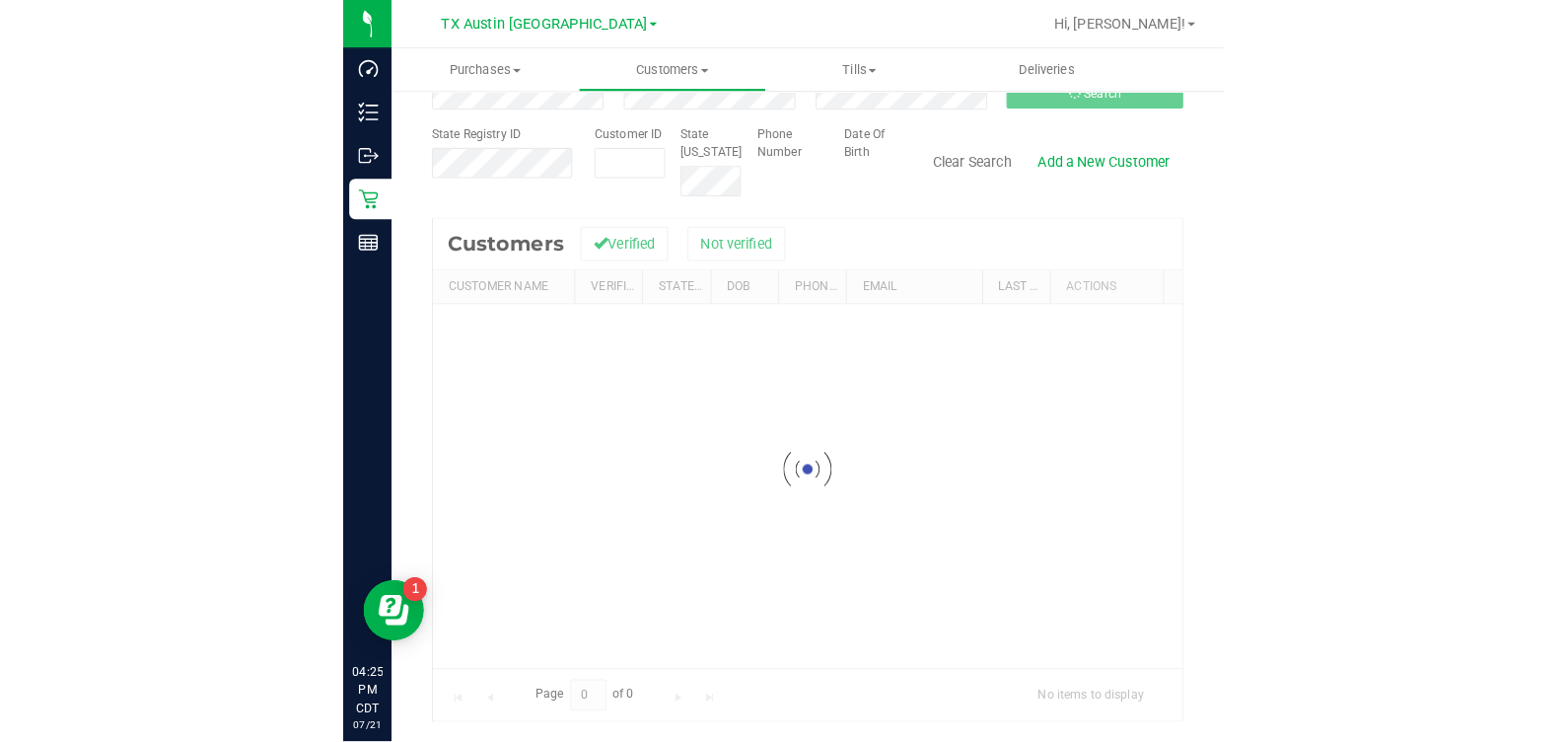 scroll, scrollTop: 0, scrollLeft: 0, axis: both 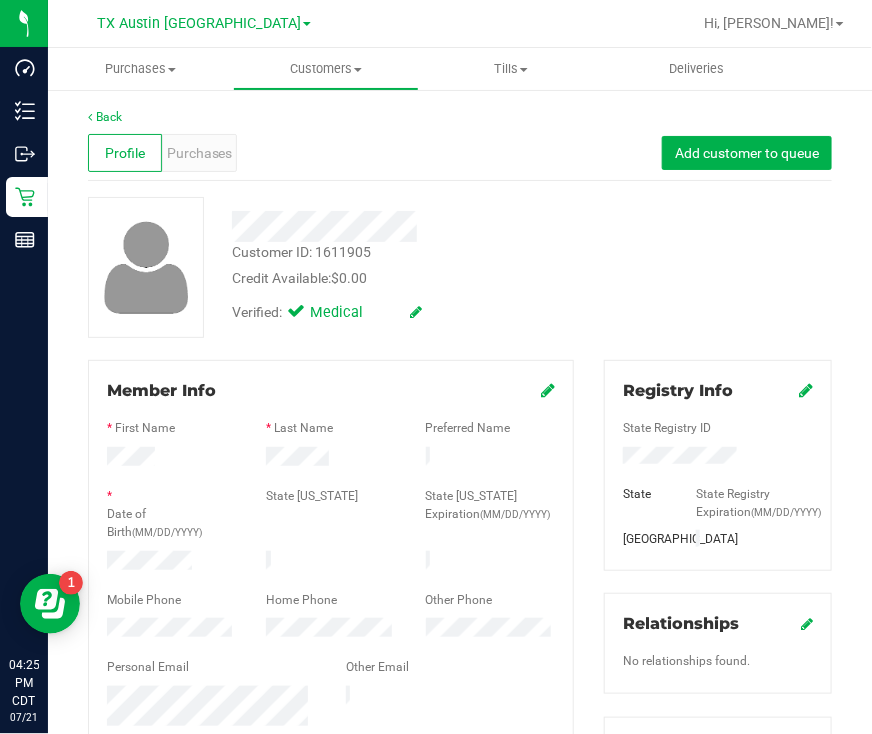 click on "Profile" at bounding box center (125, 153) 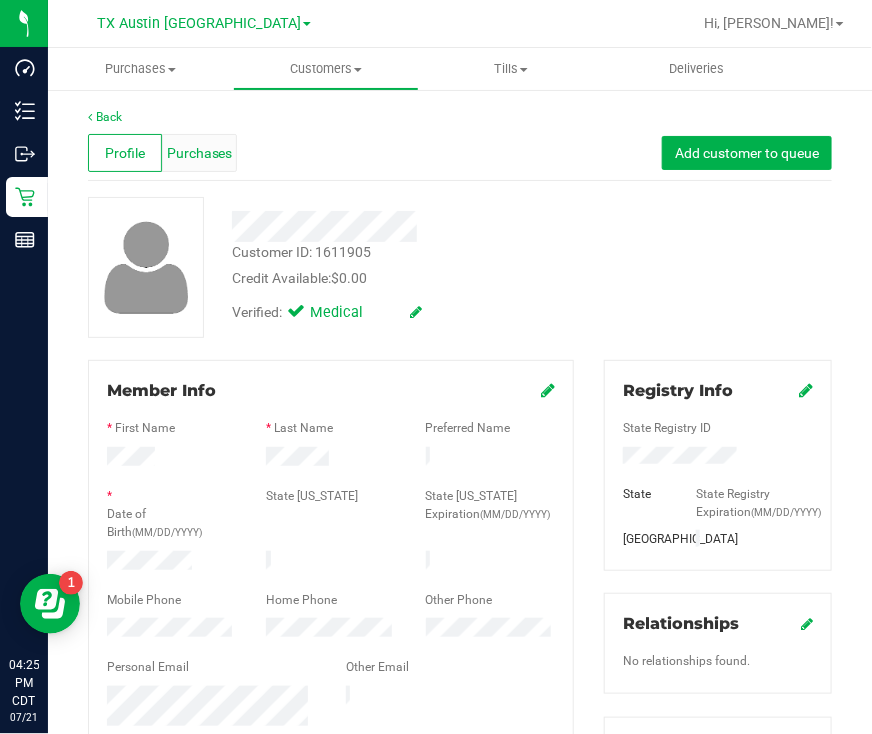 click on "Purchases" at bounding box center (200, 153) 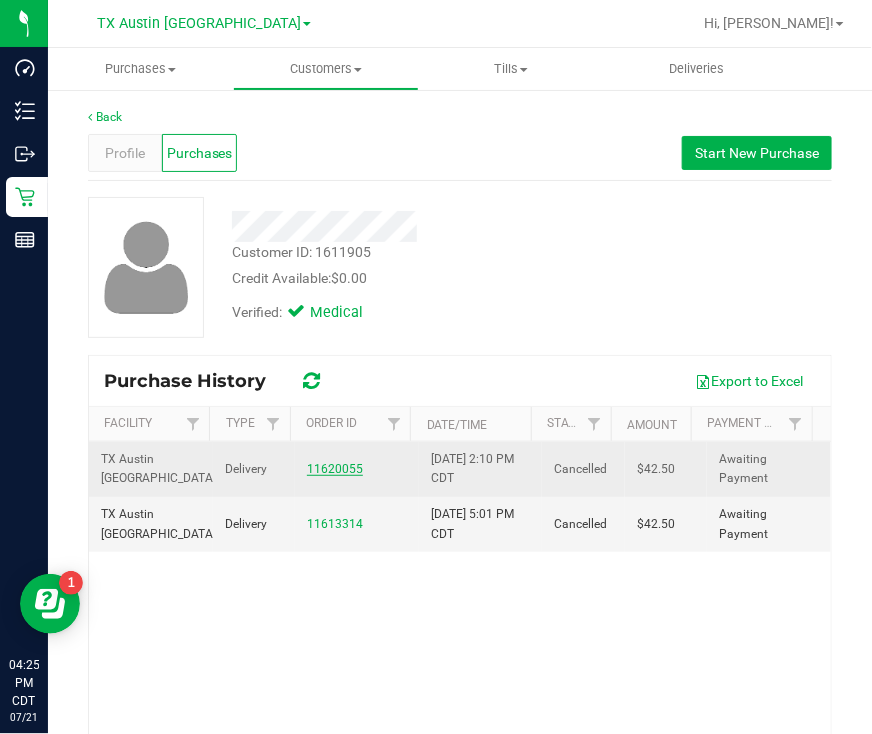 click on "11620055" at bounding box center [335, 469] 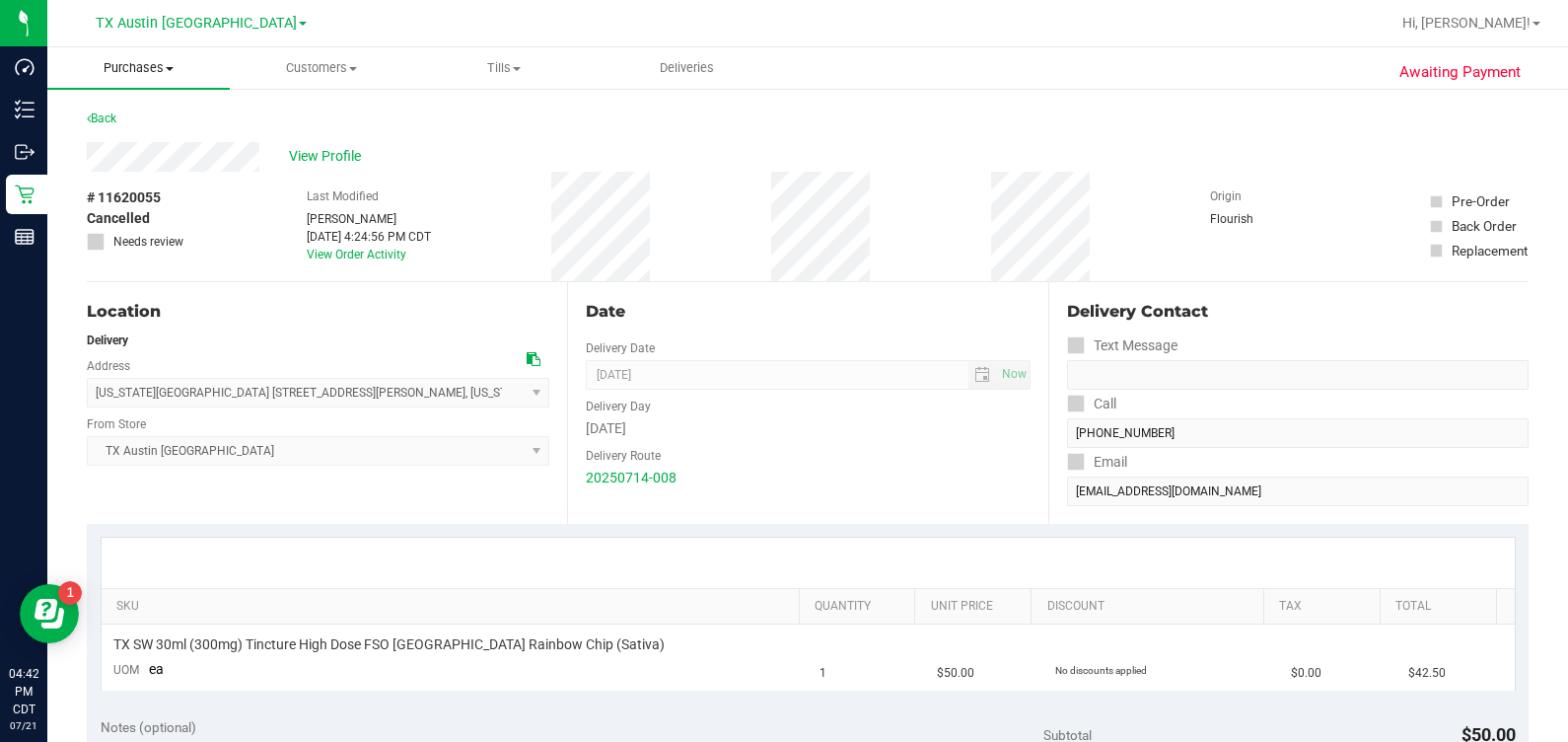 click on "Purchases" at bounding box center (138, 68) 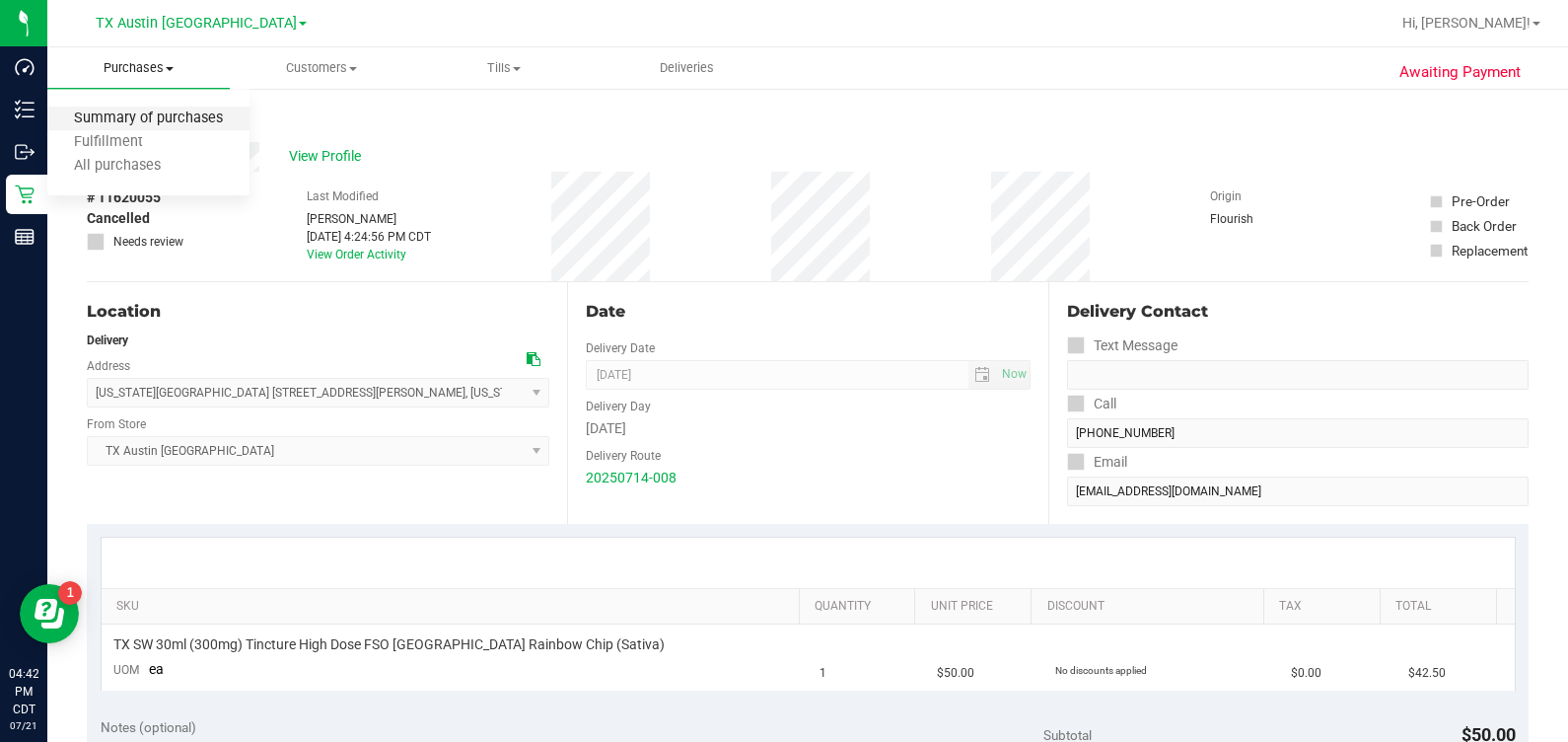click on "Summary of purchases" at bounding box center (148, 118) 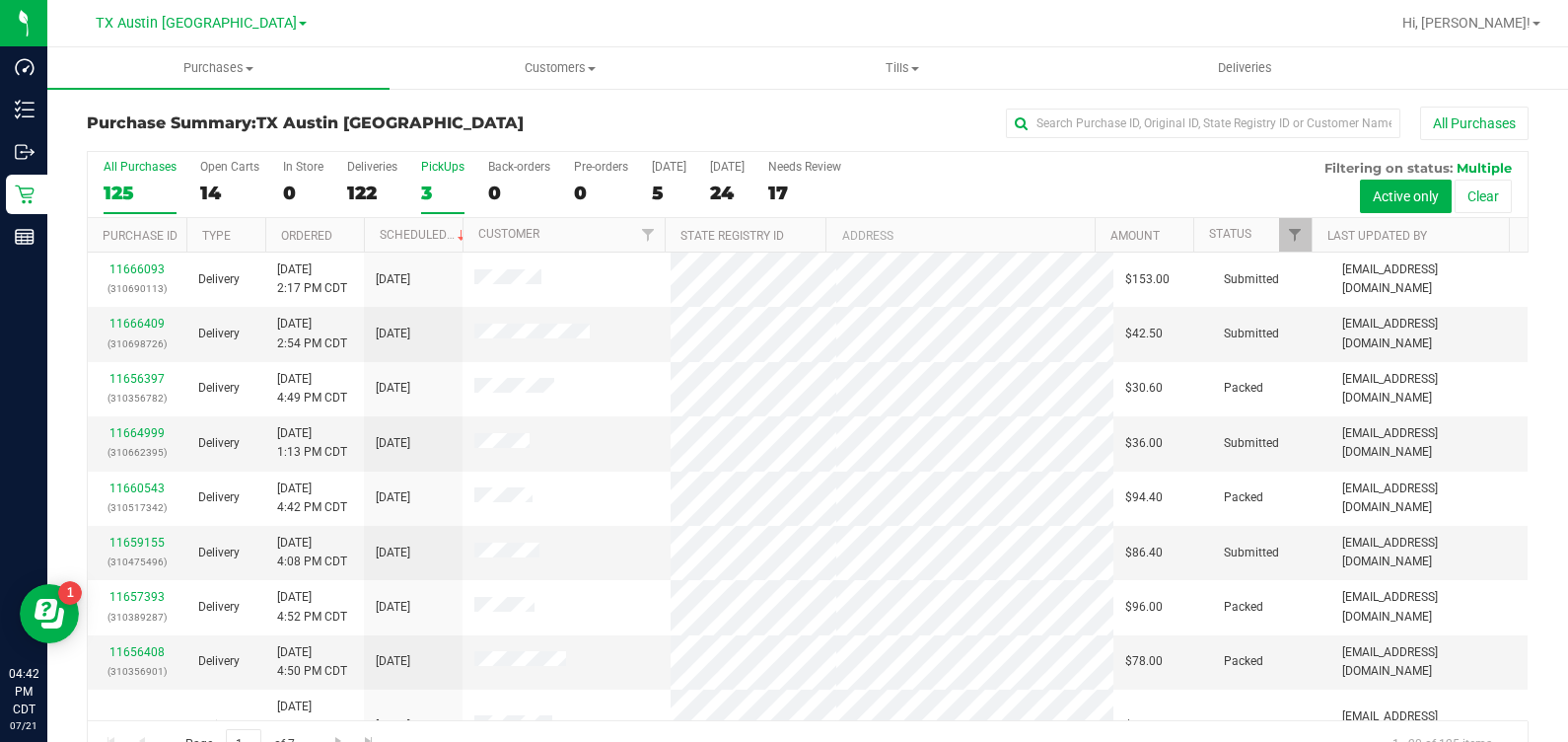 click on "3" at bounding box center (443, 192) 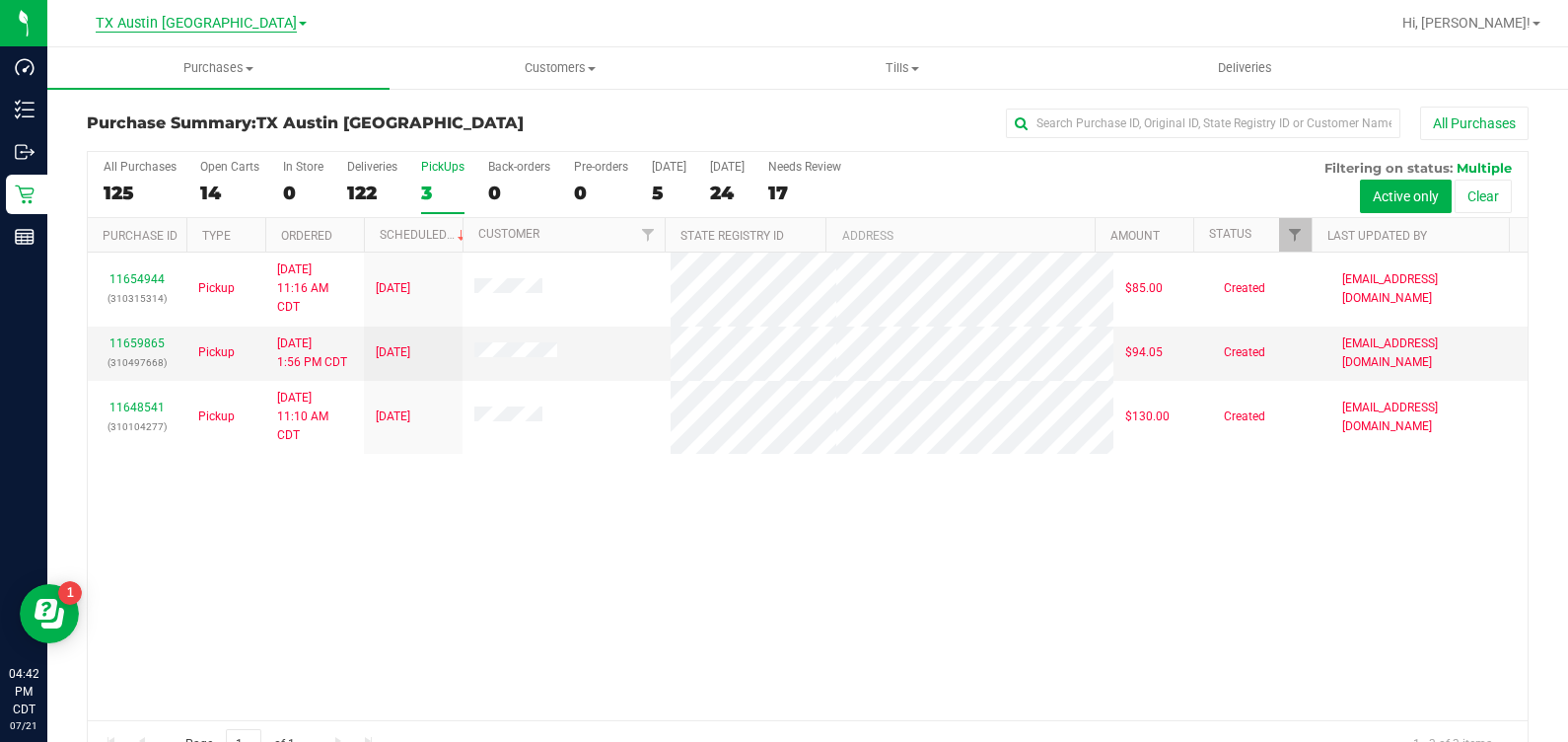 click on "TX Austin [GEOGRAPHIC_DATA]" at bounding box center [196, 24] 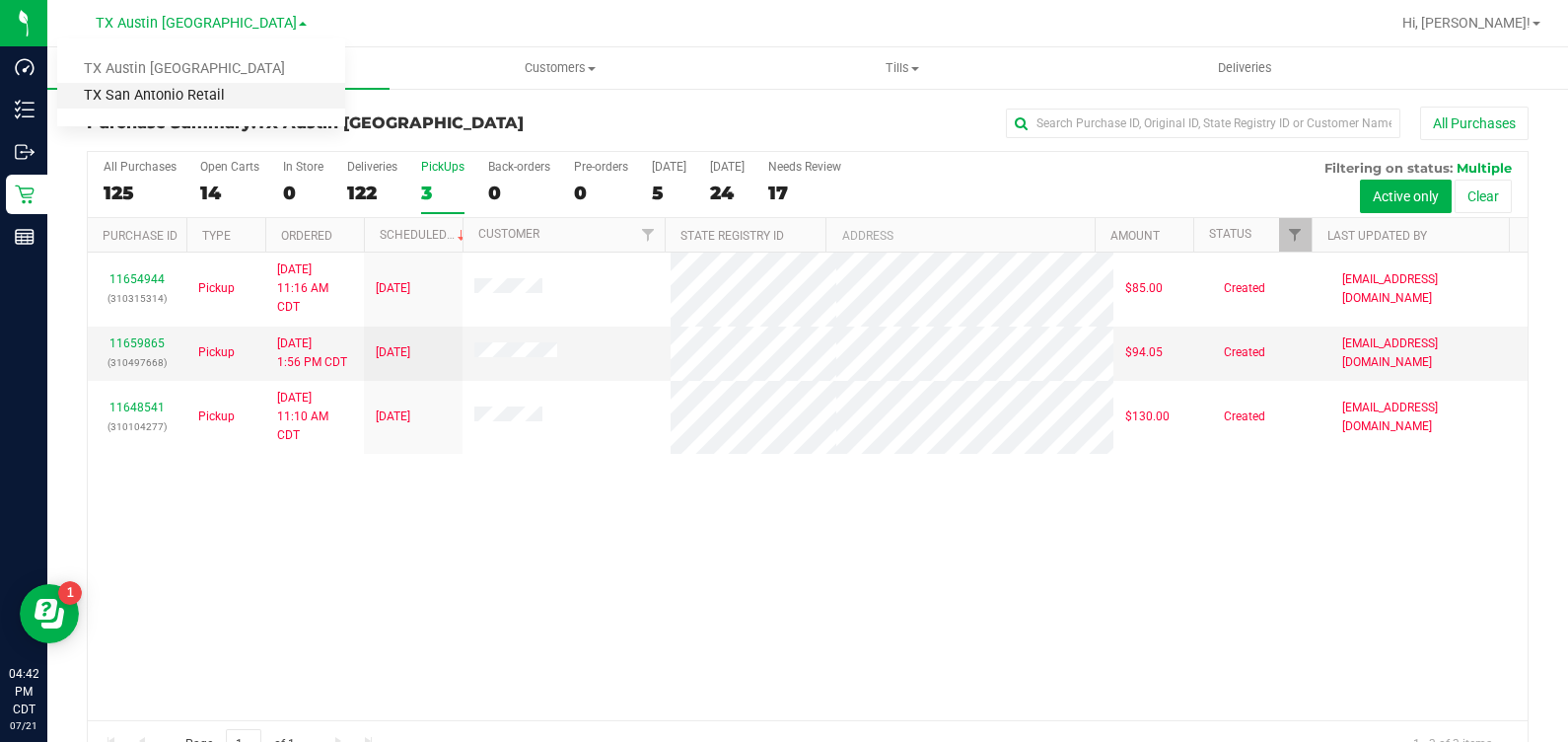 click on "TX San Antonio Retail" at bounding box center [201, 96] 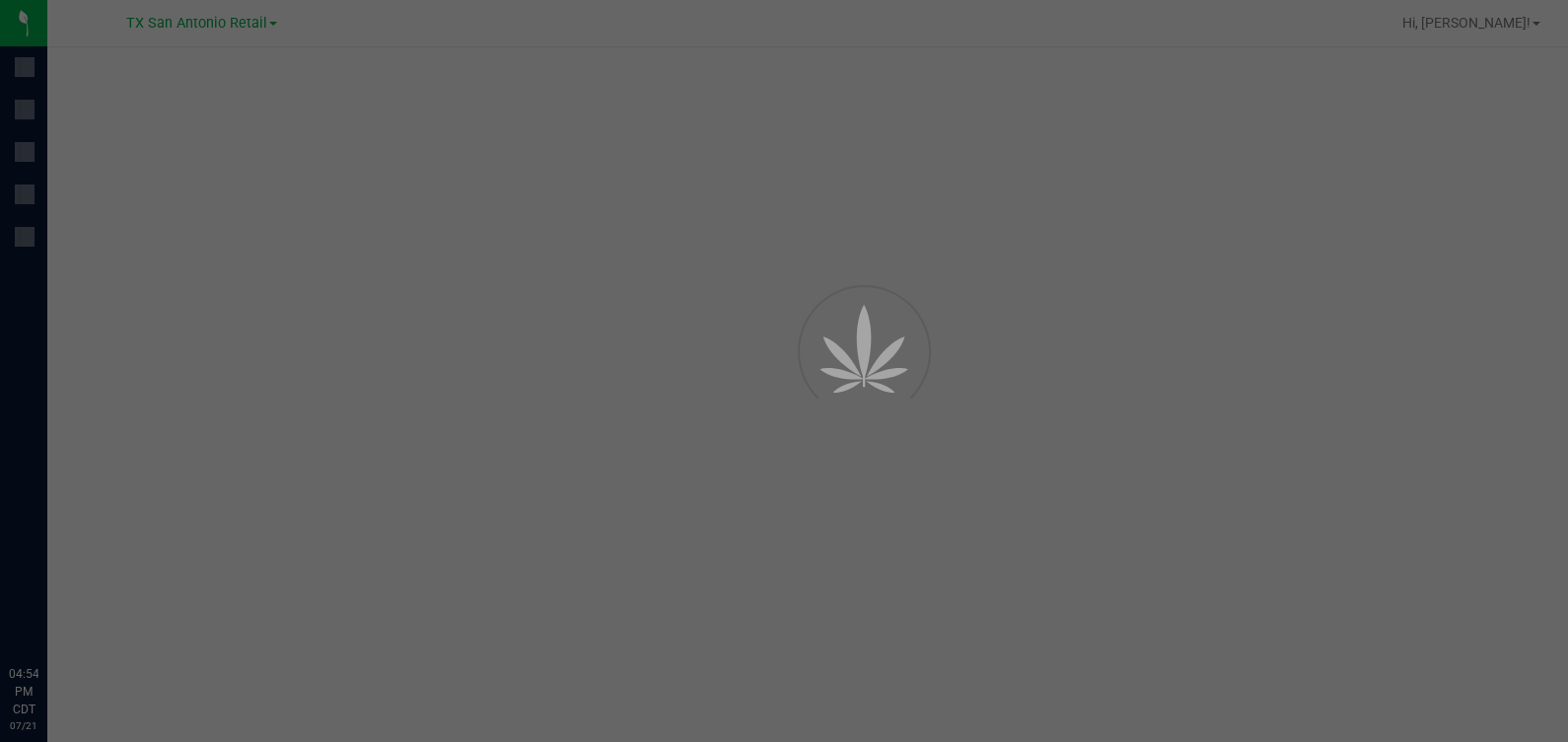 scroll, scrollTop: 0, scrollLeft: 0, axis: both 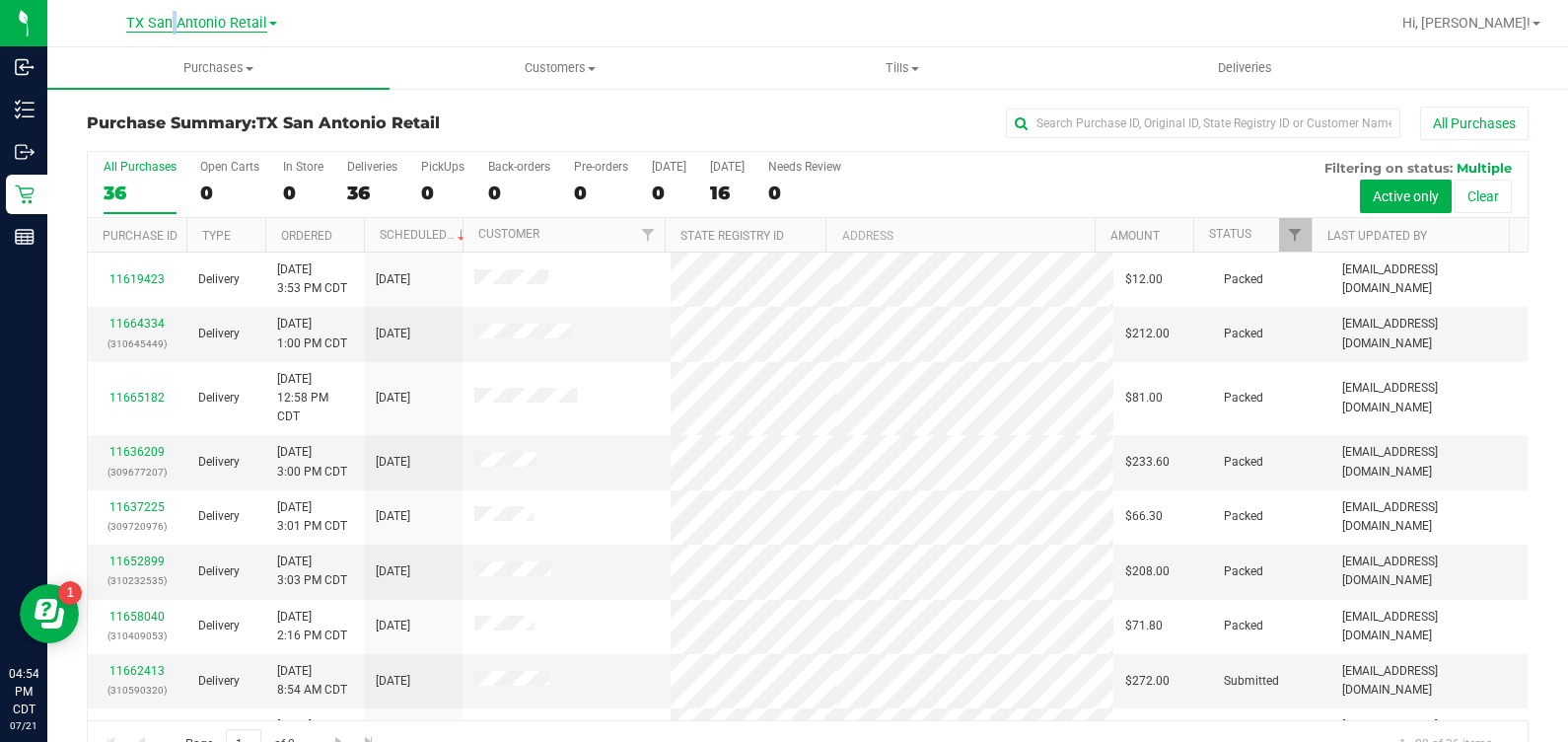 click on "TX San Antonio Retail" at bounding box center (196, 24) 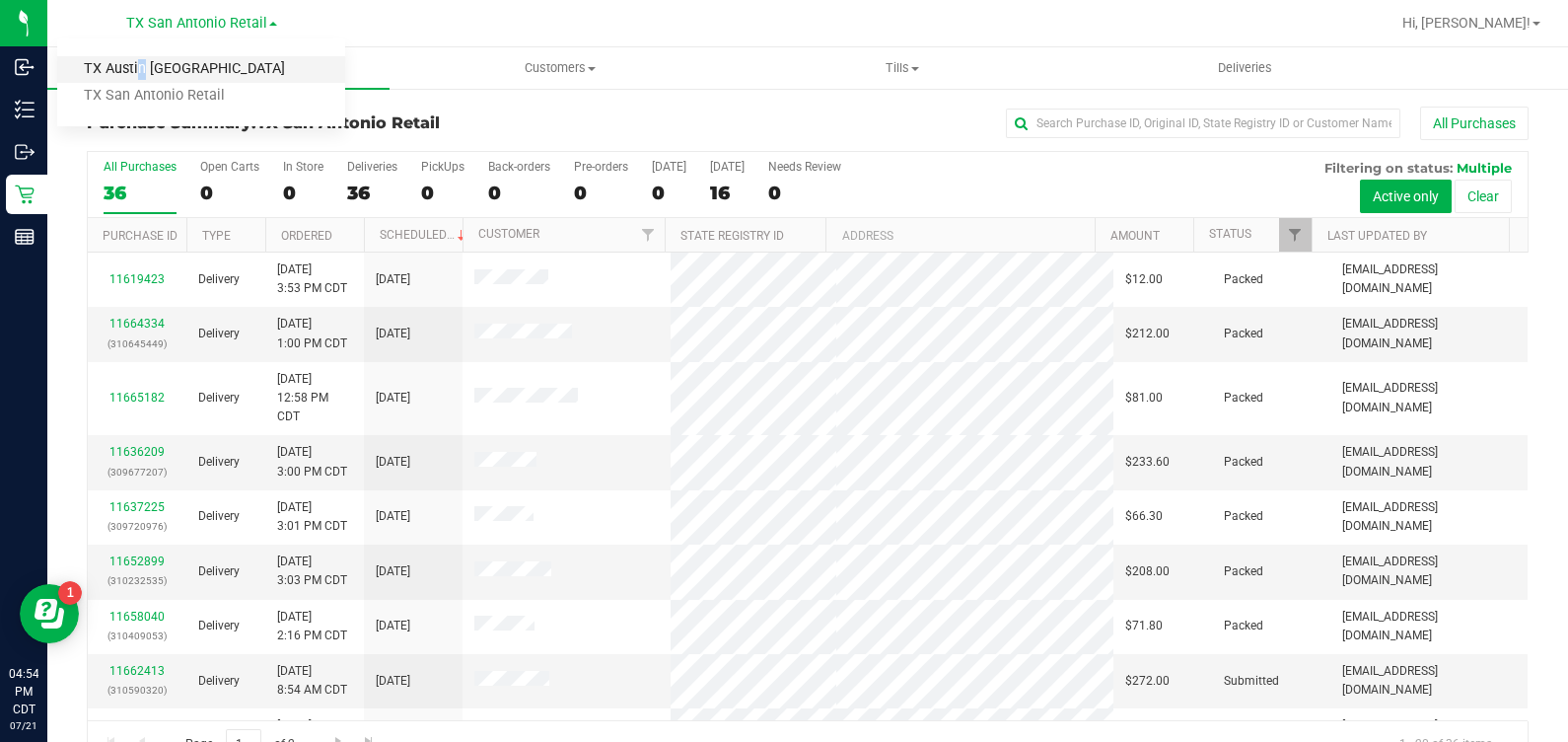 drag, startPoint x: 164, startPoint y: 31, endPoint x: 135, endPoint y: 70, distance: 48.60041 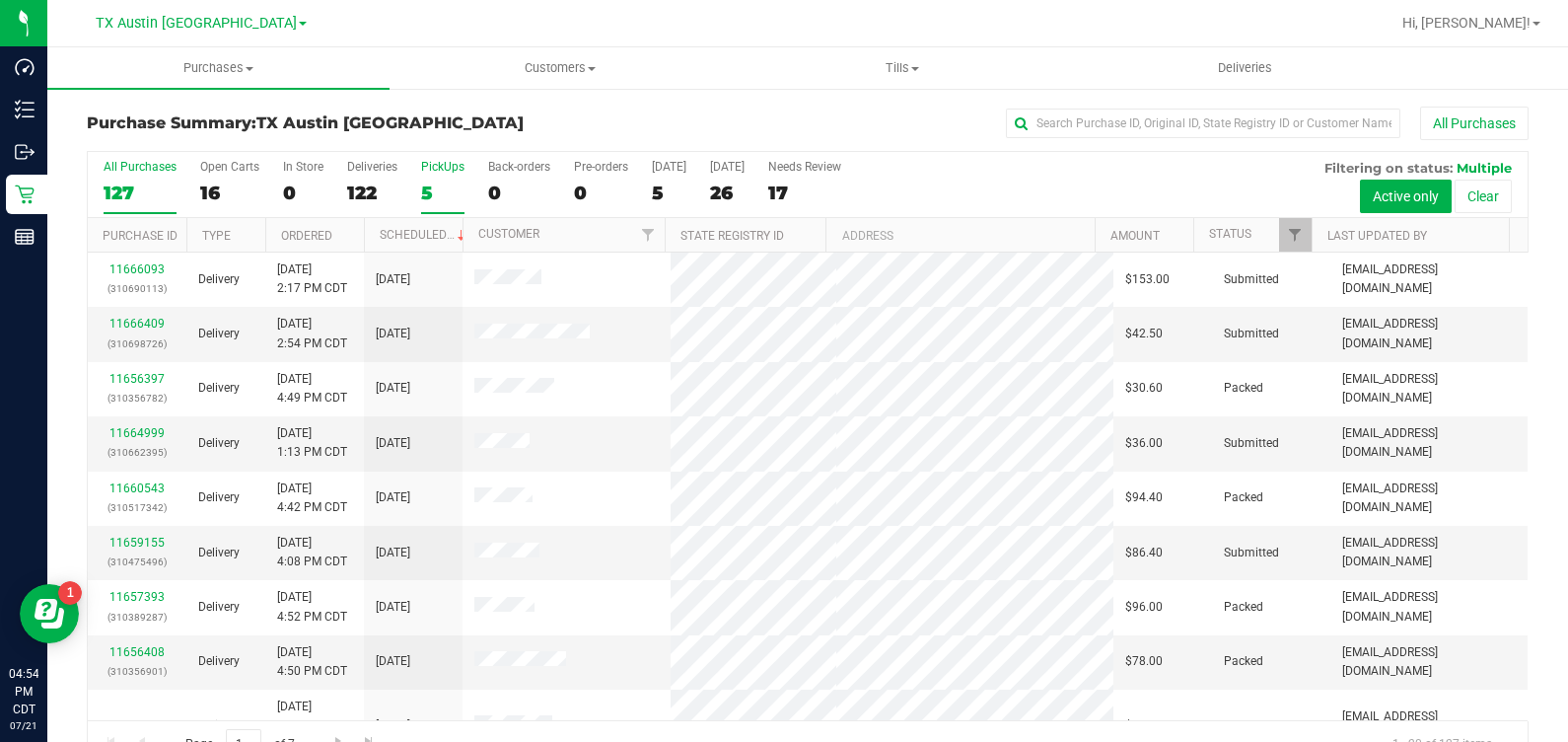 click on "PickUps" at bounding box center [443, 167] 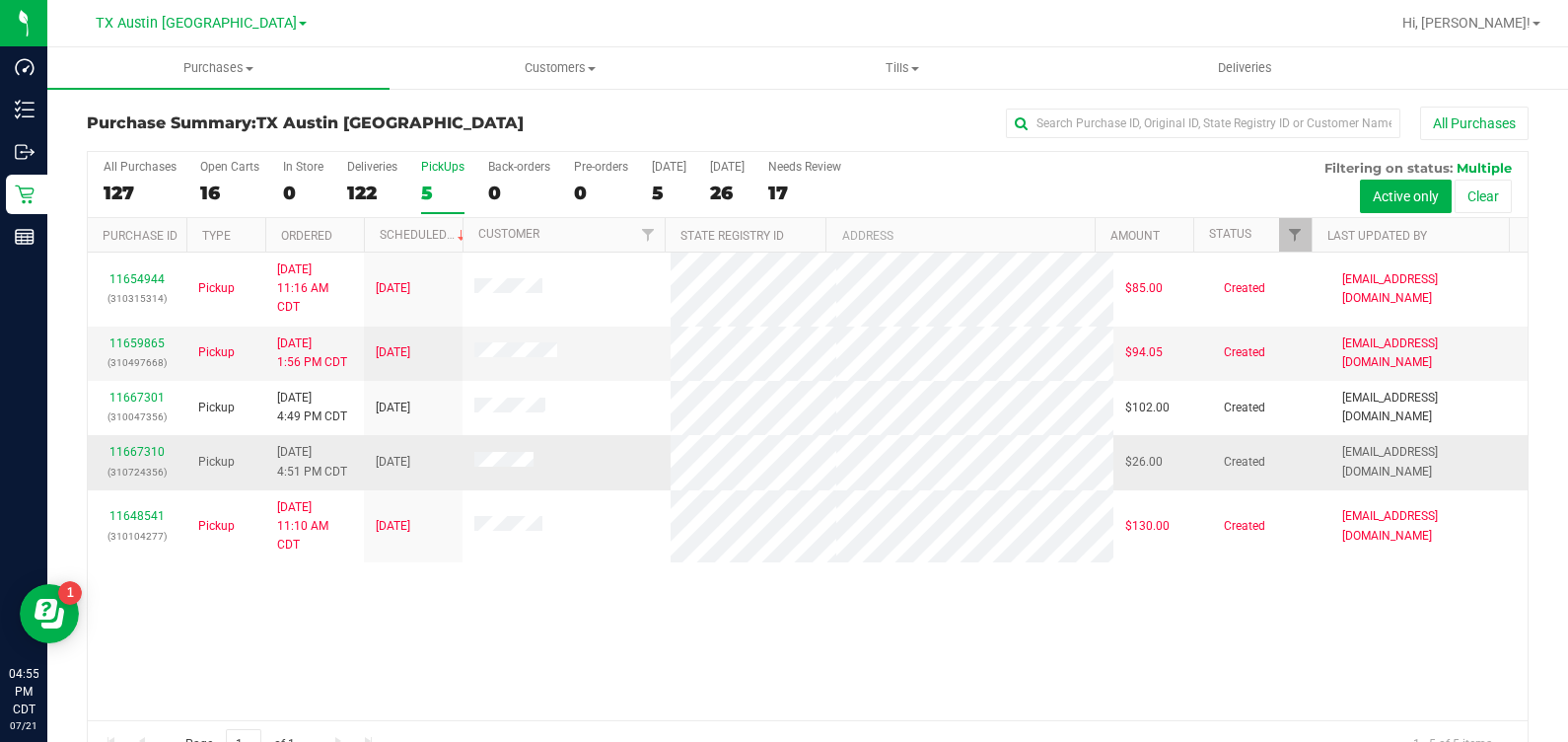 click on "11667310
(310724356)" at bounding box center [137, 462] 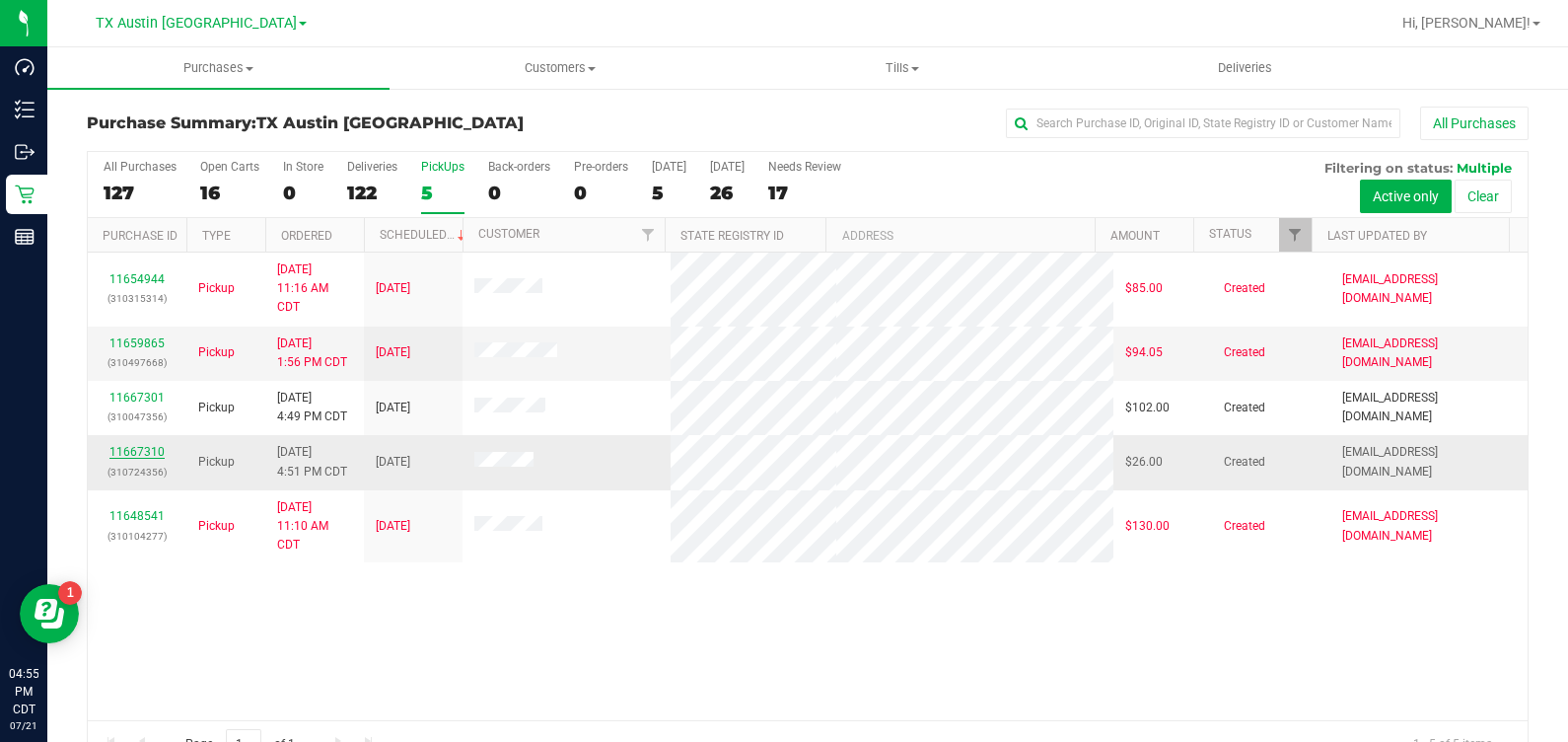 click on "11667310" at bounding box center (137, 452) 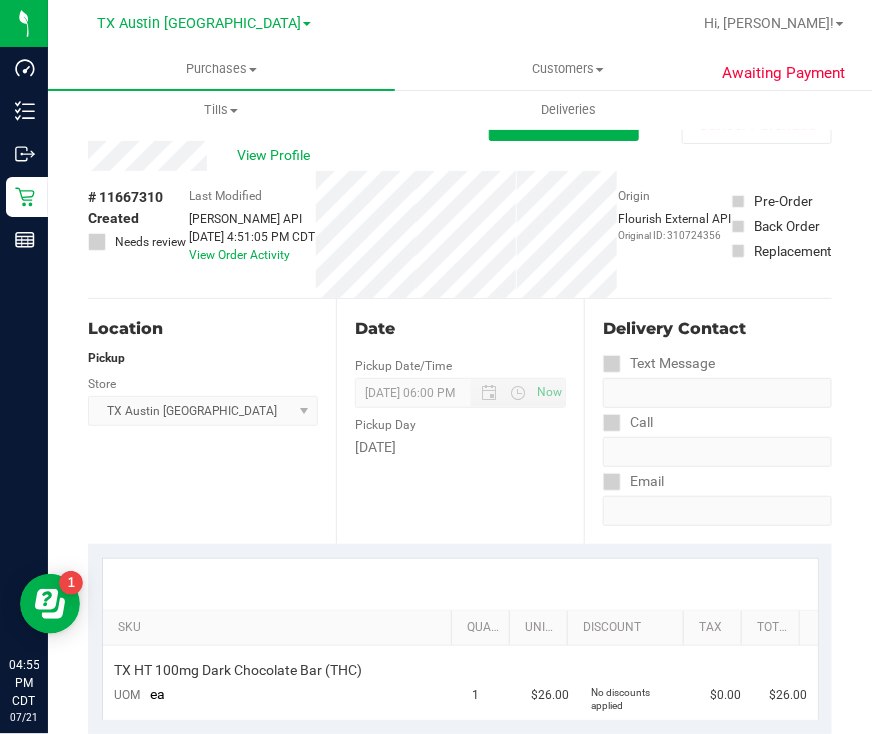 scroll, scrollTop: 0, scrollLeft: 0, axis: both 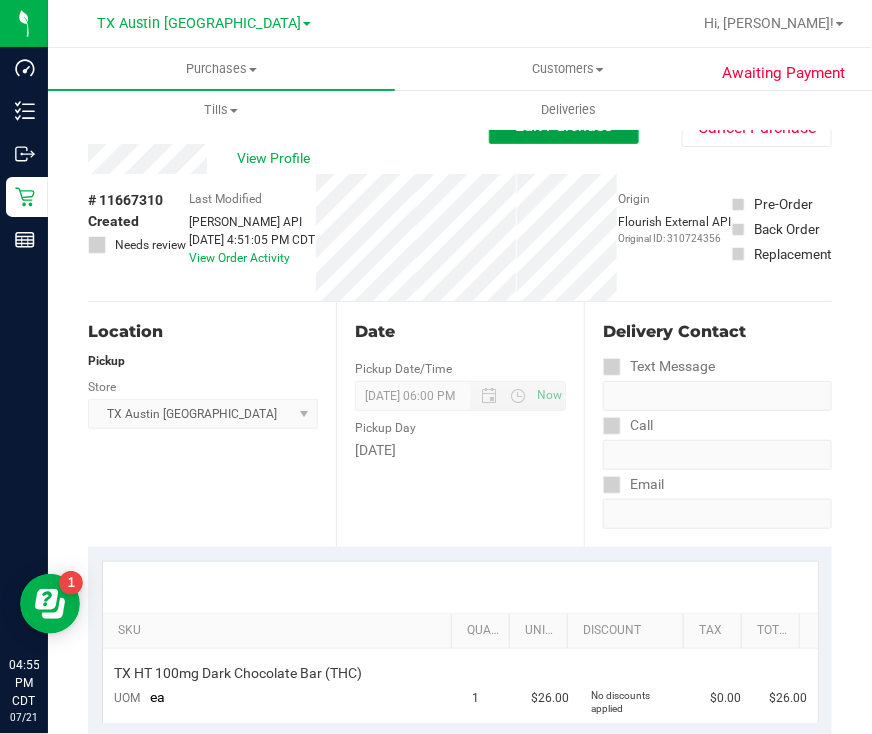 click on "Edit Purchase" at bounding box center (564, 125) 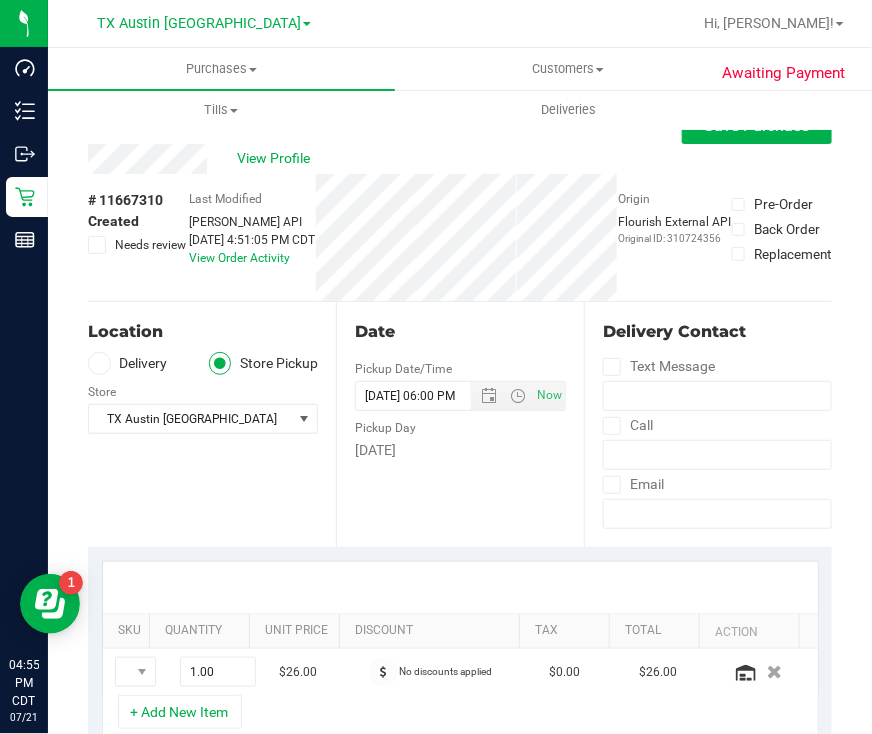 click on "Delivery" at bounding box center (128, 363) 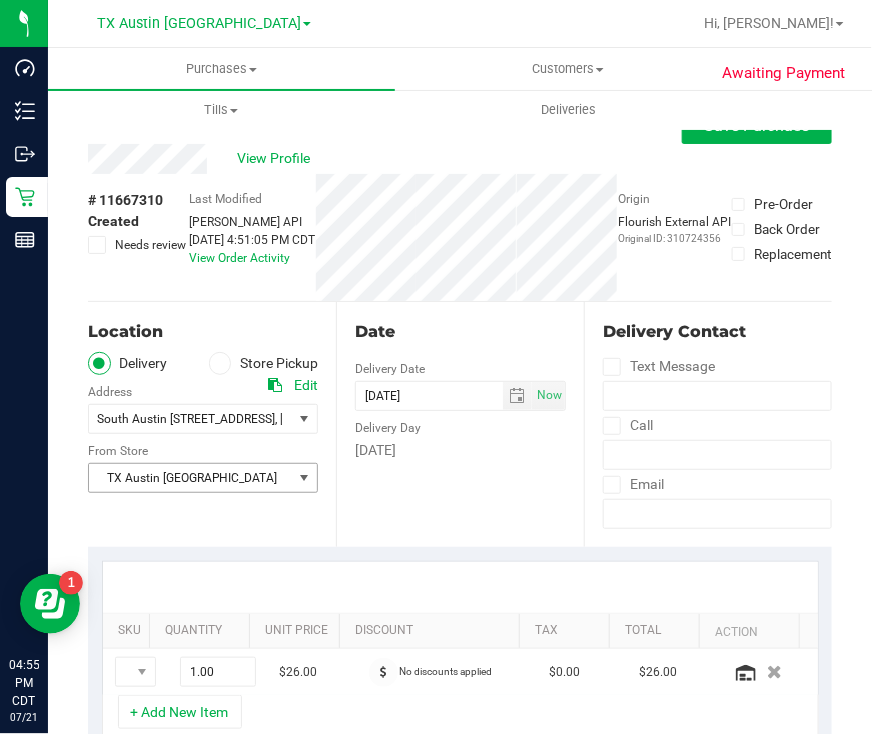 click on "TX Austin [GEOGRAPHIC_DATA]" at bounding box center (190, 478) 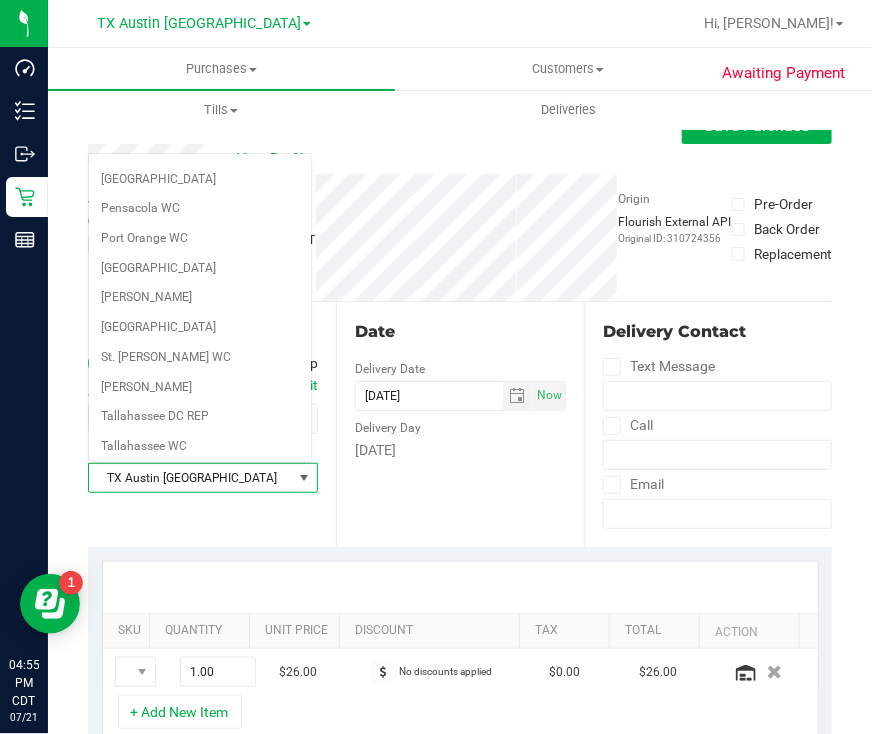 scroll, scrollTop: 1350, scrollLeft: 0, axis: vertical 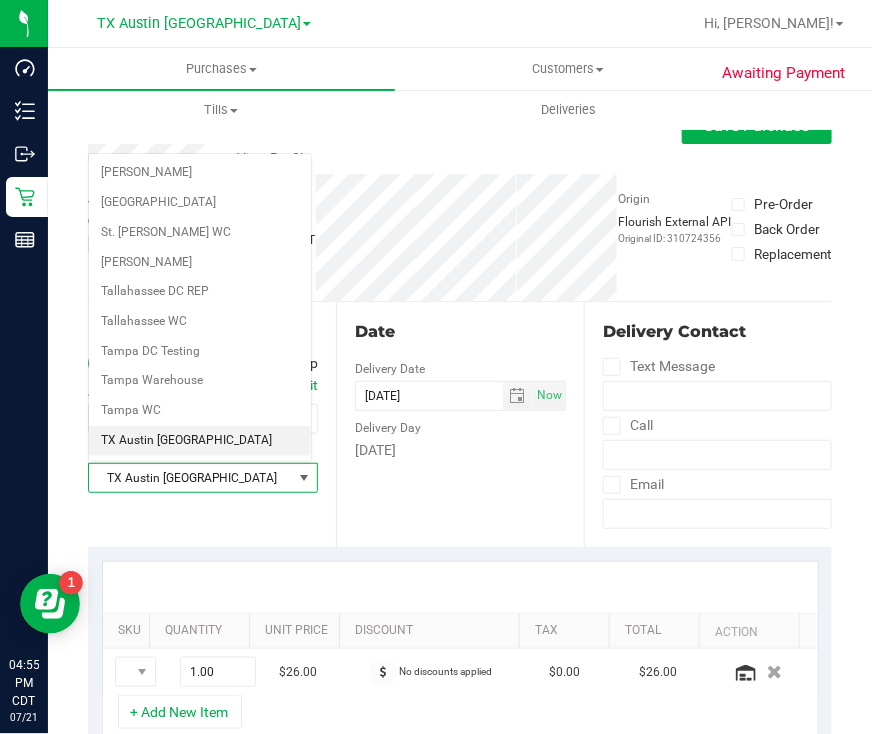 click on "TX South-[GEOGRAPHIC_DATA] Retail" at bounding box center [200, 542] 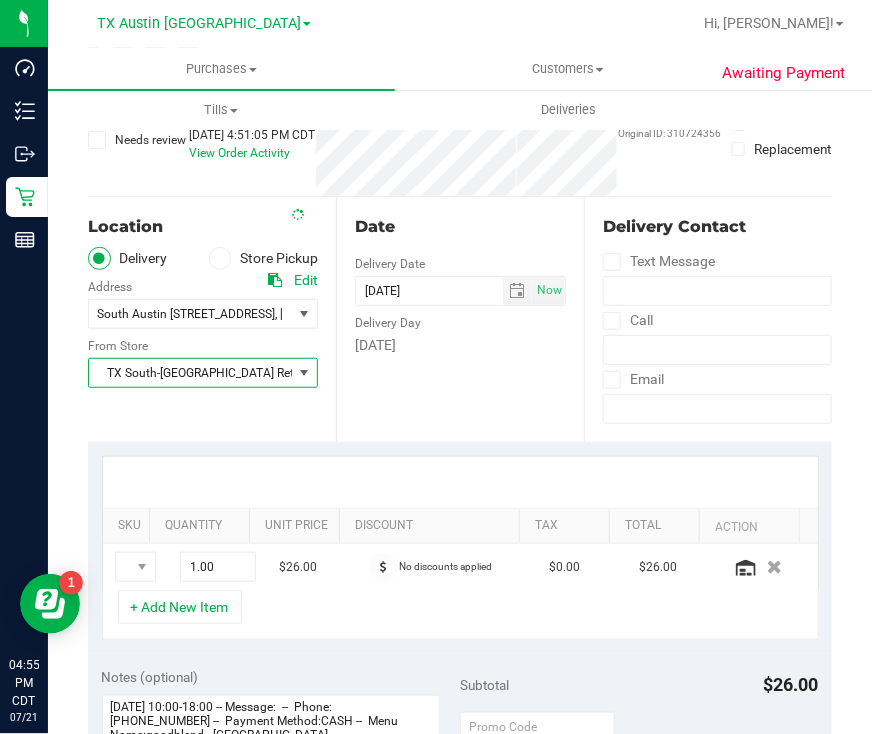 scroll, scrollTop: 499, scrollLeft: 0, axis: vertical 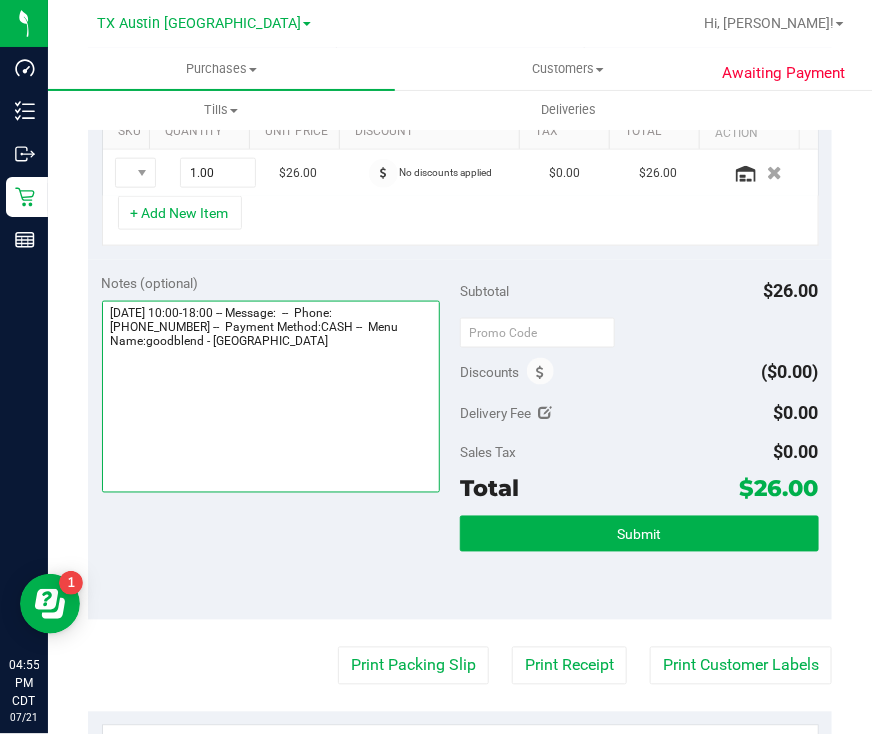 click at bounding box center [271, 397] 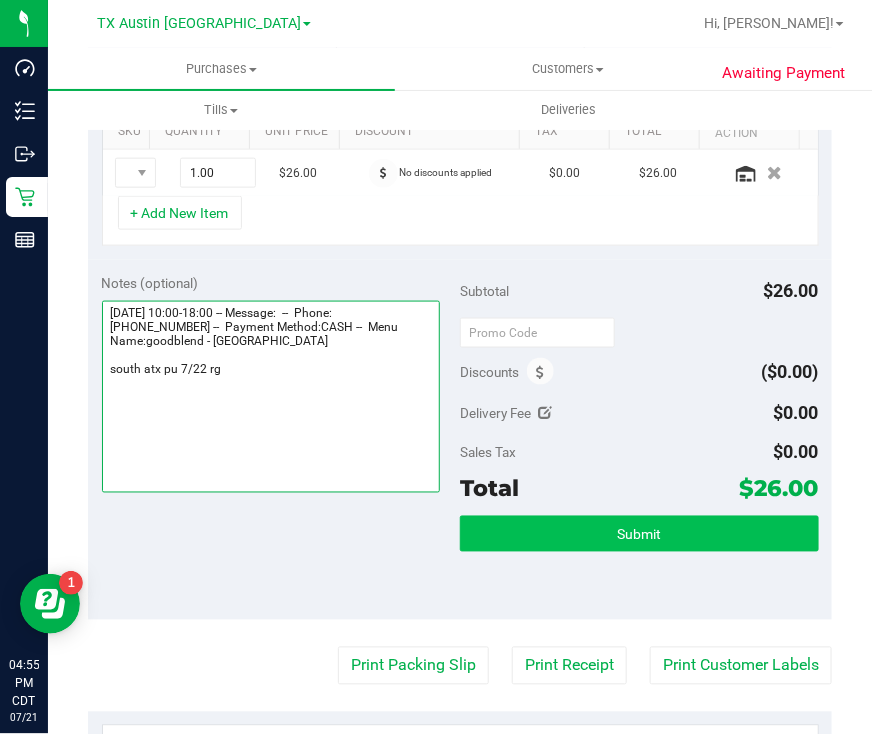 type on "Tuesday 07/22/2025 10:00-18:00 -- Message:  --  Phone:5128222222 --  Payment Method:CASH --  Menu Name:goodblend - South Austin
south atx pu 7/22 rg" 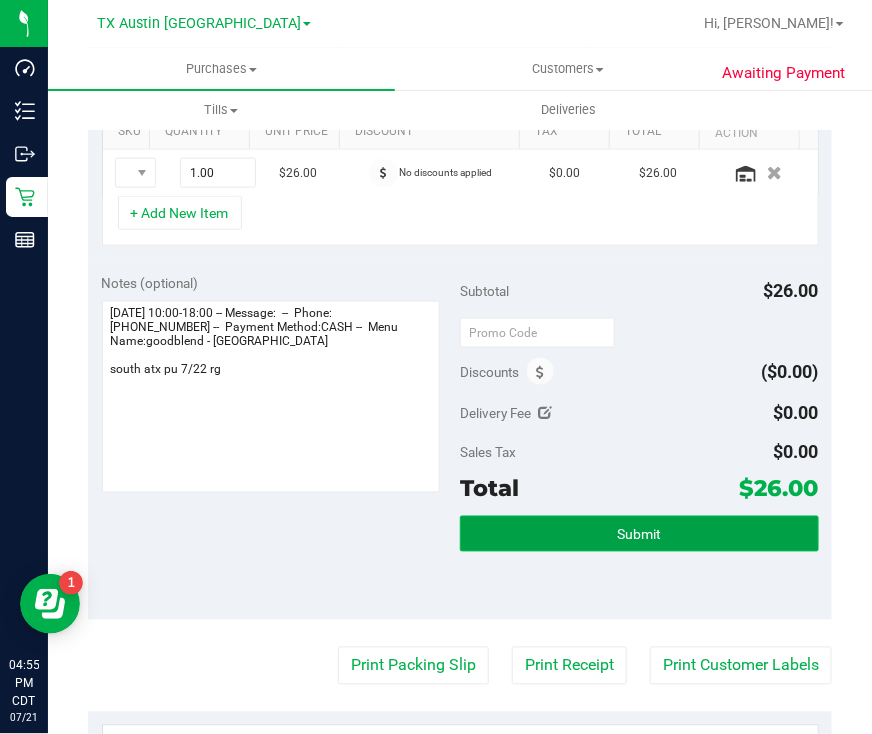 click on "Submit" at bounding box center [639, 534] 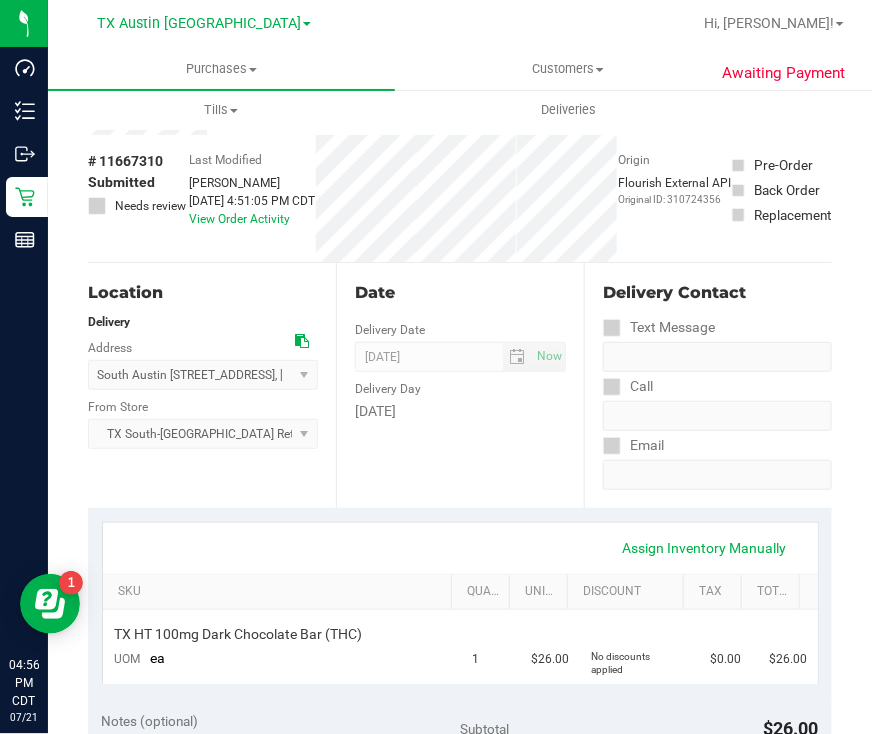 scroll, scrollTop: 0, scrollLeft: 0, axis: both 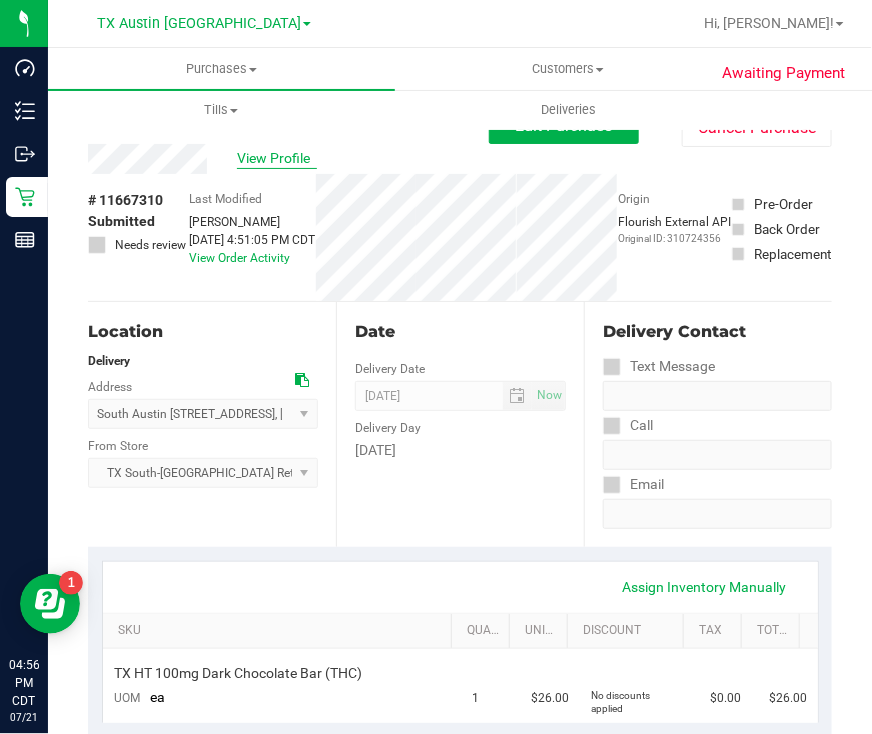 click on "View Profile" at bounding box center [277, 158] 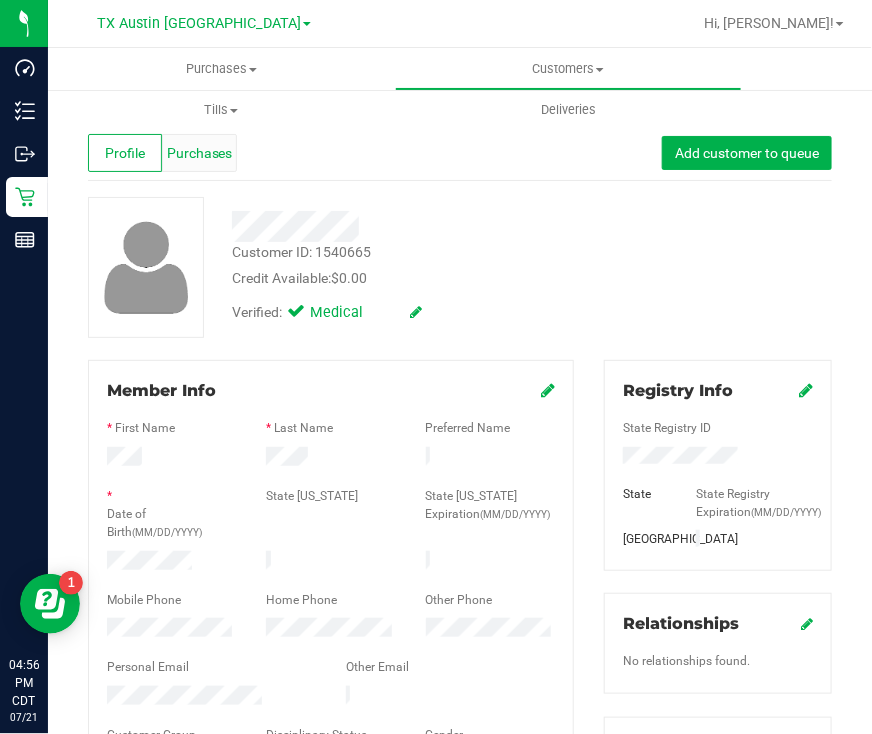 click on "Purchases" at bounding box center (200, 153) 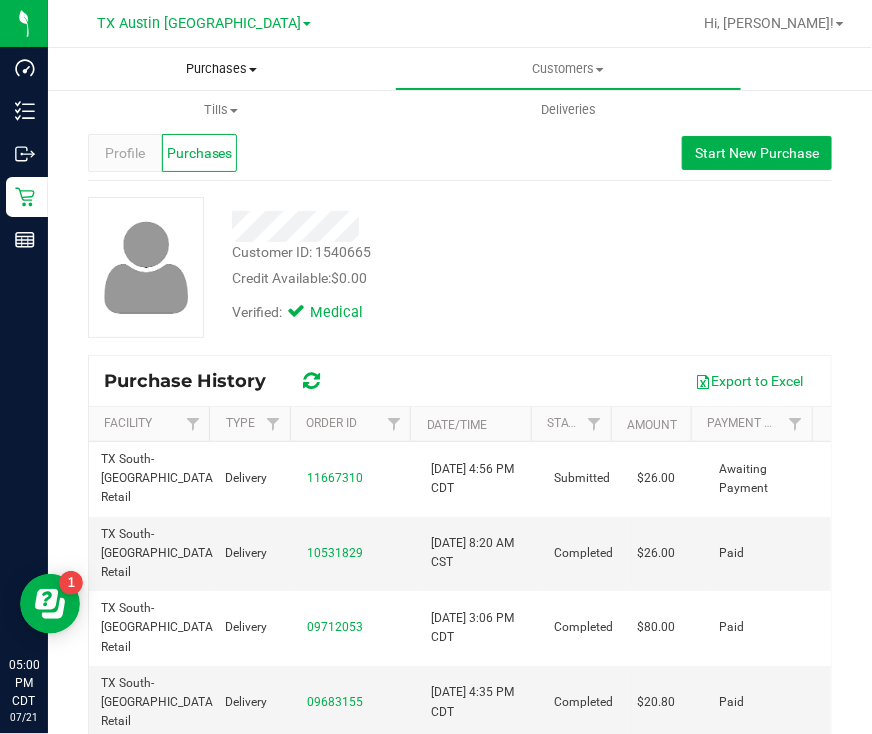 click on "Purchases" at bounding box center (221, 69) 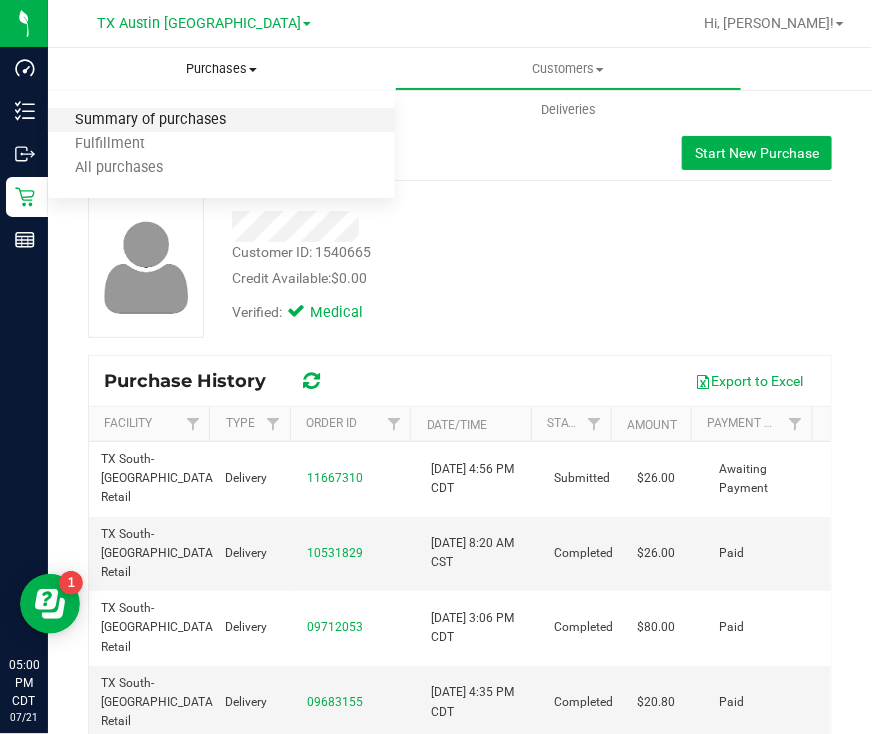 click on "Summary of purchases" at bounding box center (150, 120) 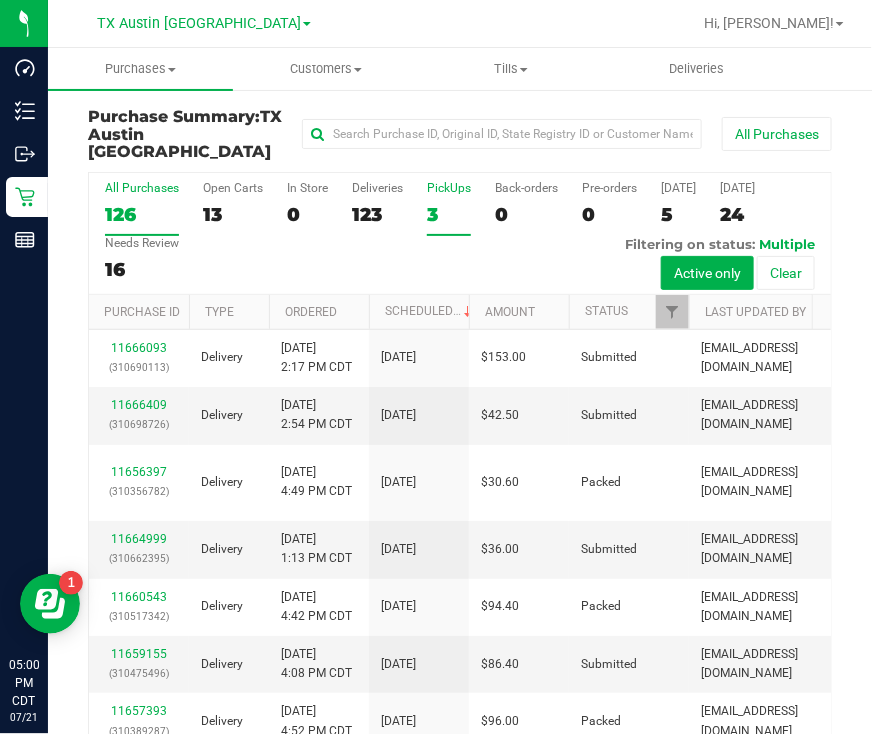 click on "3" at bounding box center (449, 214) 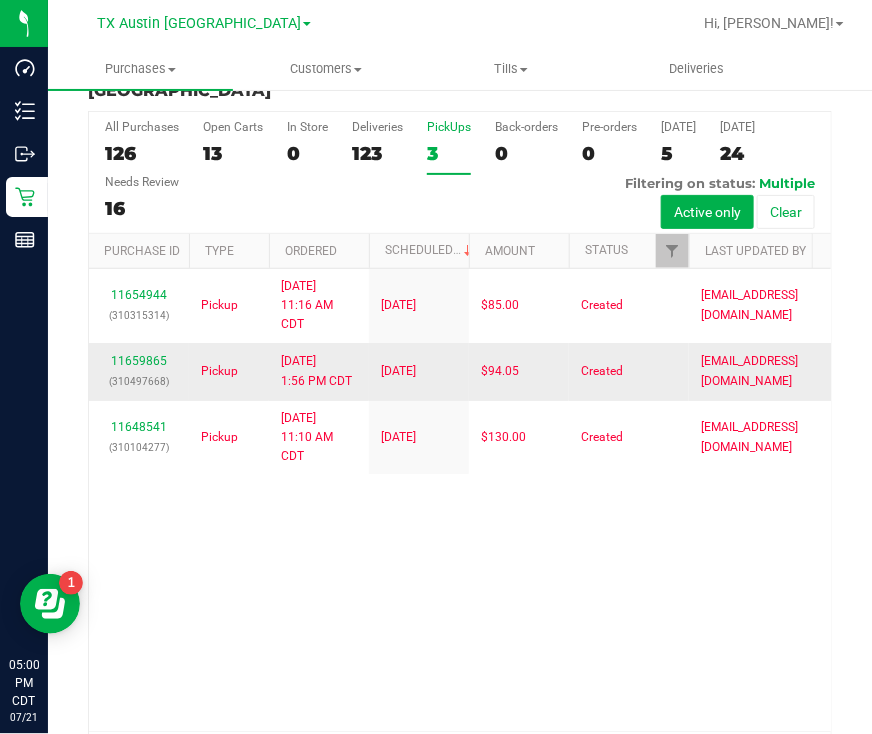 scroll, scrollTop: 113, scrollLeft: 0, axis: vertical 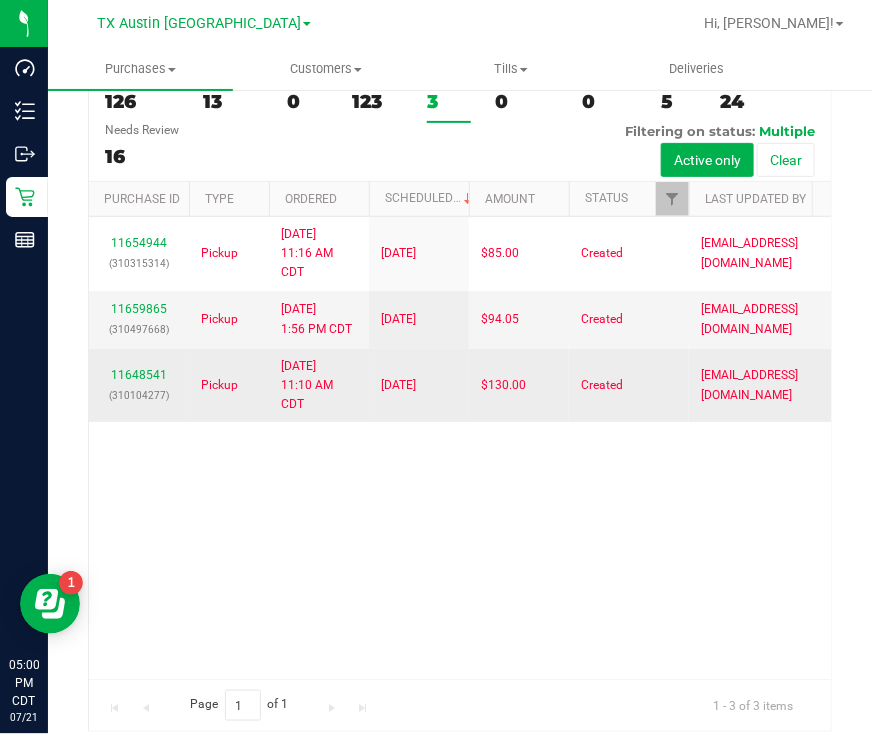 click on "11648541
(310104277)" at bounding box center (139, 385) 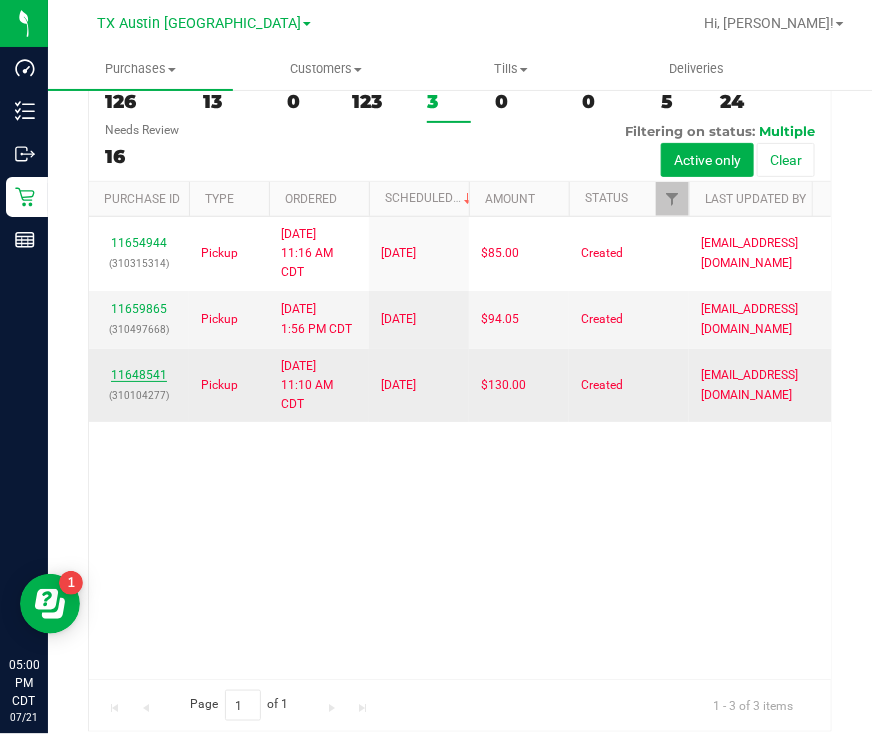 click on "11648541" at bounding box center [139, 375] 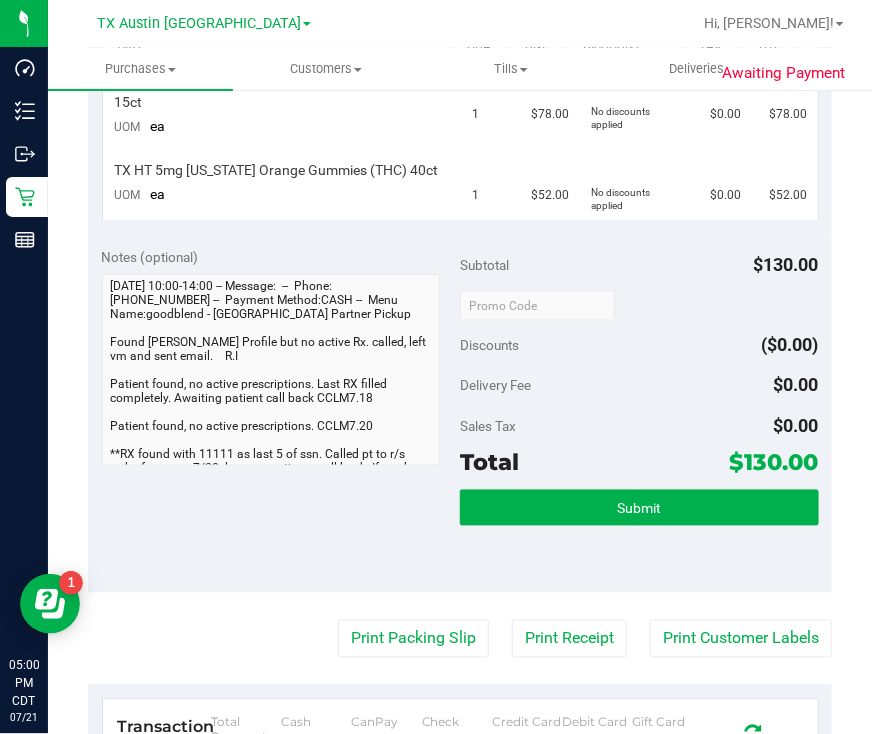scroll, scrollTop: 613, scrollLeft: 0, axis: vertical 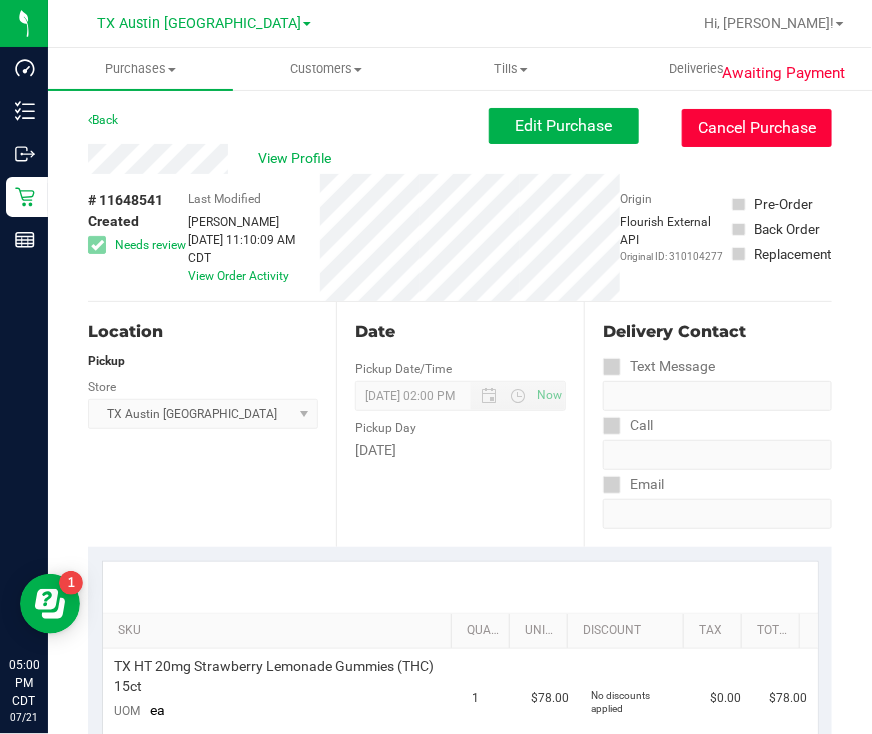 click on "Cancel Purchase" at bounding box center (757, 128) 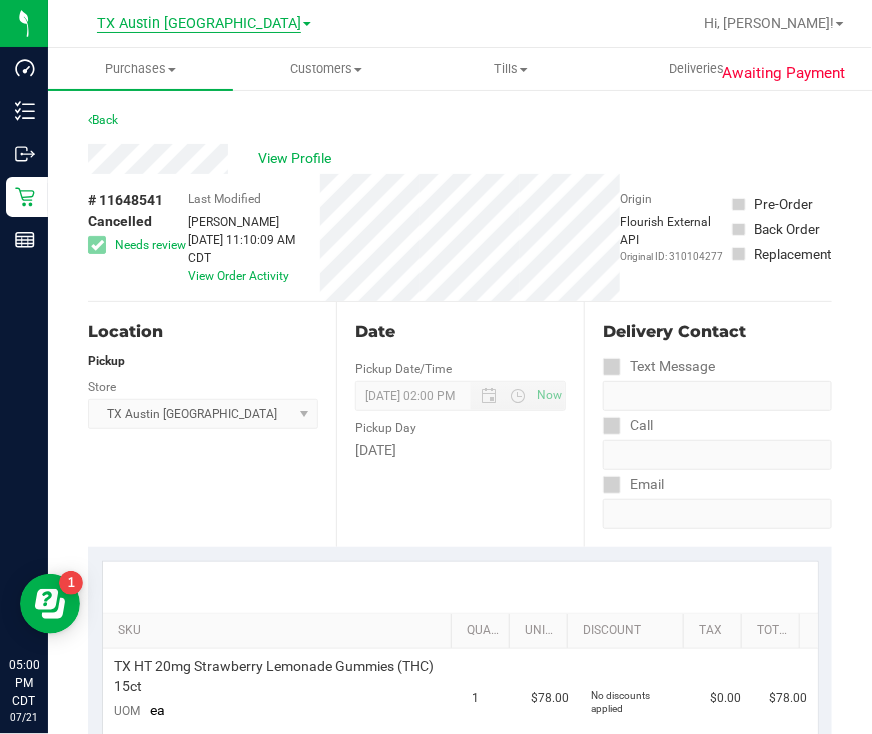 click on "TX Austin [GEOGRAPHIC_DATA]" at bounding box center (199, 24) 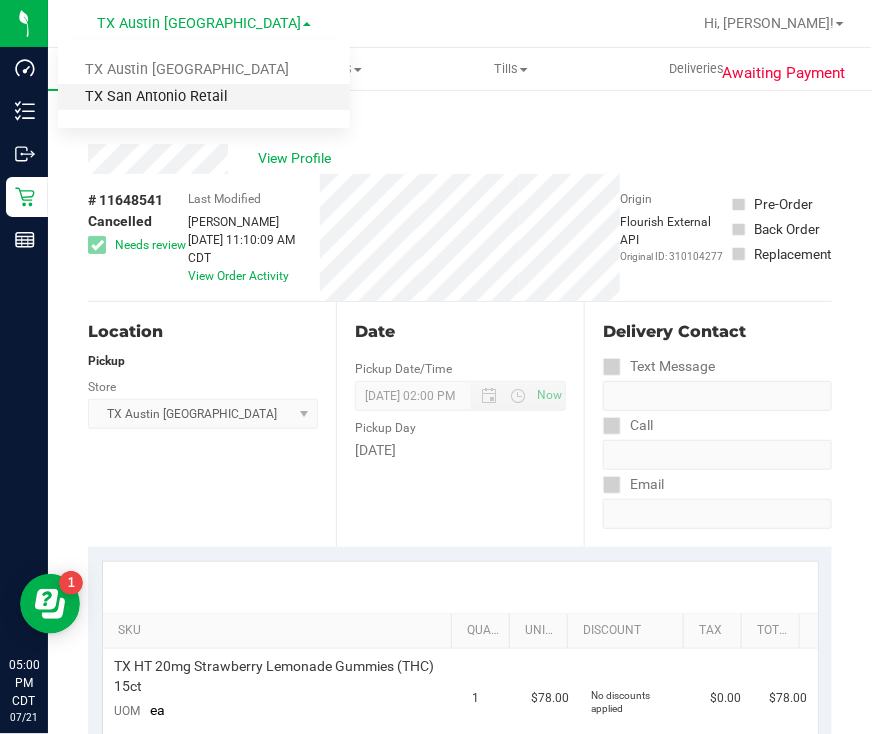 click on "TX San Antonio Retail" at bounding box center [204, 97] 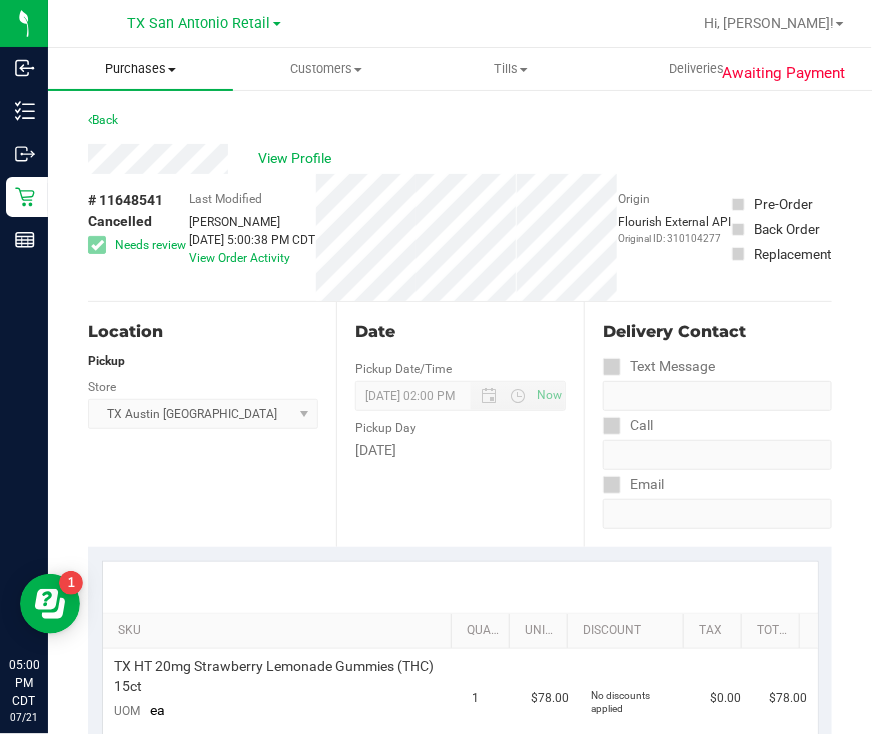 click on "Purchases" at bounding box center [140, 69] 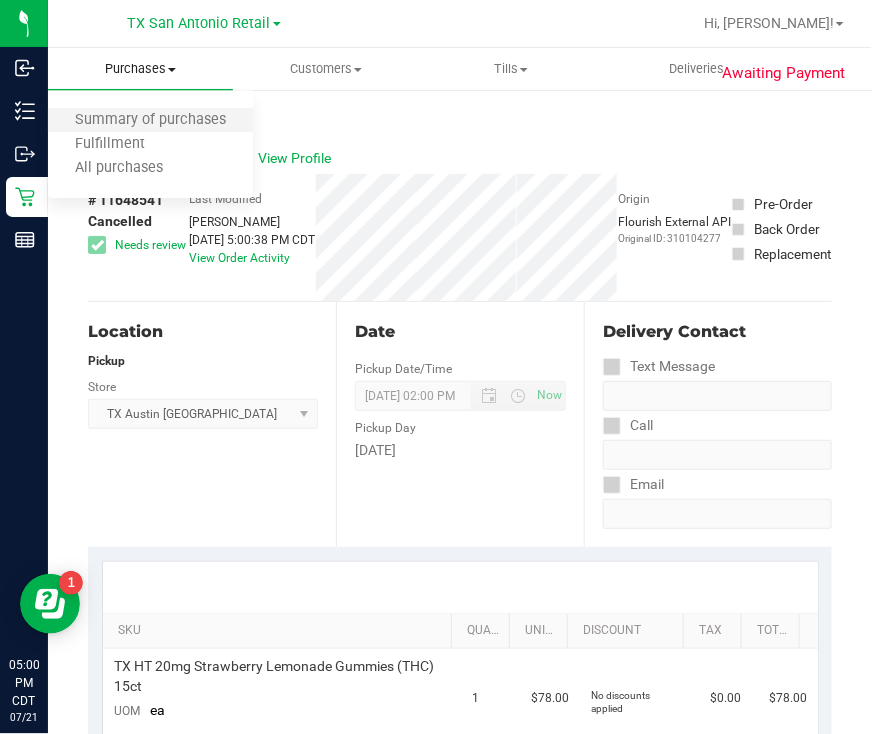 click on "Summary of purchases" at bounding box center (150, 121) 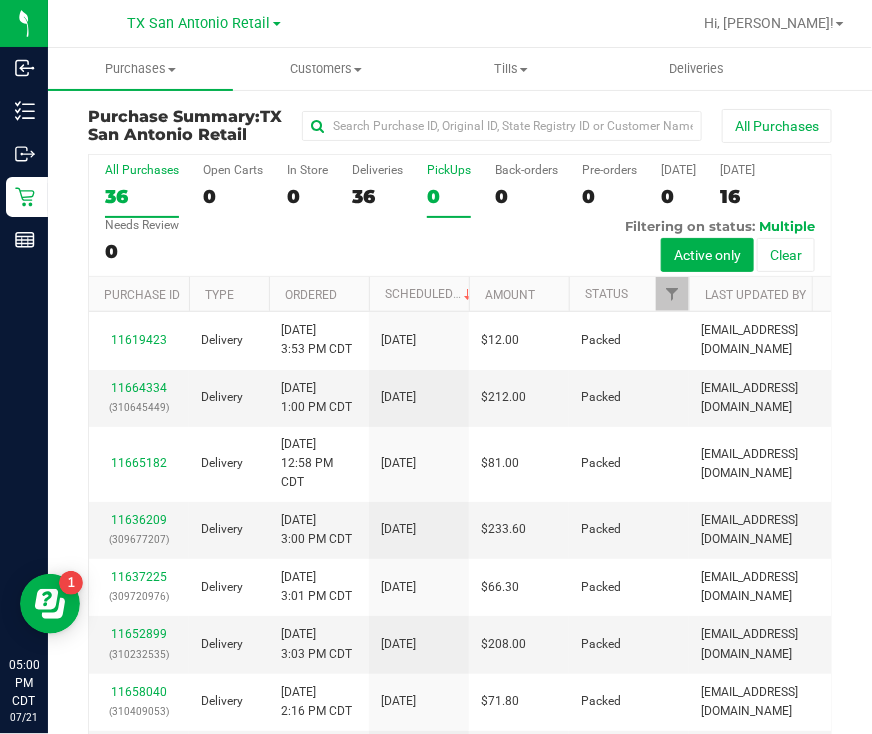 click on "PickUps
0" at bounding box center [449, 190] 